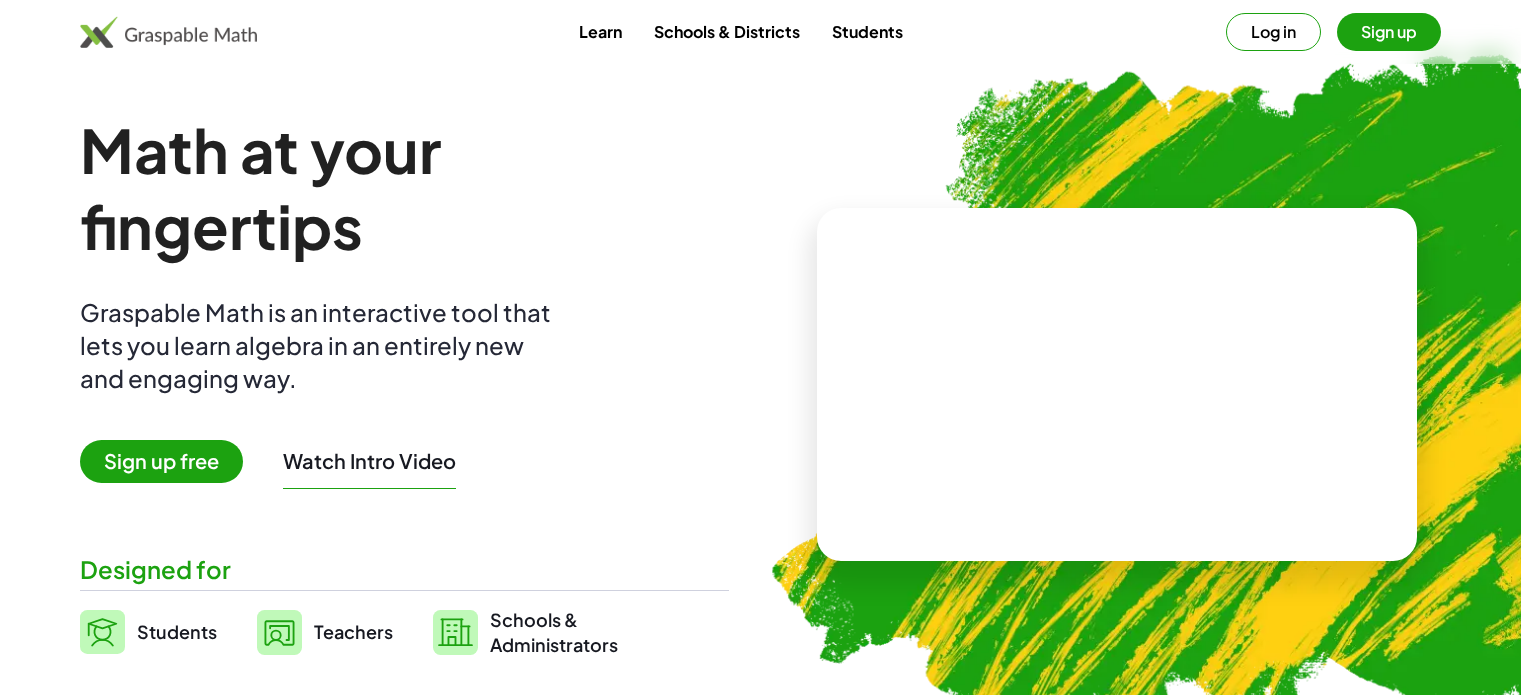 scroll, scrollTop: 0, scrollLeft: 0, axis: both 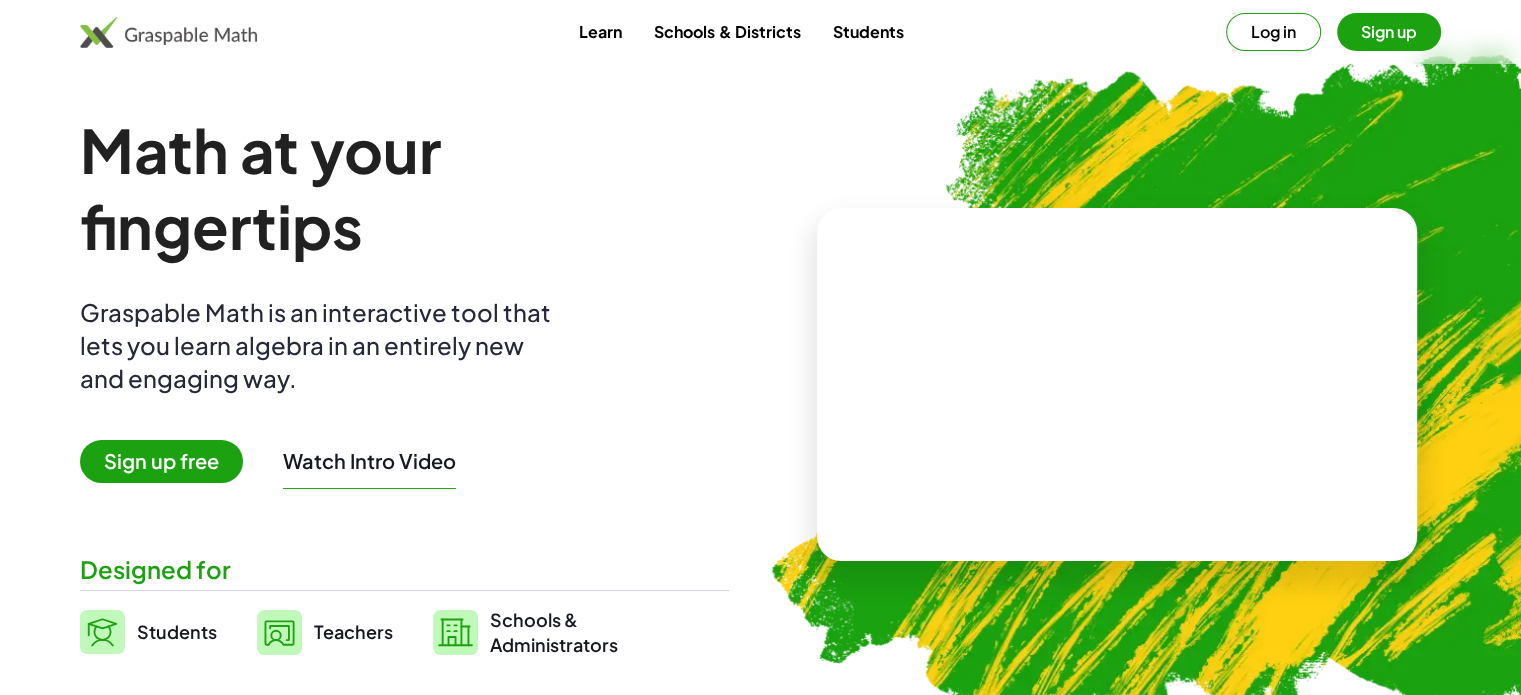 click on "Log in" at bounding box center (1273, 32) 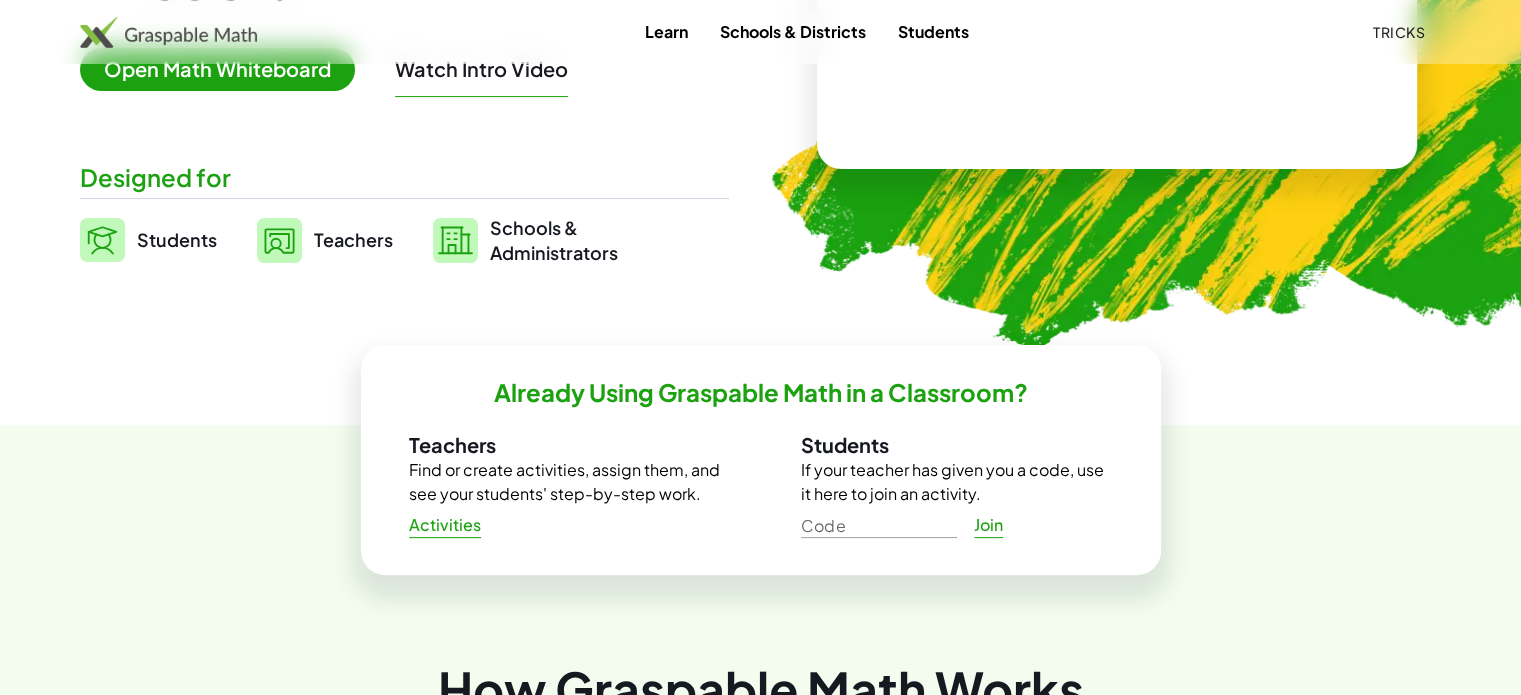 scroll, scrollTop: 355, scrollLeft: 0, axis: vertical 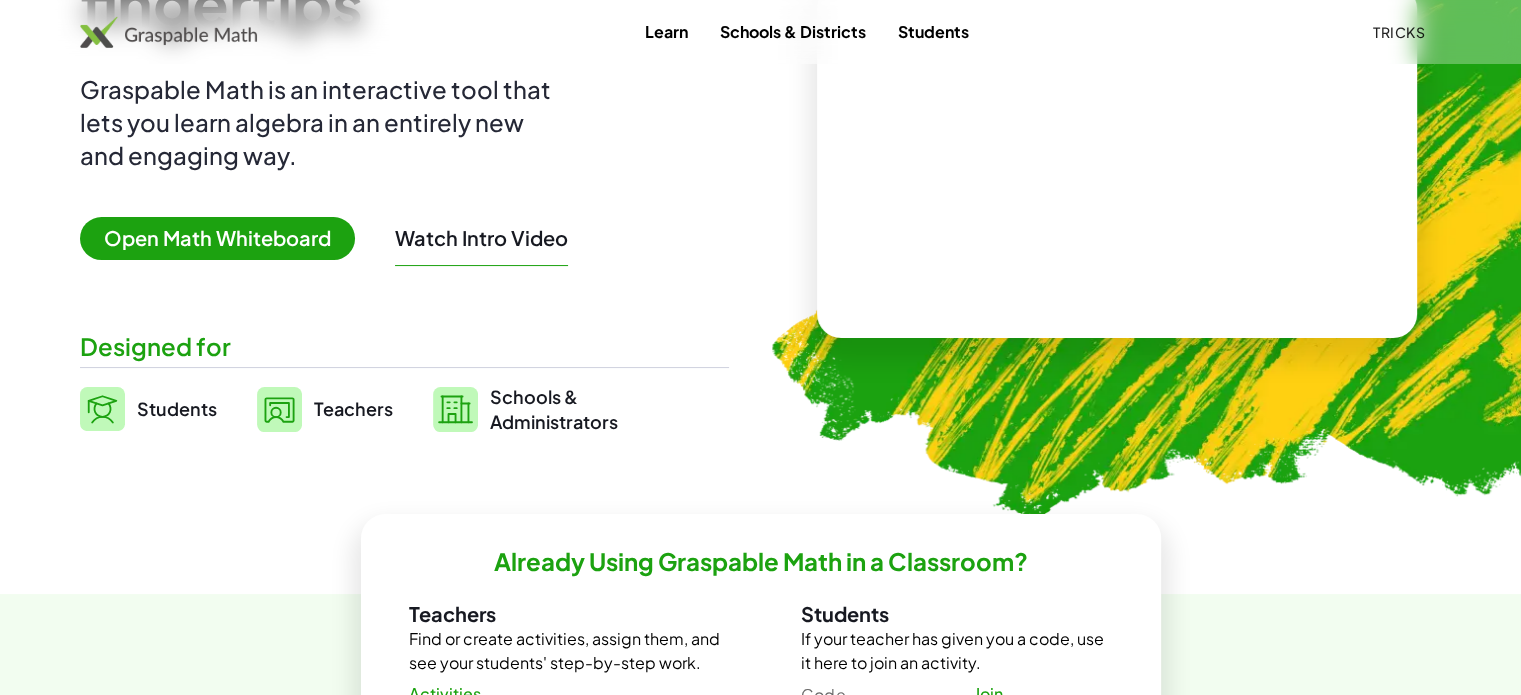 click on "Students" at bounding box center [933, 31] 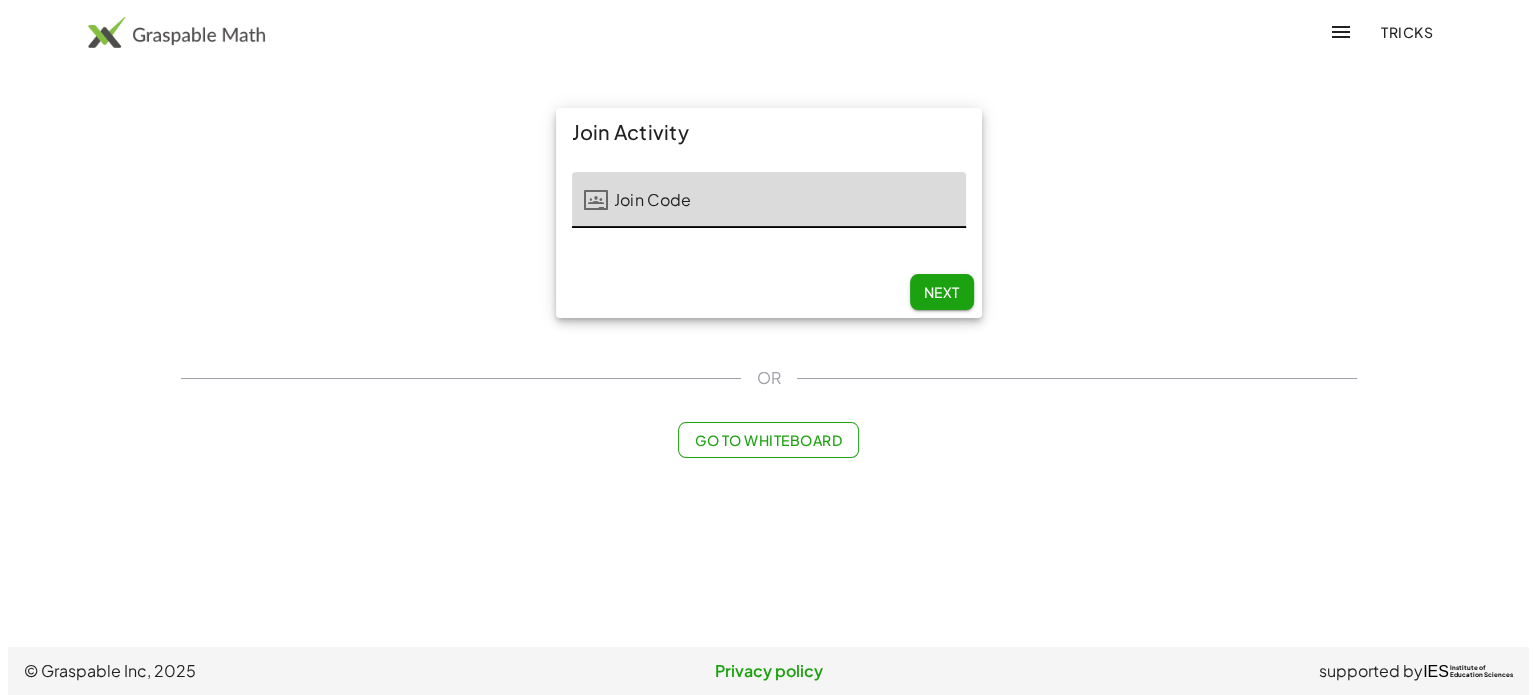 scroll, scrollTop: 0, scrollLeft: 0, axis: both 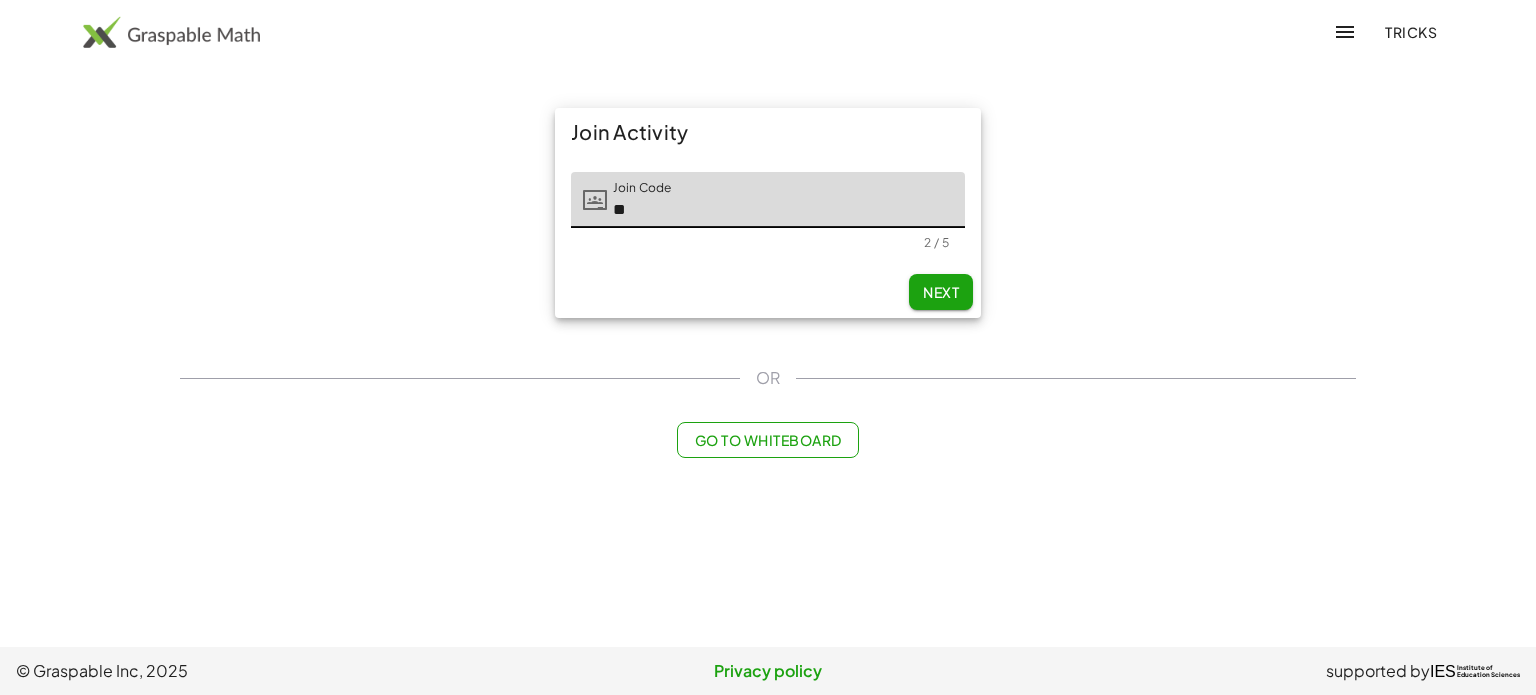 type on "*" 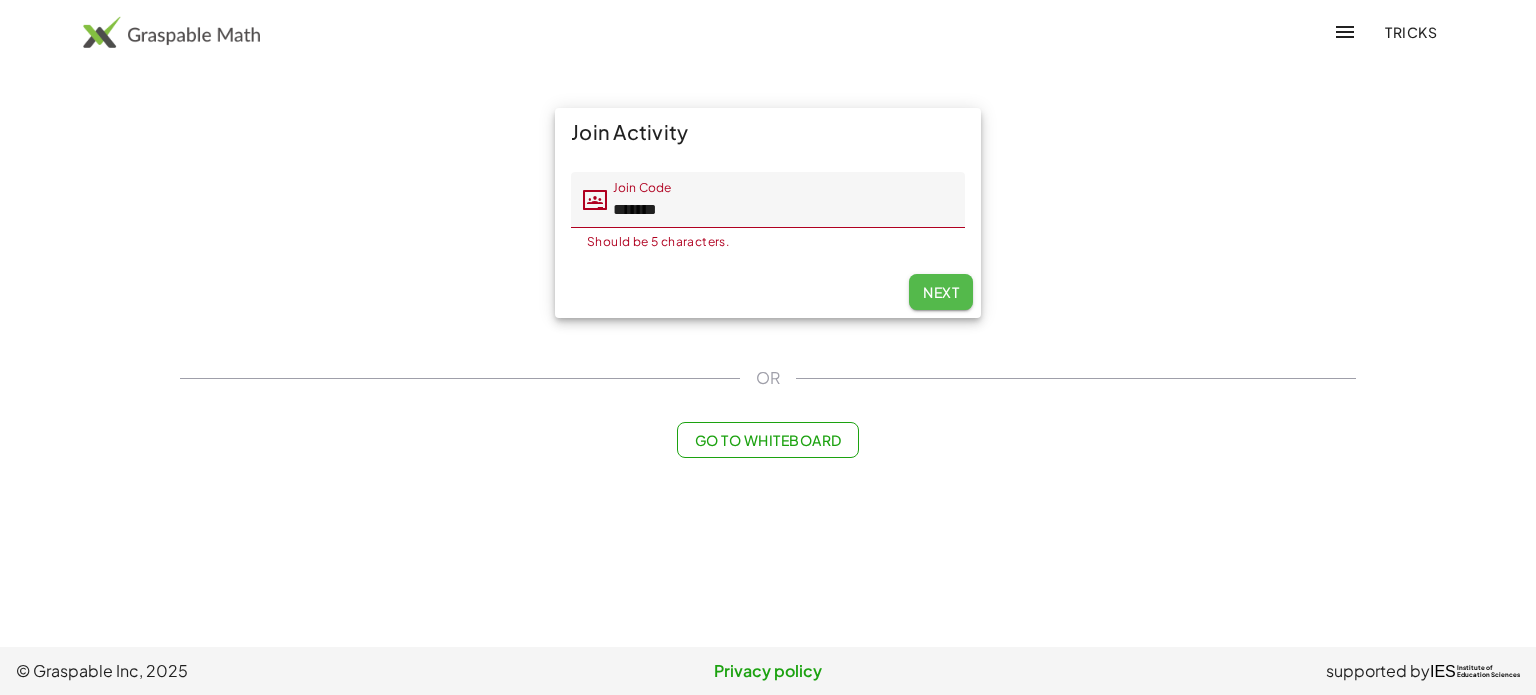click on "Next" 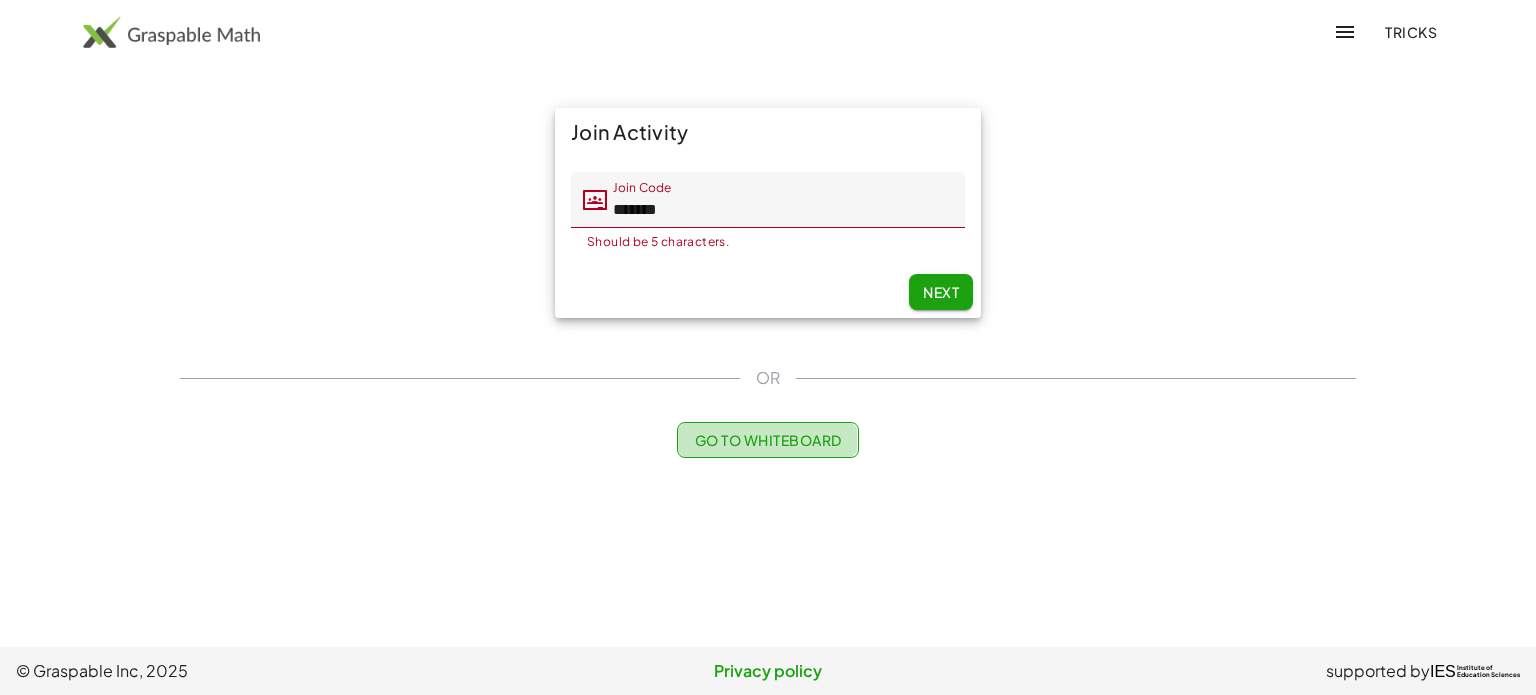 click on "Go to Whiteboard" 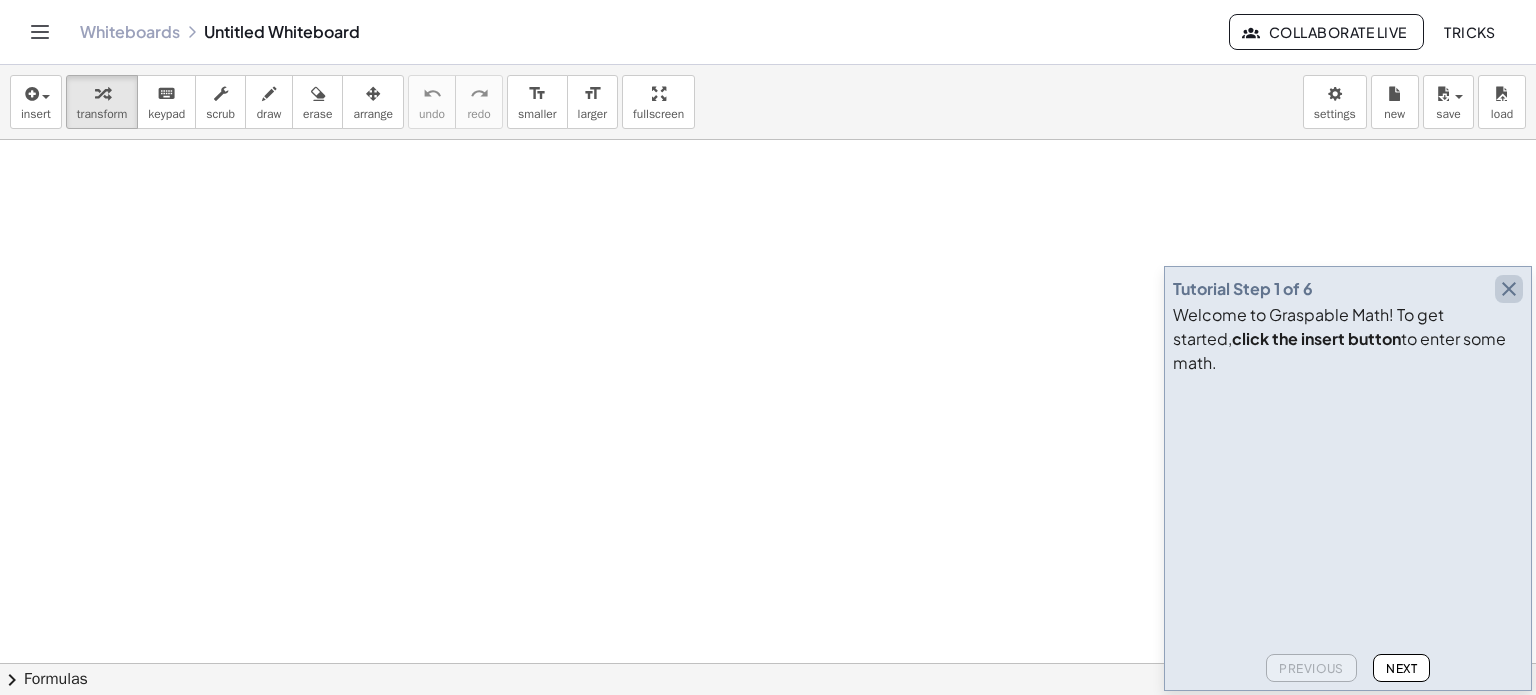 click at bounding box center [1509, 289] 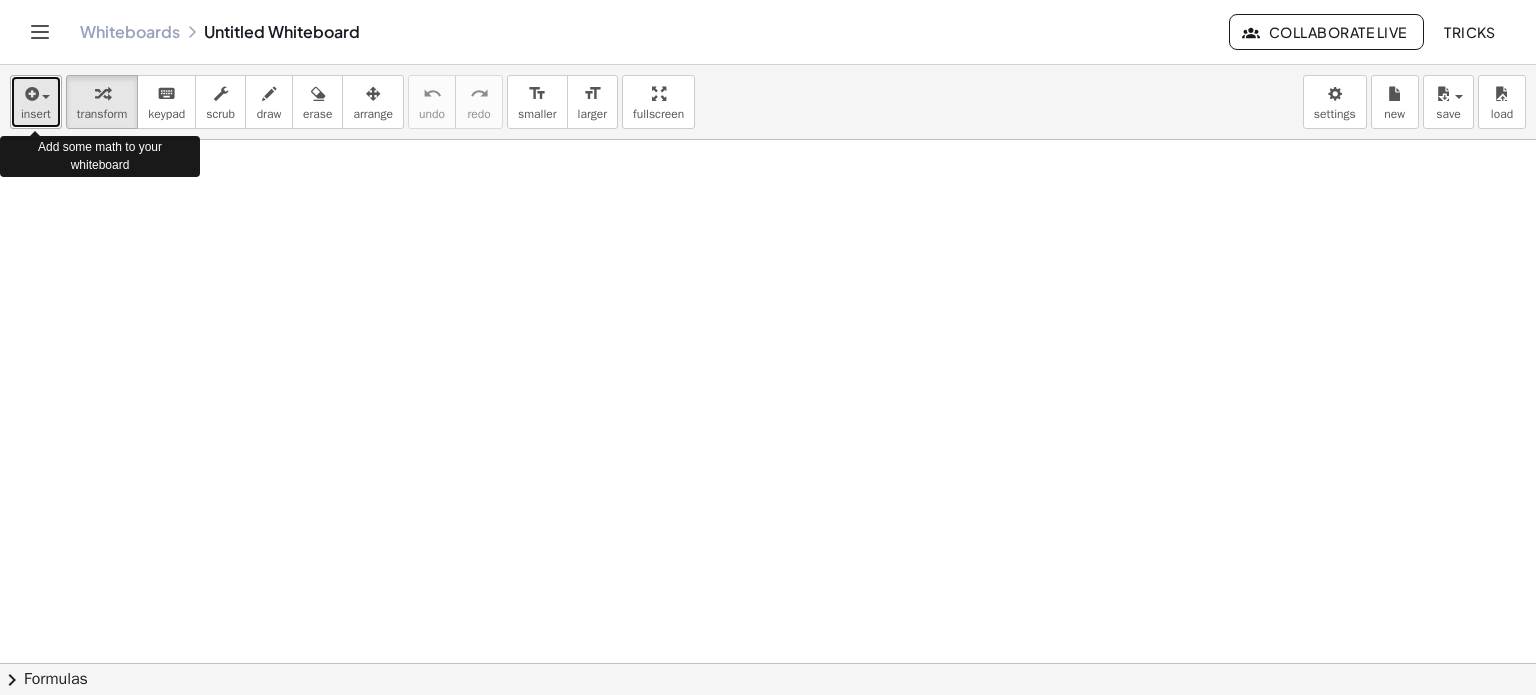 click at bounding box center (41, 96) 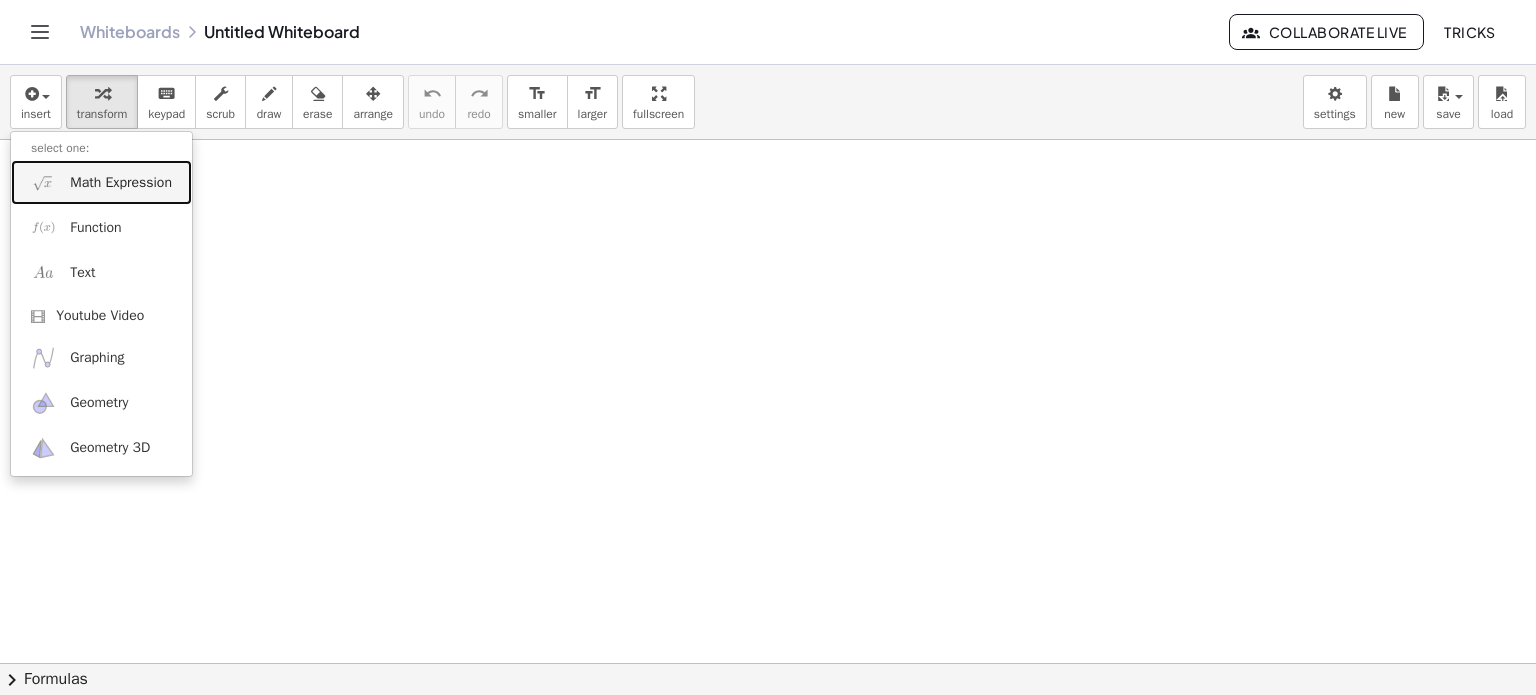 click on "Math Expression" at bounding box center [121, 183] 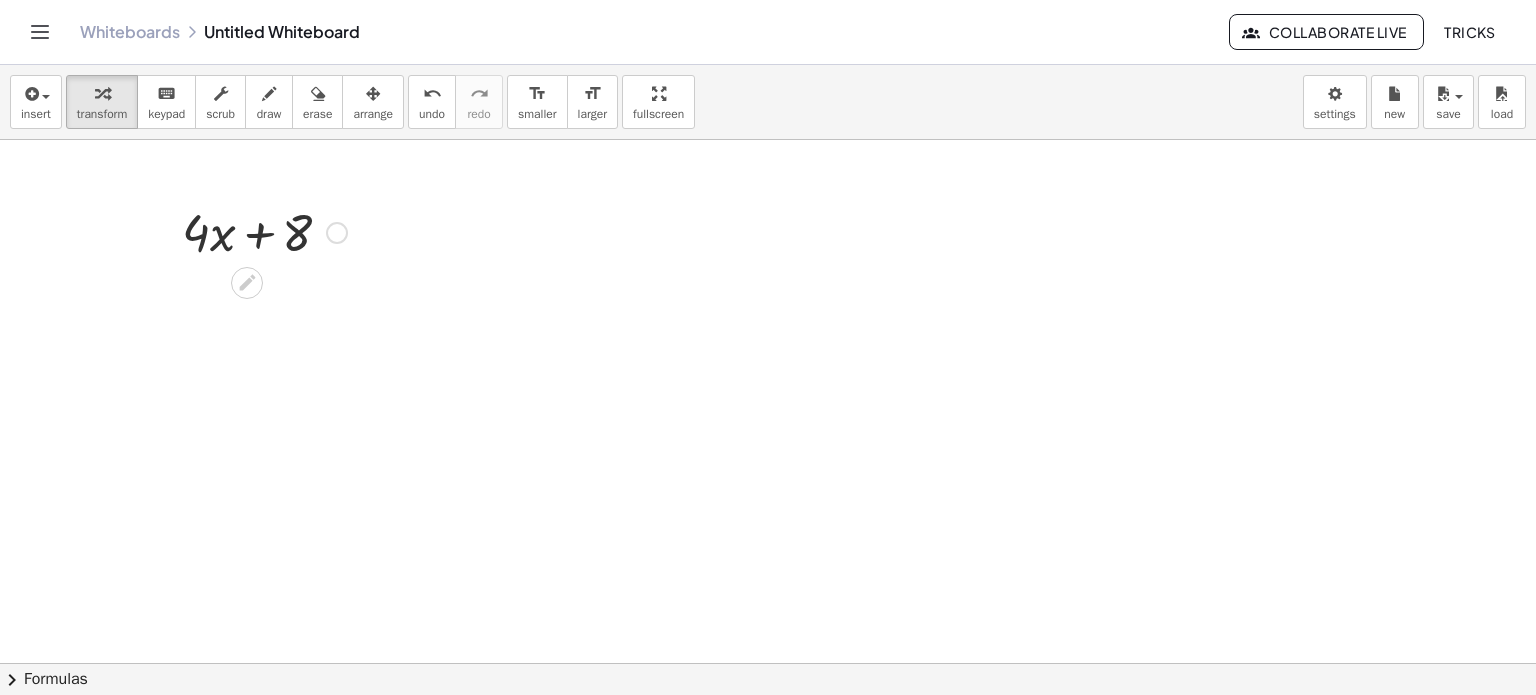 click at bounding box center (337, 233) 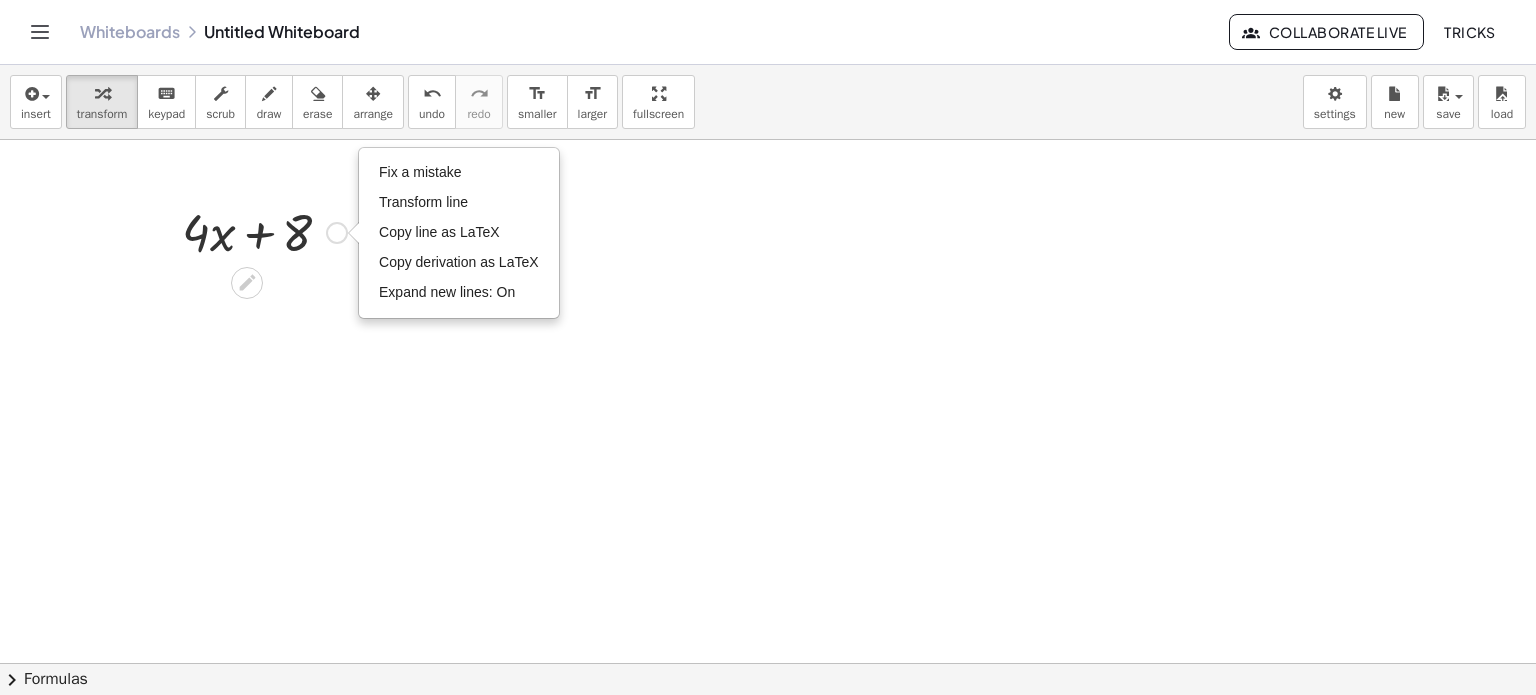 click at bounding box center [264, 231] 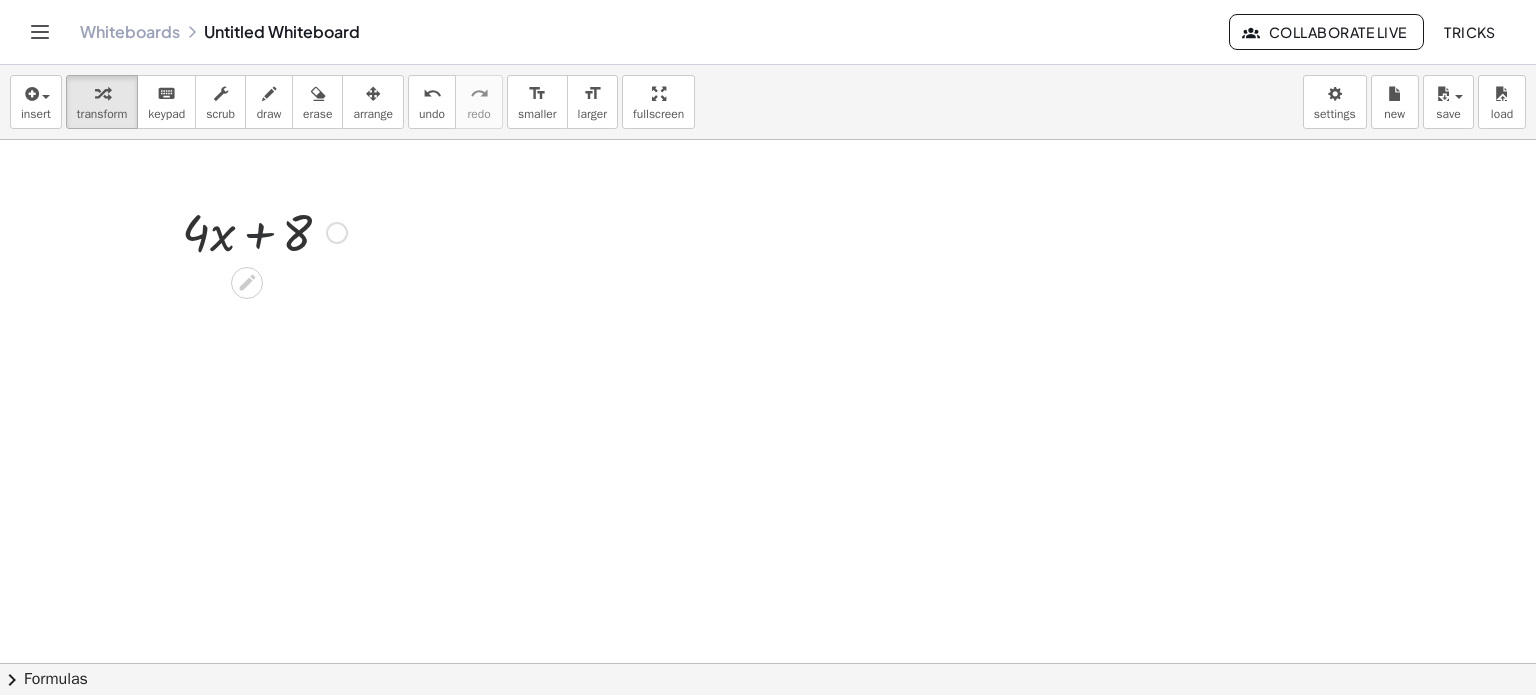 click at bounding box center [264, 231] 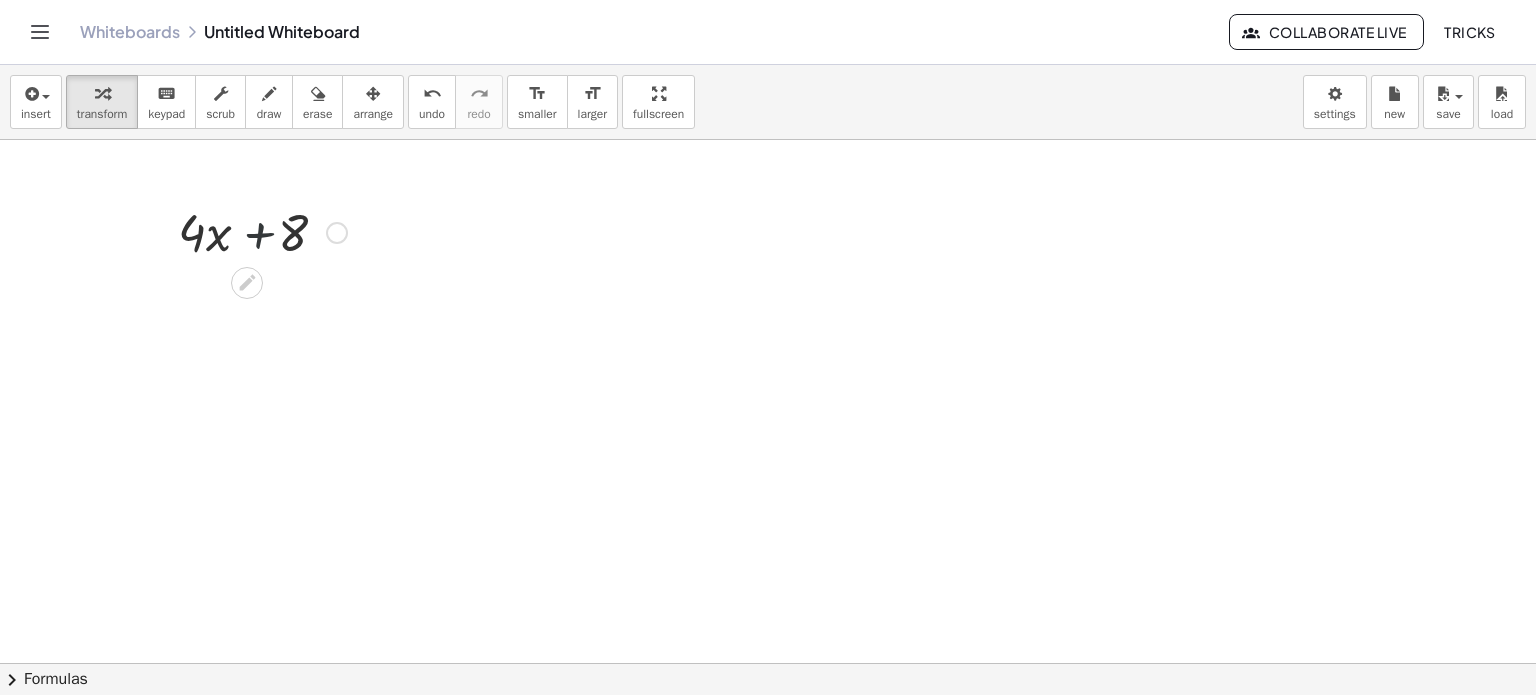 click at bounding box center (264, 231) 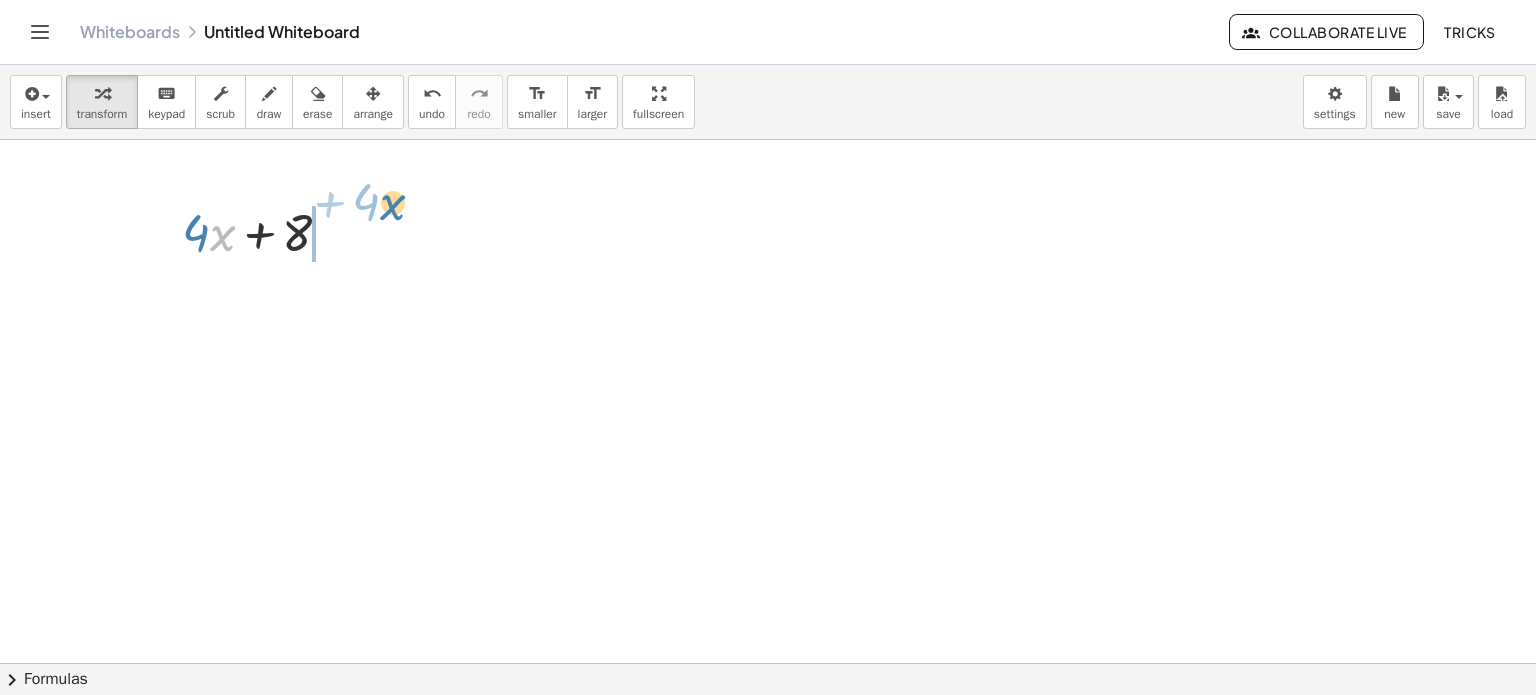 drag, startPoint x: 213, startPoint y: 235, endPoint x: 403, endPoint y: 233, distance: 190.01053 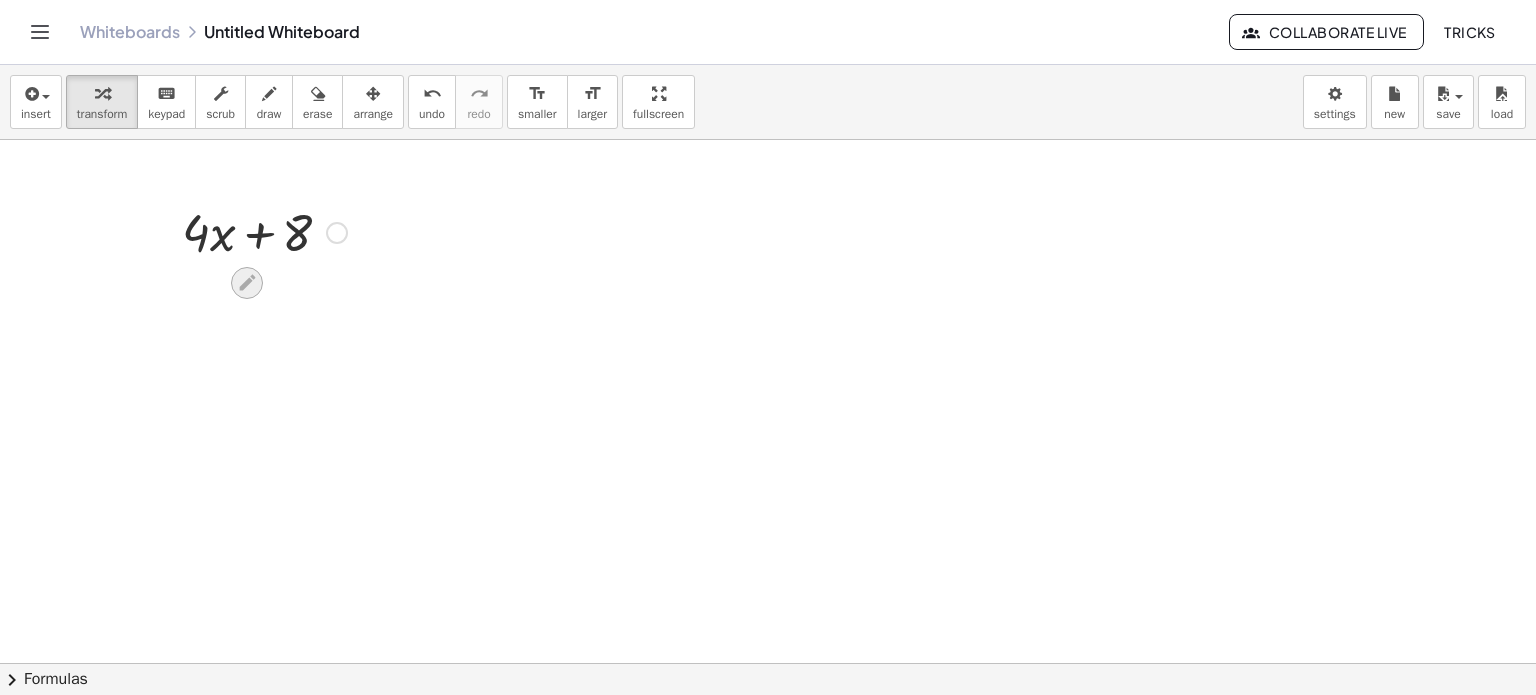 click 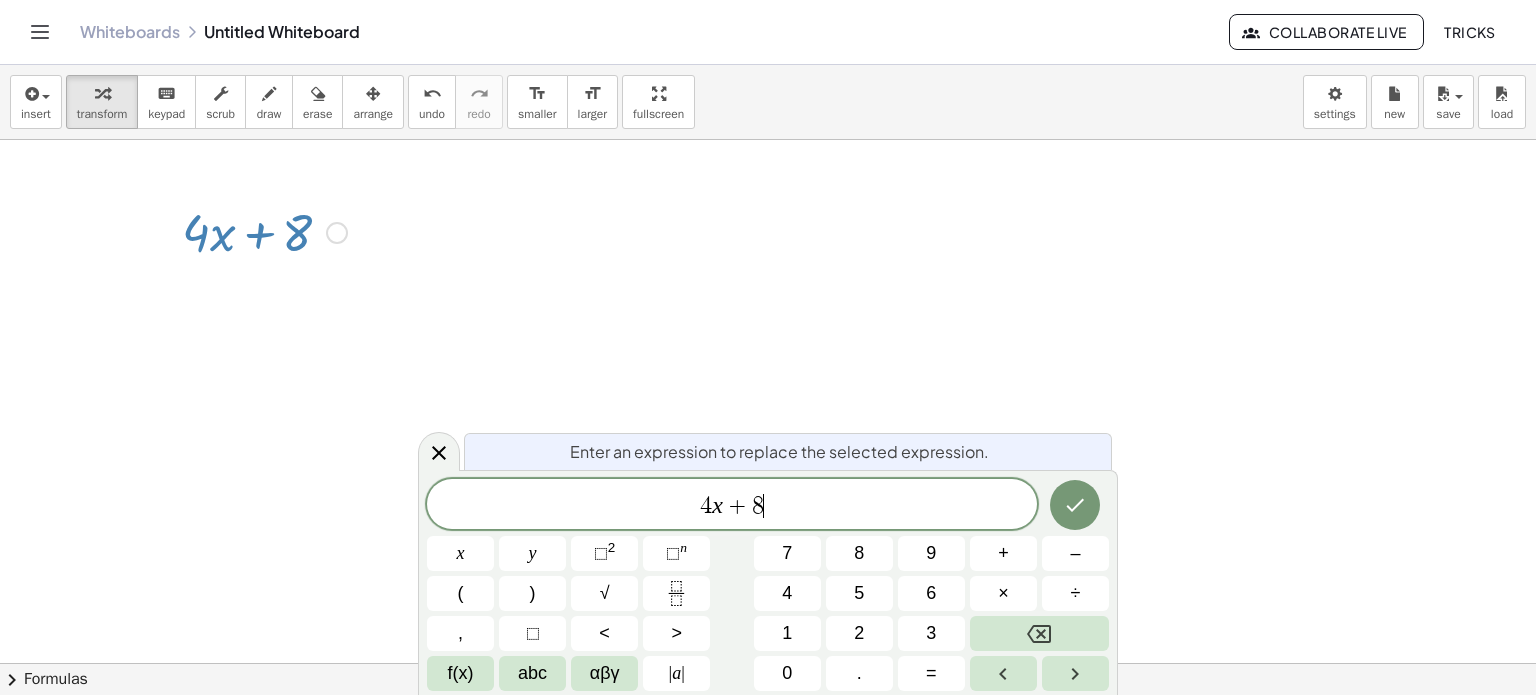 click on "4 x + 8 ​" at bounding box center (732, 506) 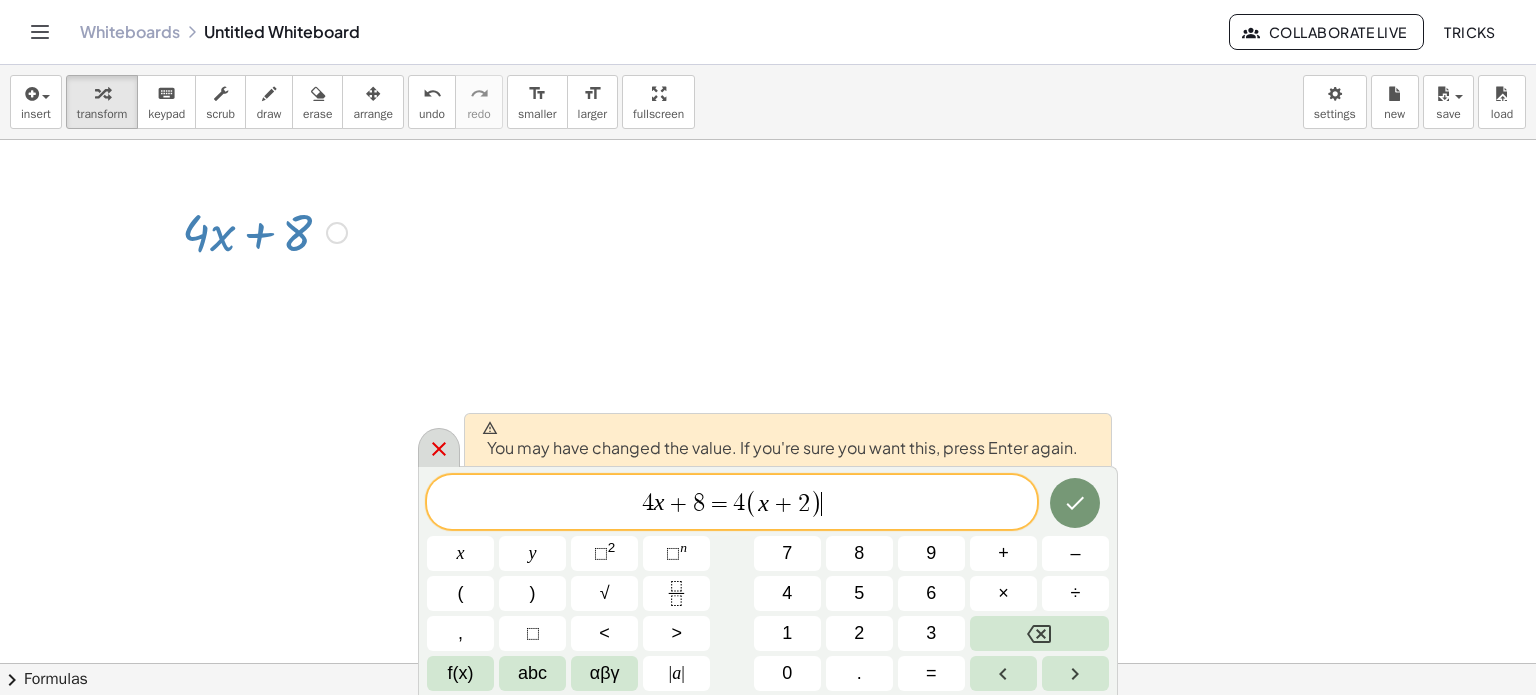 click 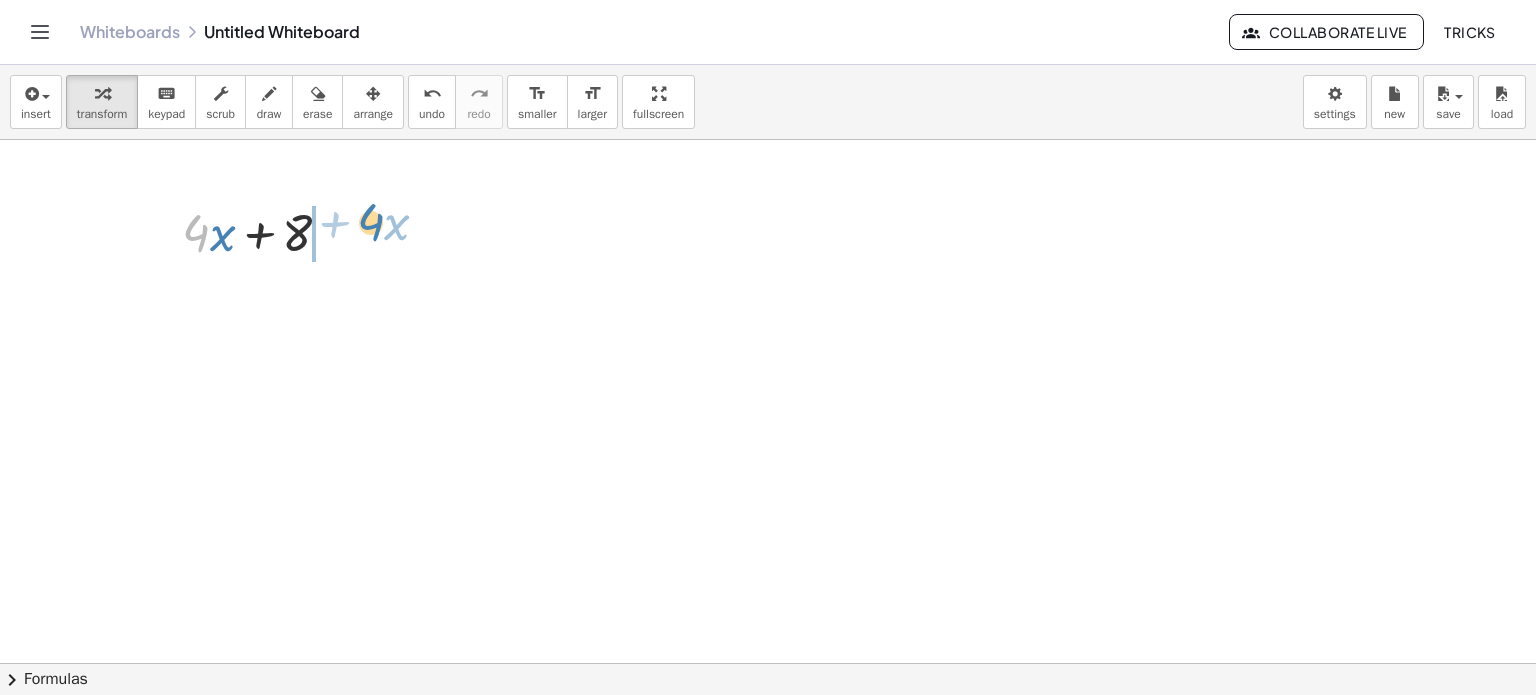 drag, startPoint x: 196, startPoint y: 233, endPoint x: 371, endPoint y: 223, distance: 175.28548 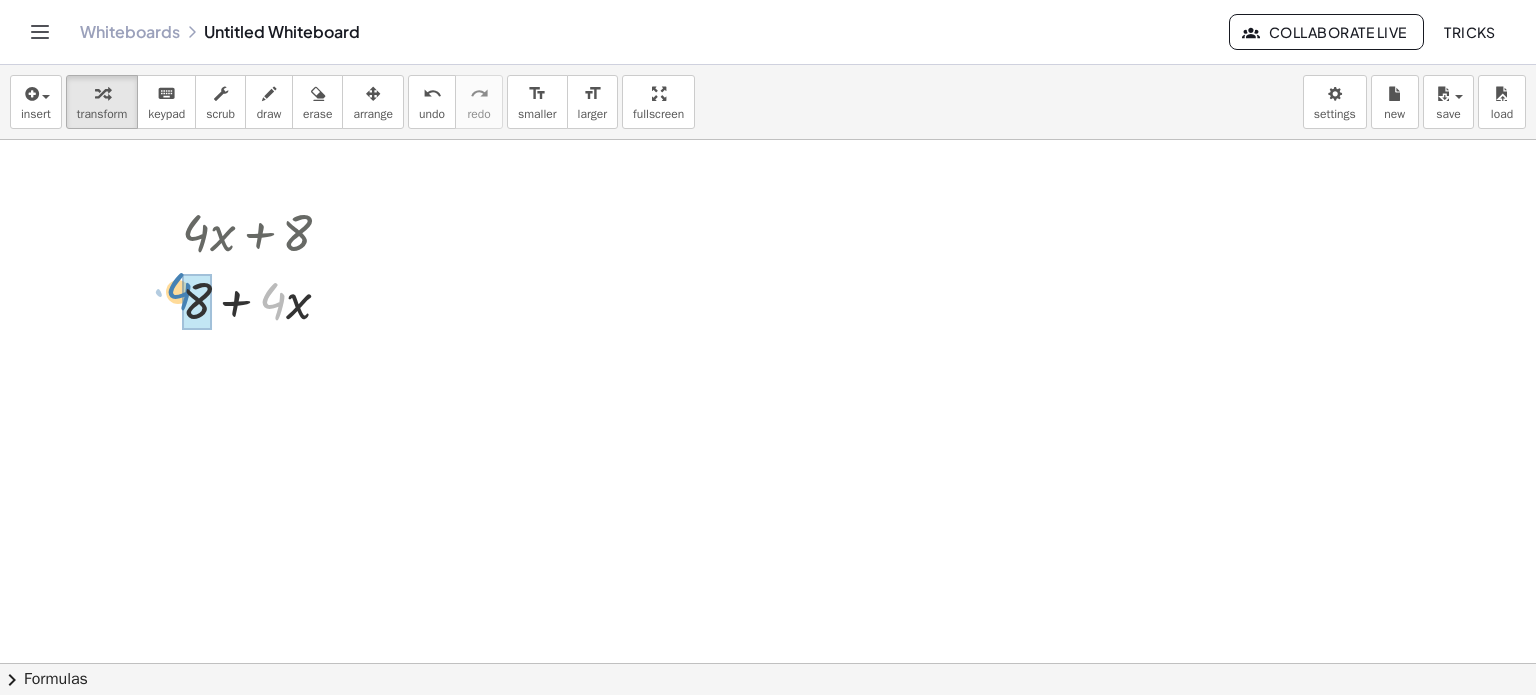 drag, startPoint x: 279, startPoint y: 306, endPoint x: 186, endPoint y: 296, distance: 93.53609 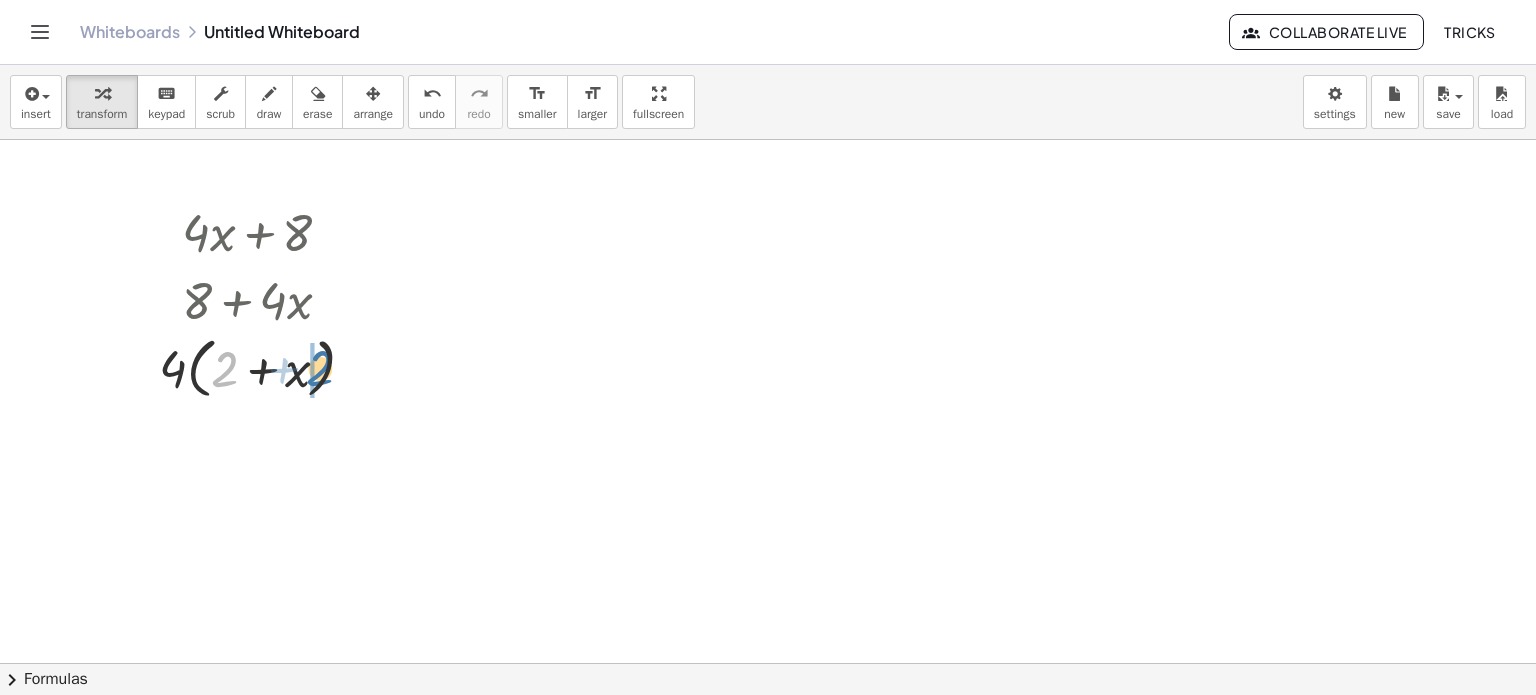 drag, startPoint x: 221, startPoint y: 381, endPoint x: 323, endPoint y: 380, distance: 102.0049 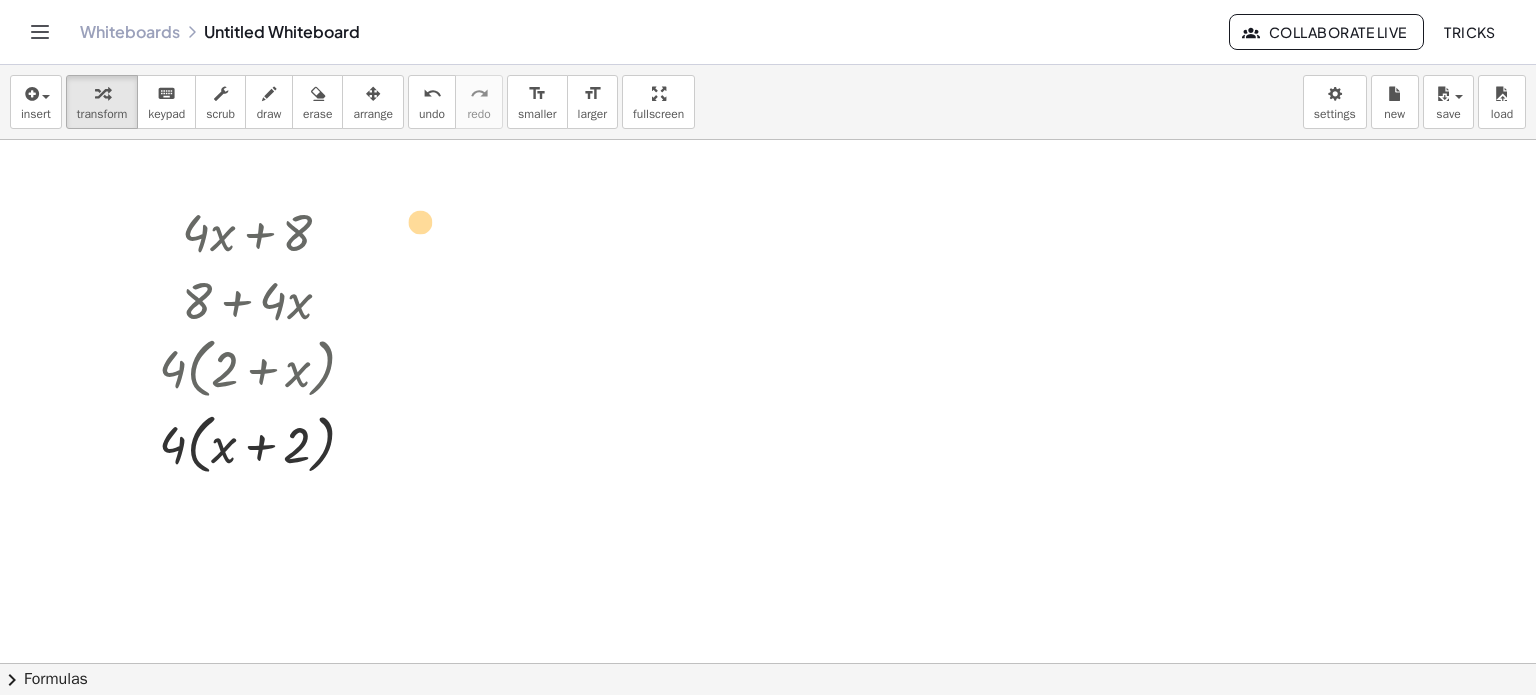 drag, startPoint x: 177, startPoint y: 456, endPoint x: 351, endPoint y: 237, distance: 279.70877 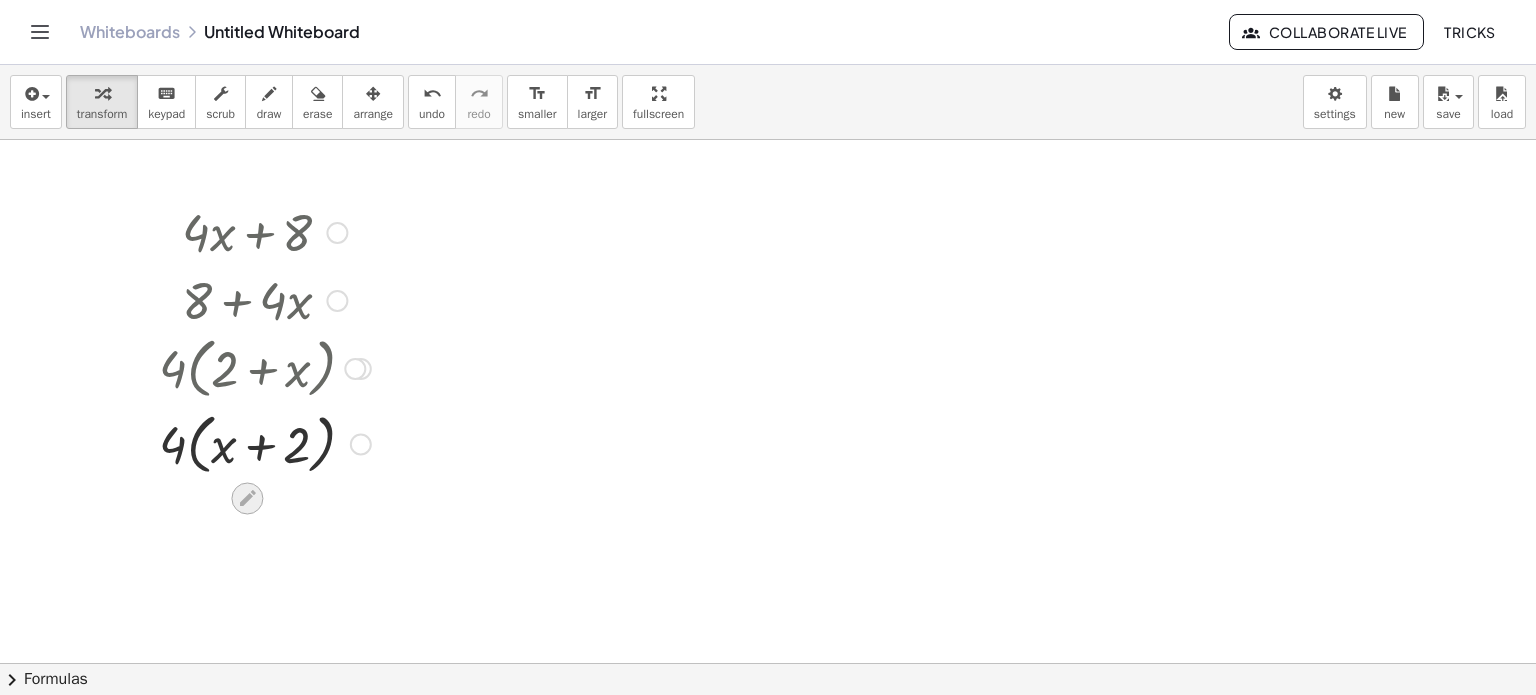 click 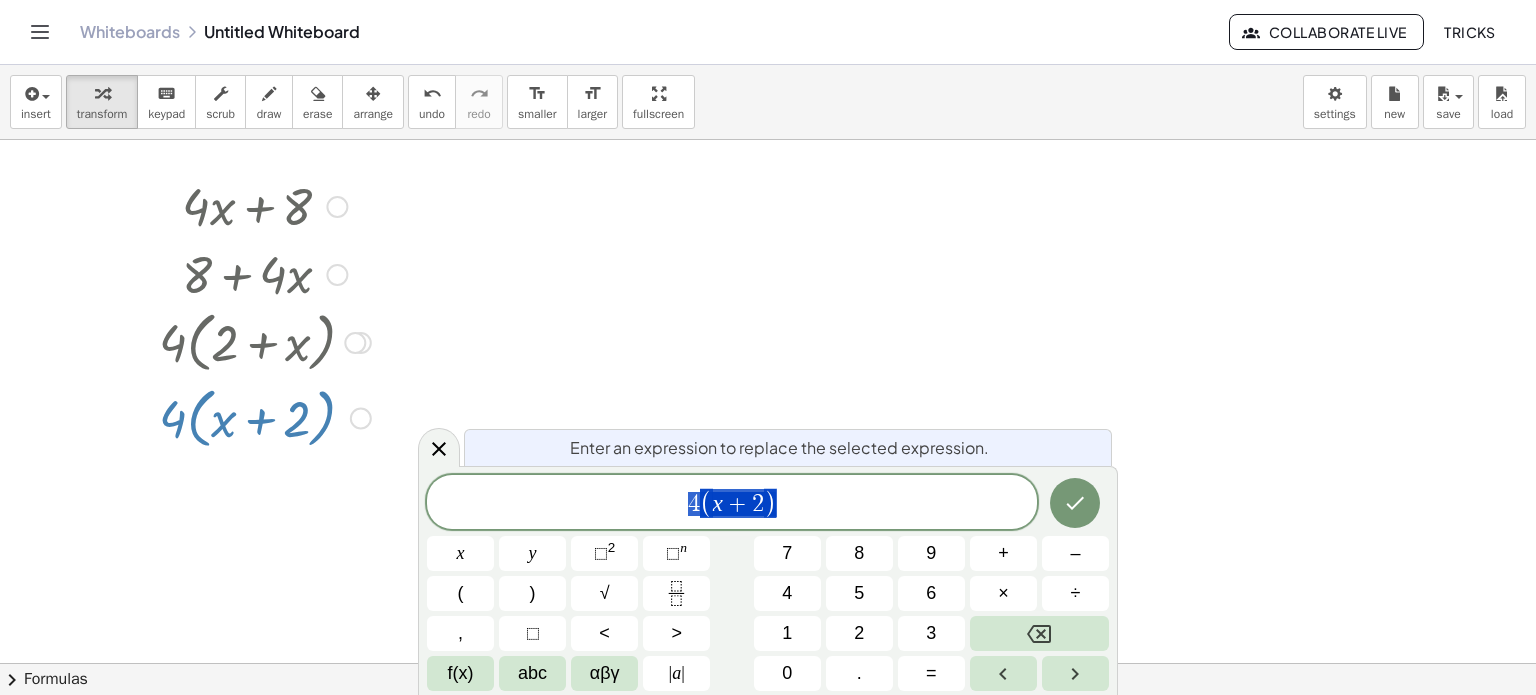 scroll, scrollTop: 42, scrollLeft: 0, axis: vertical 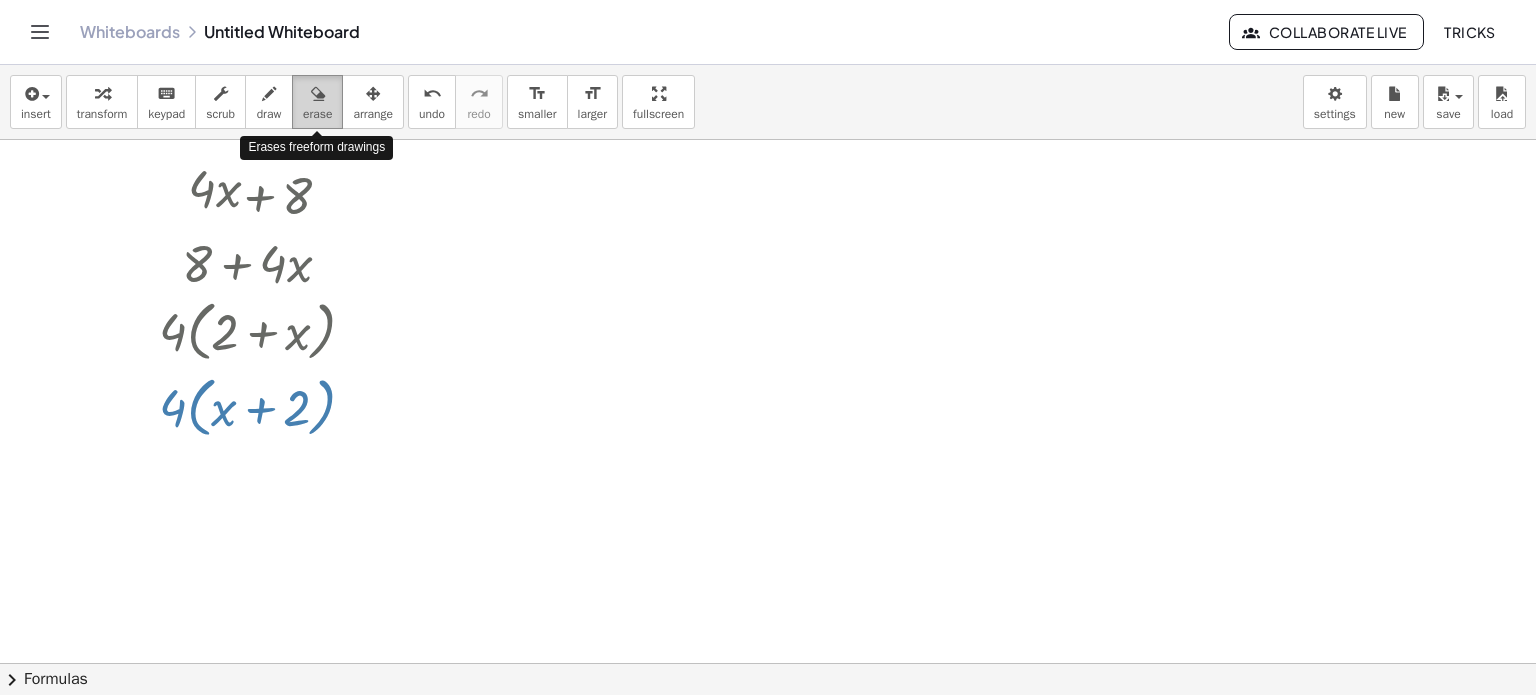 click on "erase" at bounding box center [317, 114] 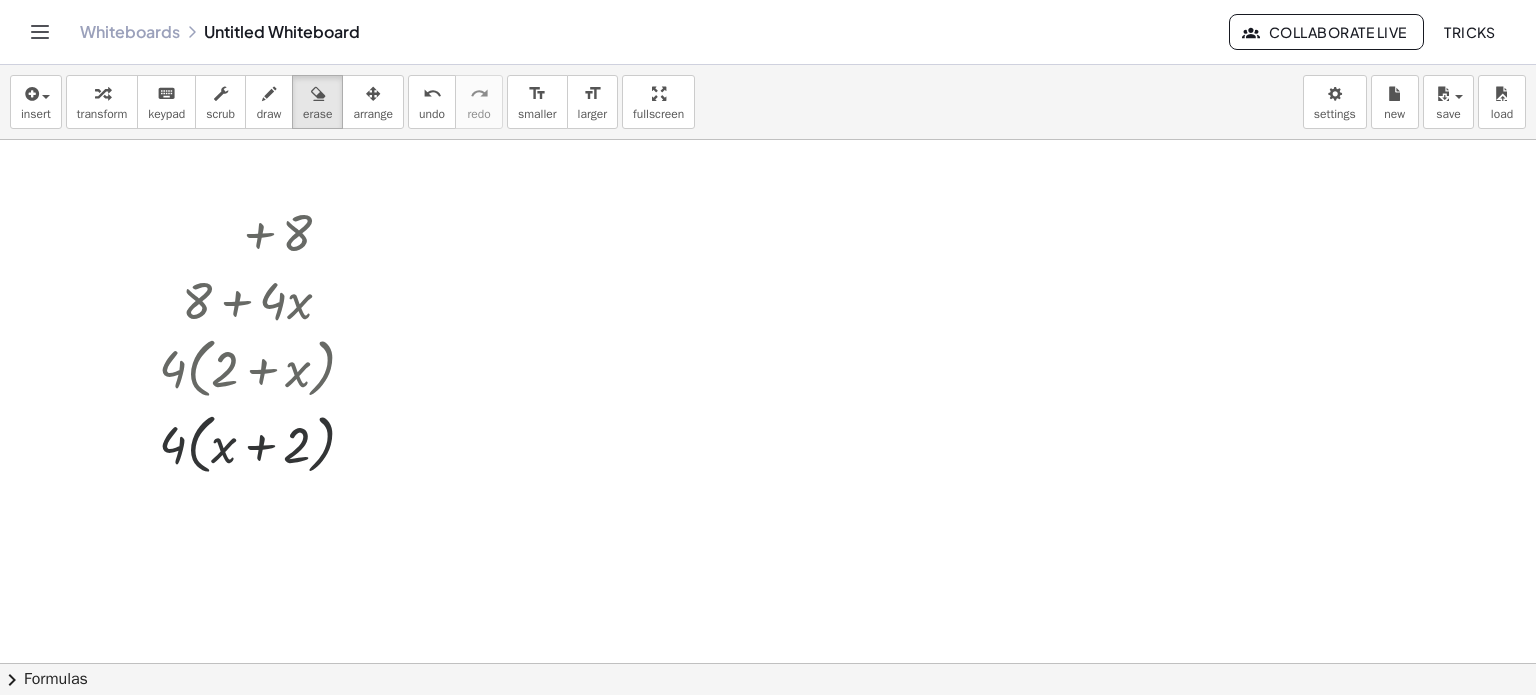 scroll, scrollTop: 0, scrollLeft: 0, axis: both 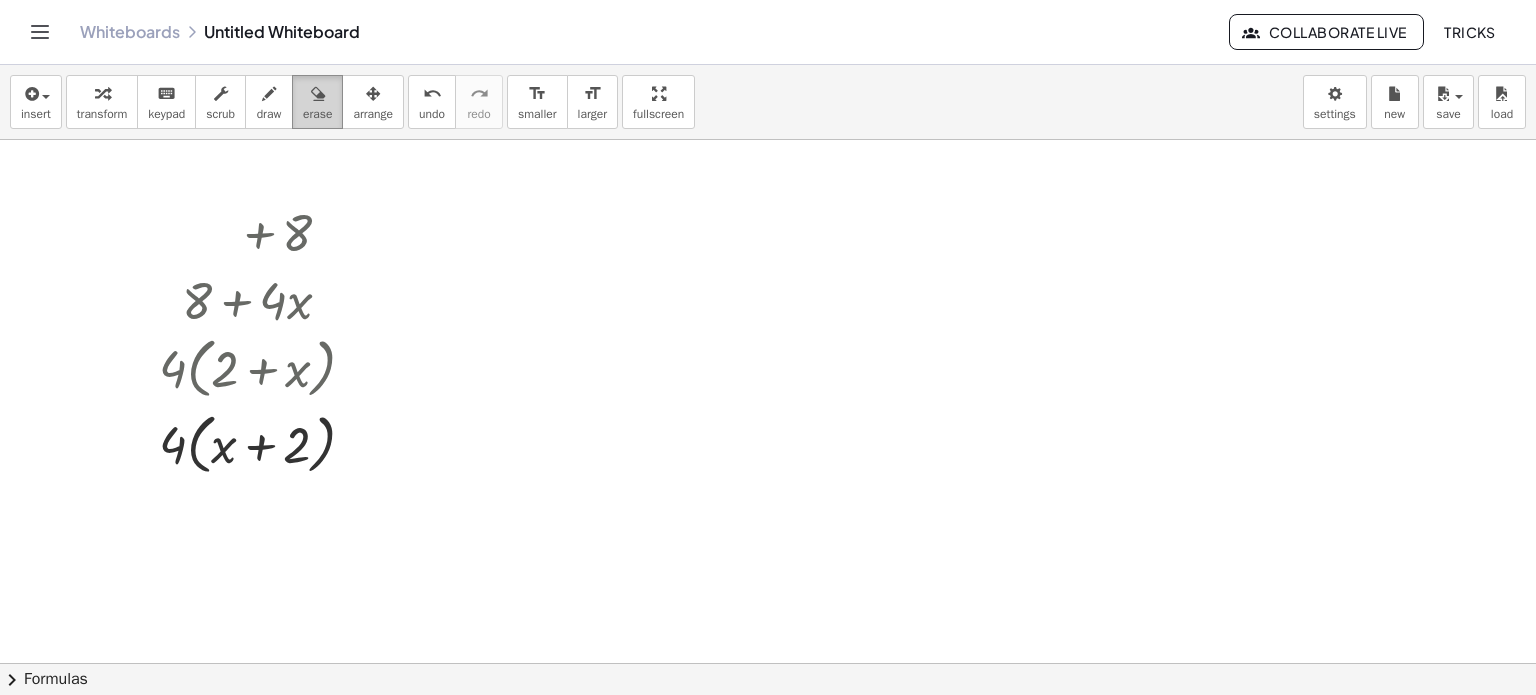 click on "erase" at bounding box center (317, 102) 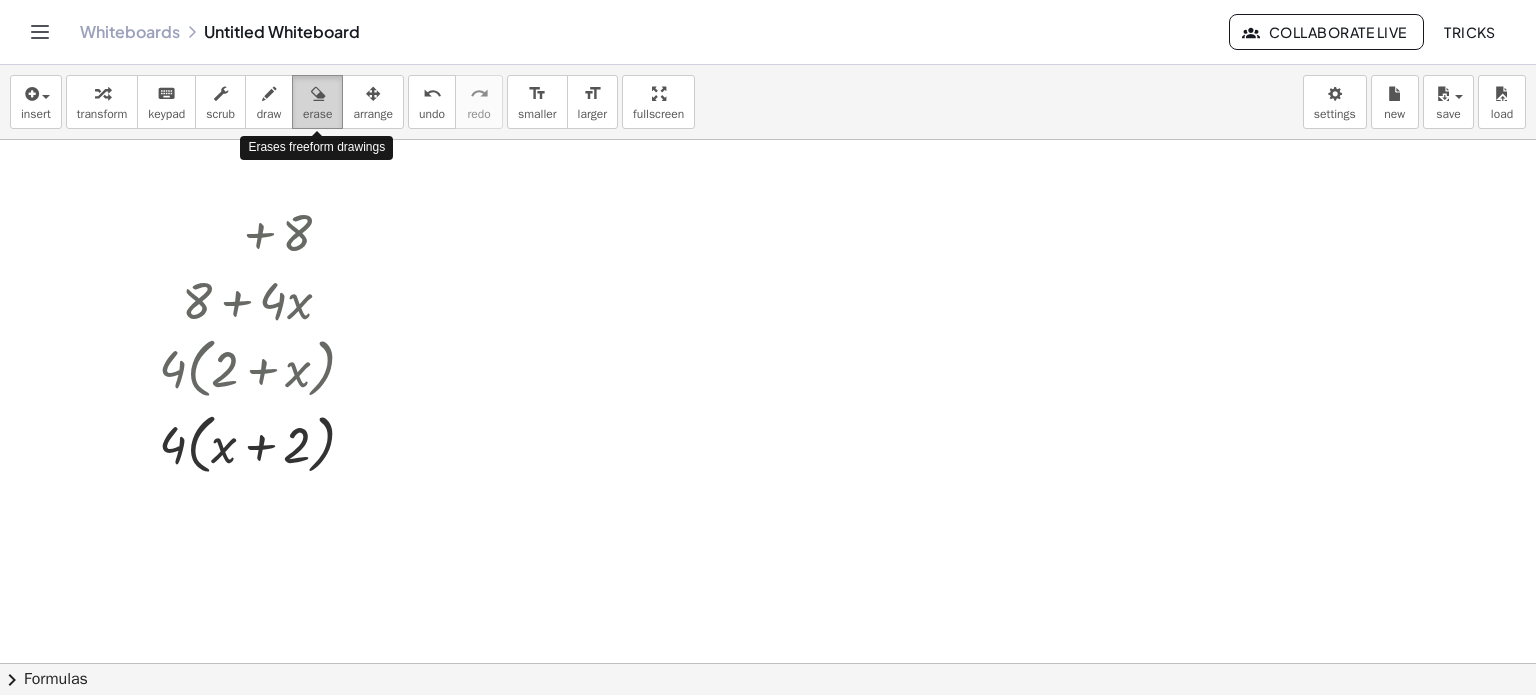 click on "erase" at bounding box center (317, 102) 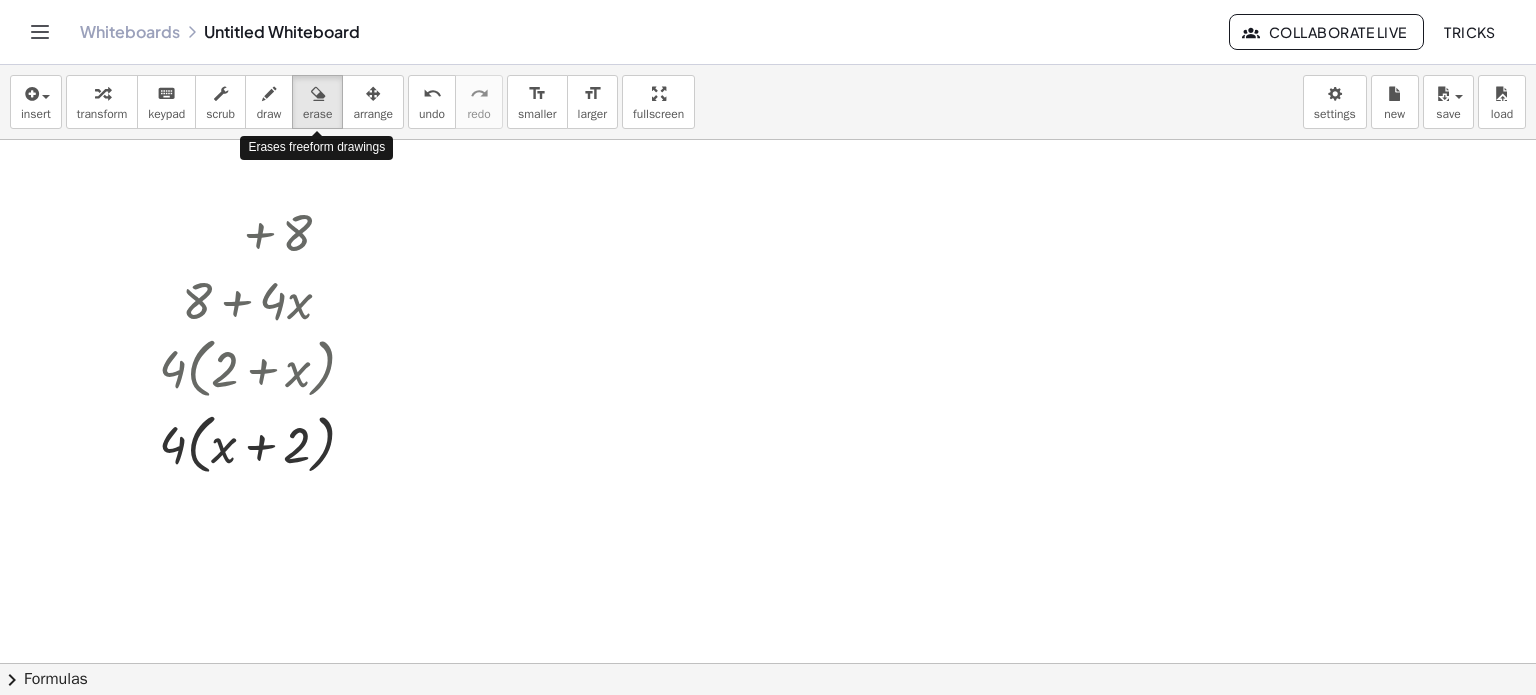 drag, startPoint x: 303, startPoint y: 125, endPoint x: 280, endPoint y: 235, distance: 112.37882 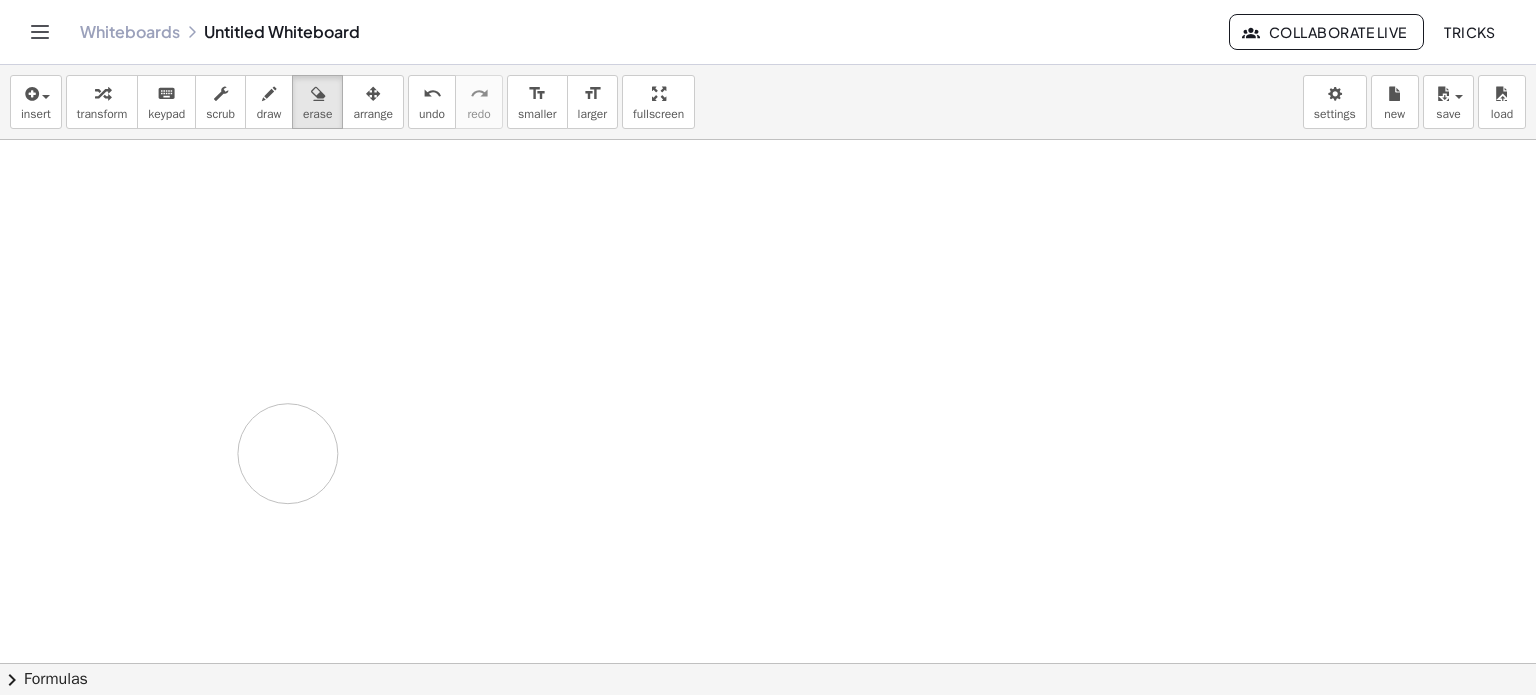 drag, startPoint x: 280, startPoint y: 235, endPoint x: 288, endPoint y: 453, distance: 218.14674 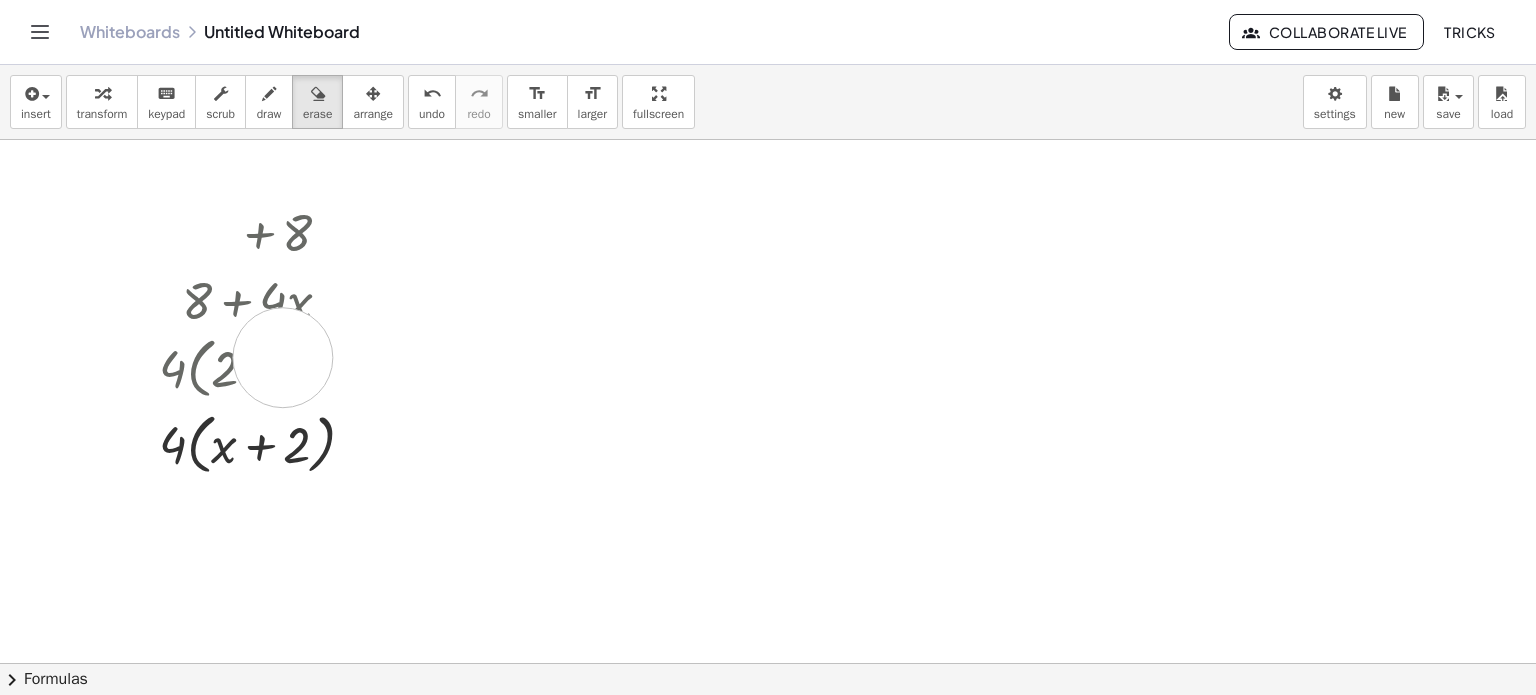 click at bounding box center (768, 729) 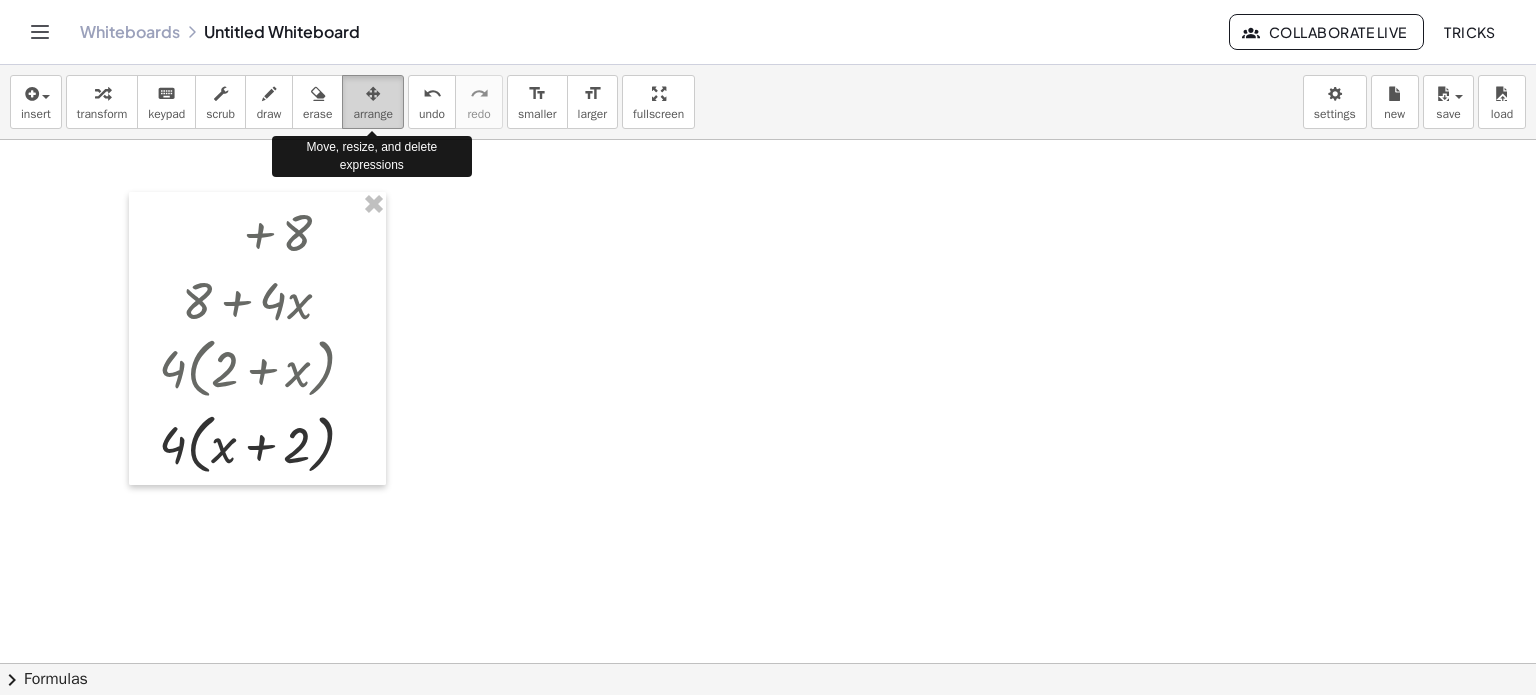 click on "arrange" at bounding box center (373, 114) 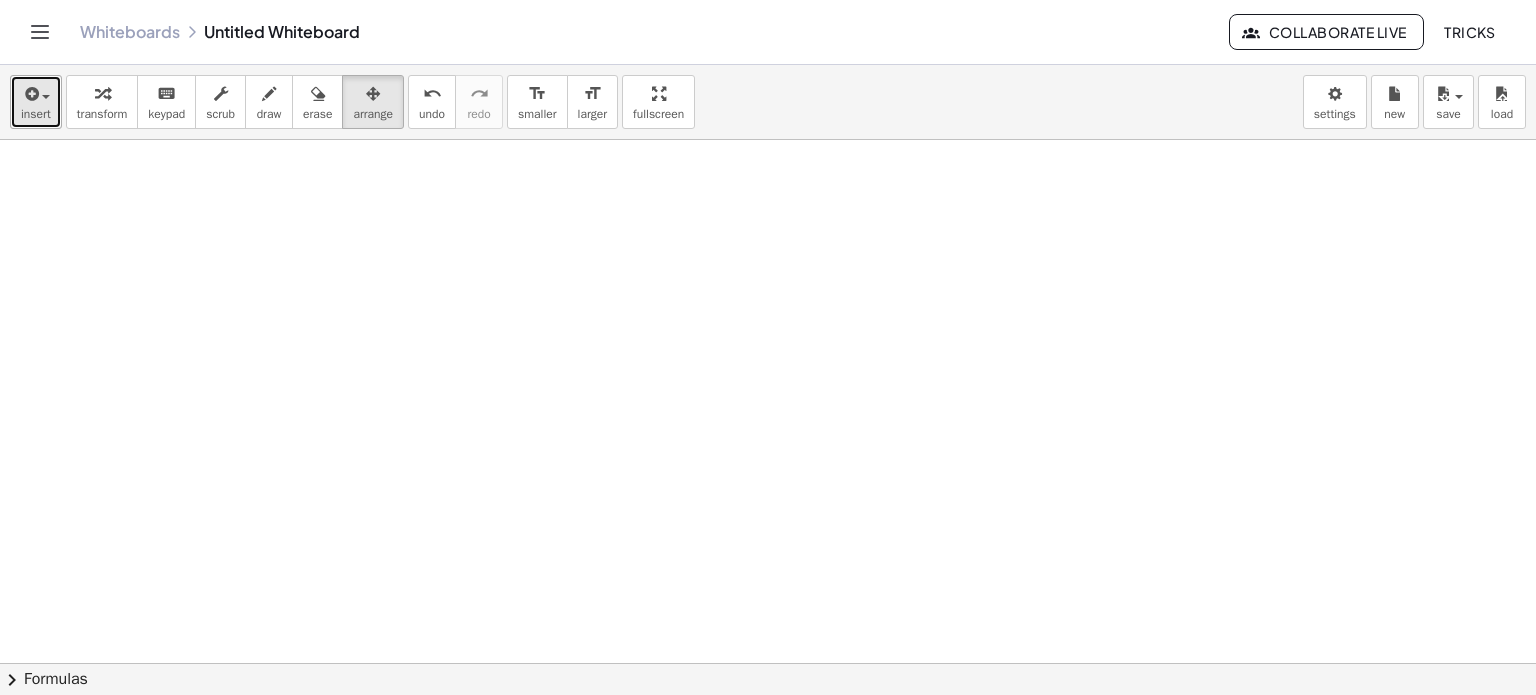 click on "insert" at bounding box center (36, 114) 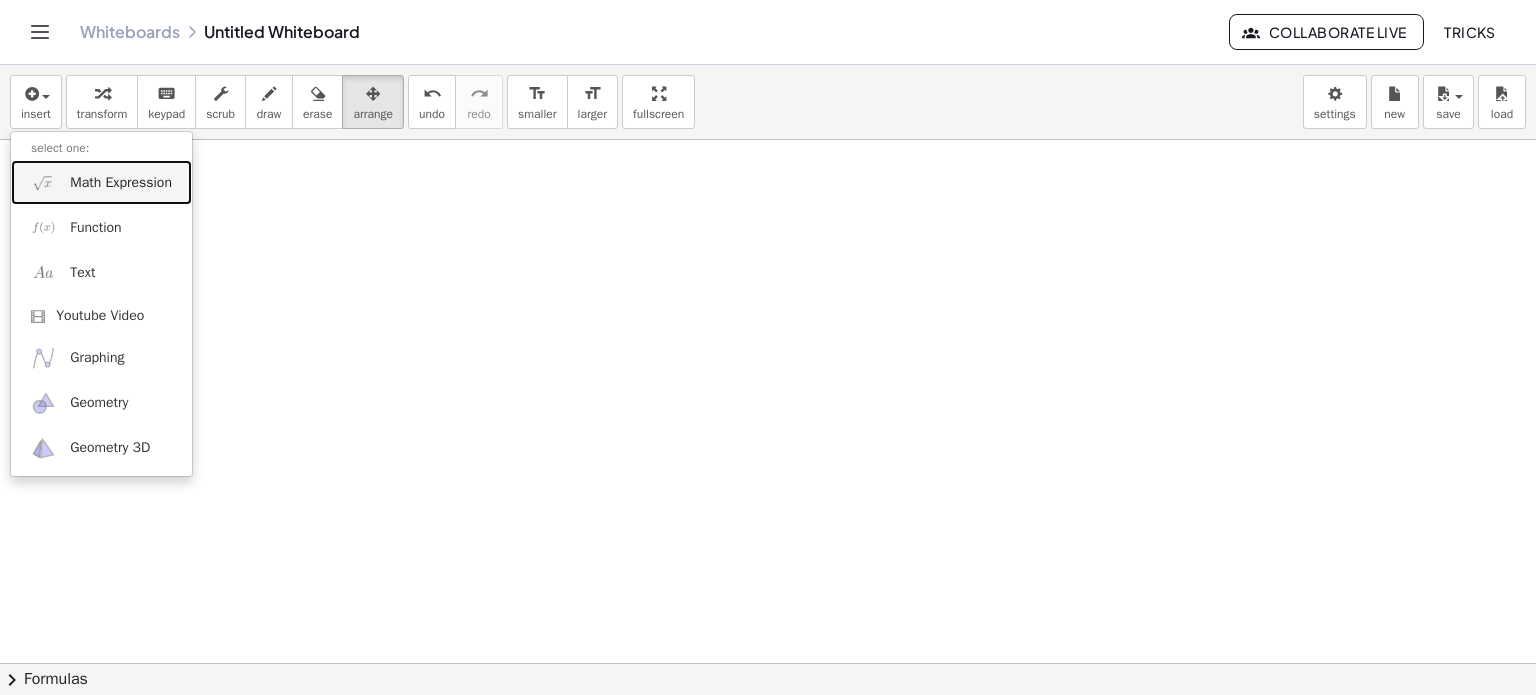click on "Math Expression" at bounding box center (101, 182) 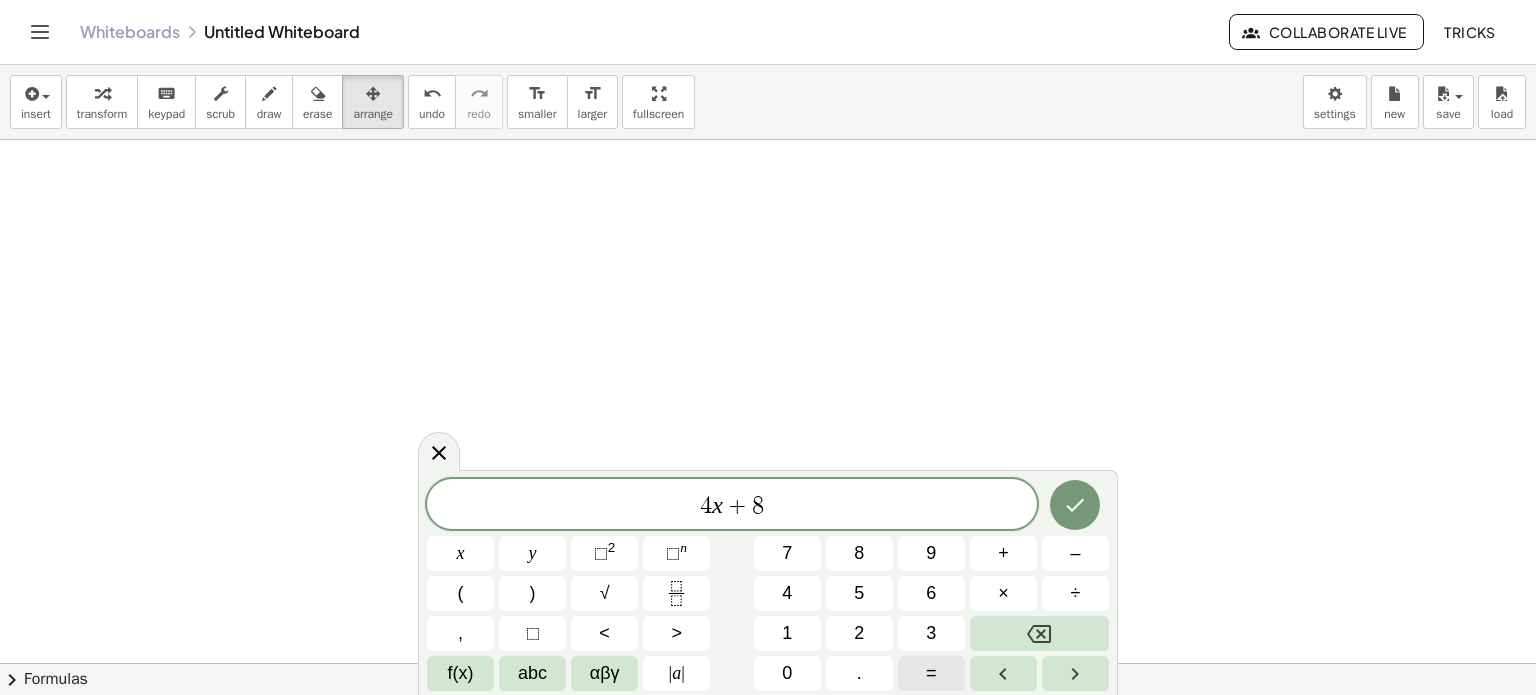 click on "=" at bounding box center (931, 673) 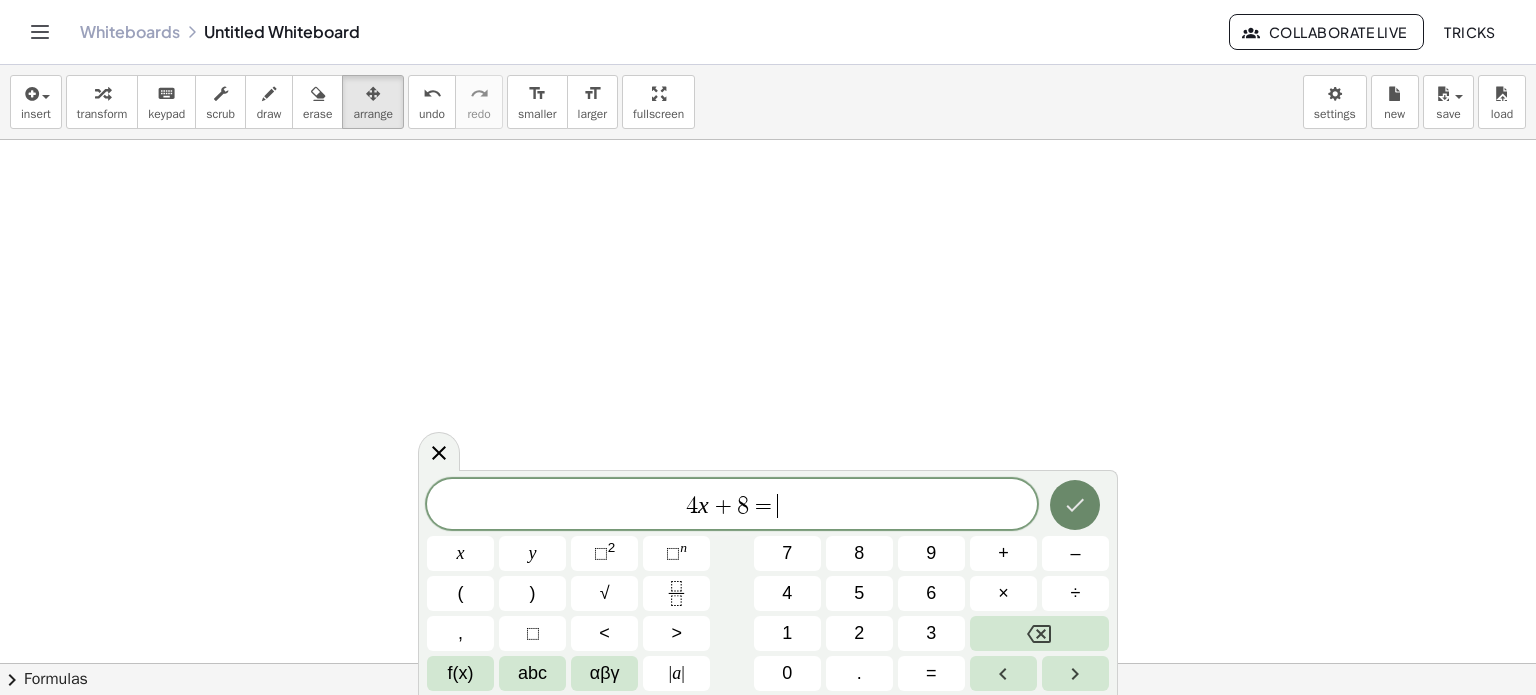 click 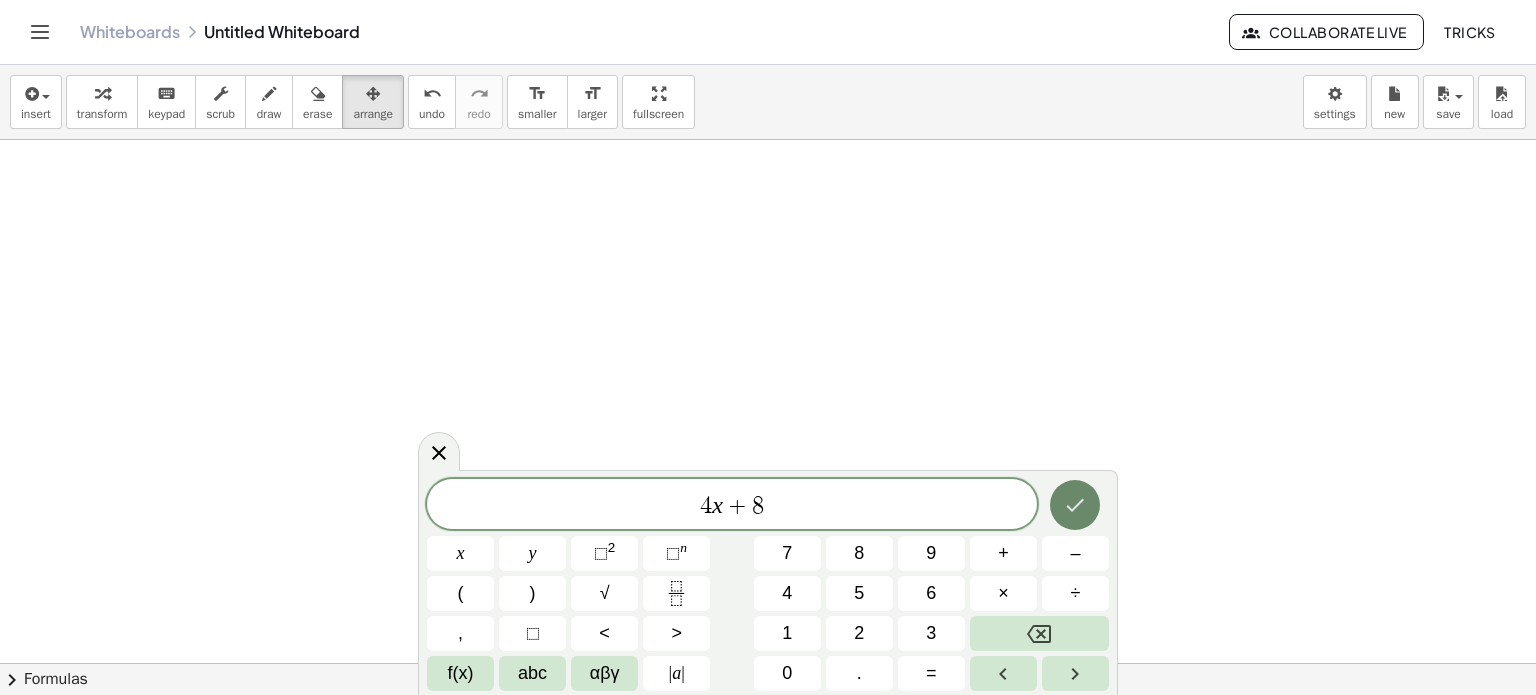 click 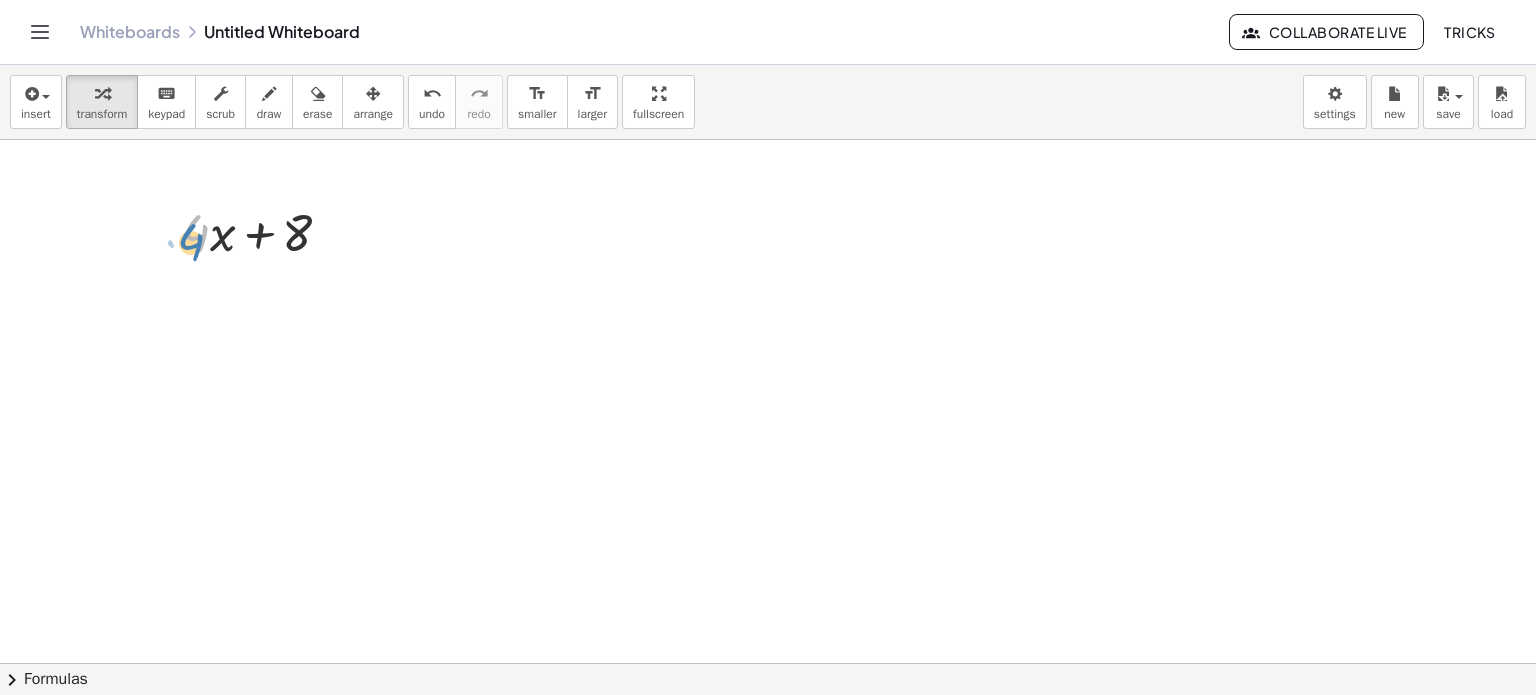 drag, startPoint x: 198, startPoint y: 240, endPoint x: 193, endPoint y: 249, distance: 10.29563 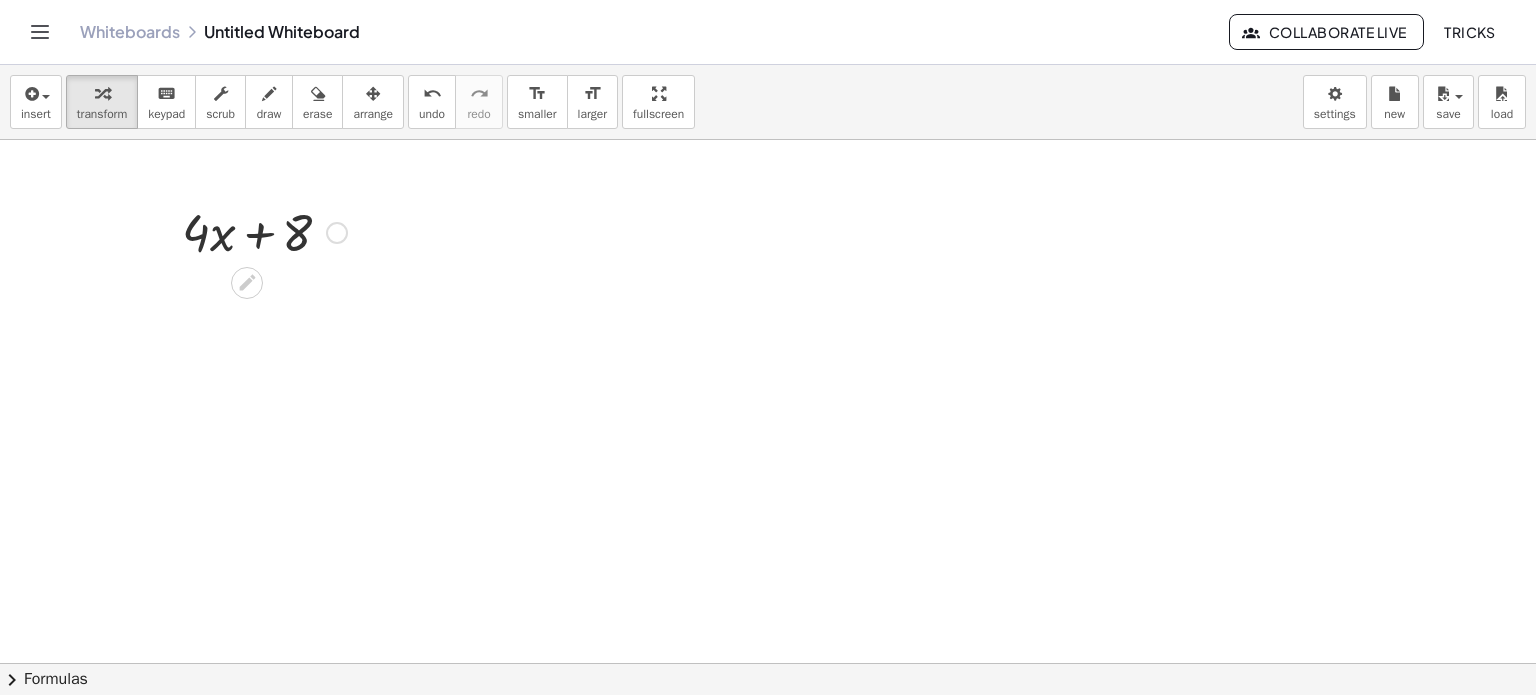 click at bounding box center [264, 231] 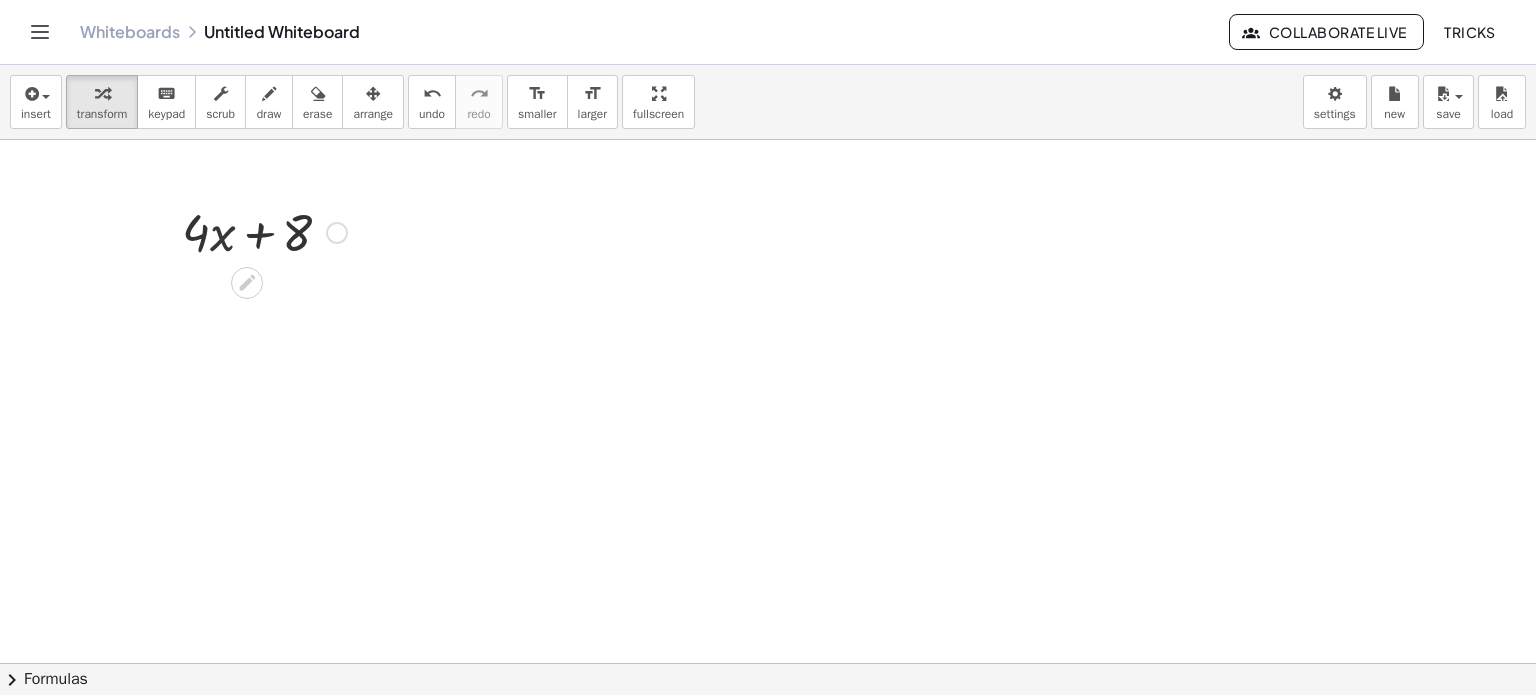click at bounding box center (264, 231) 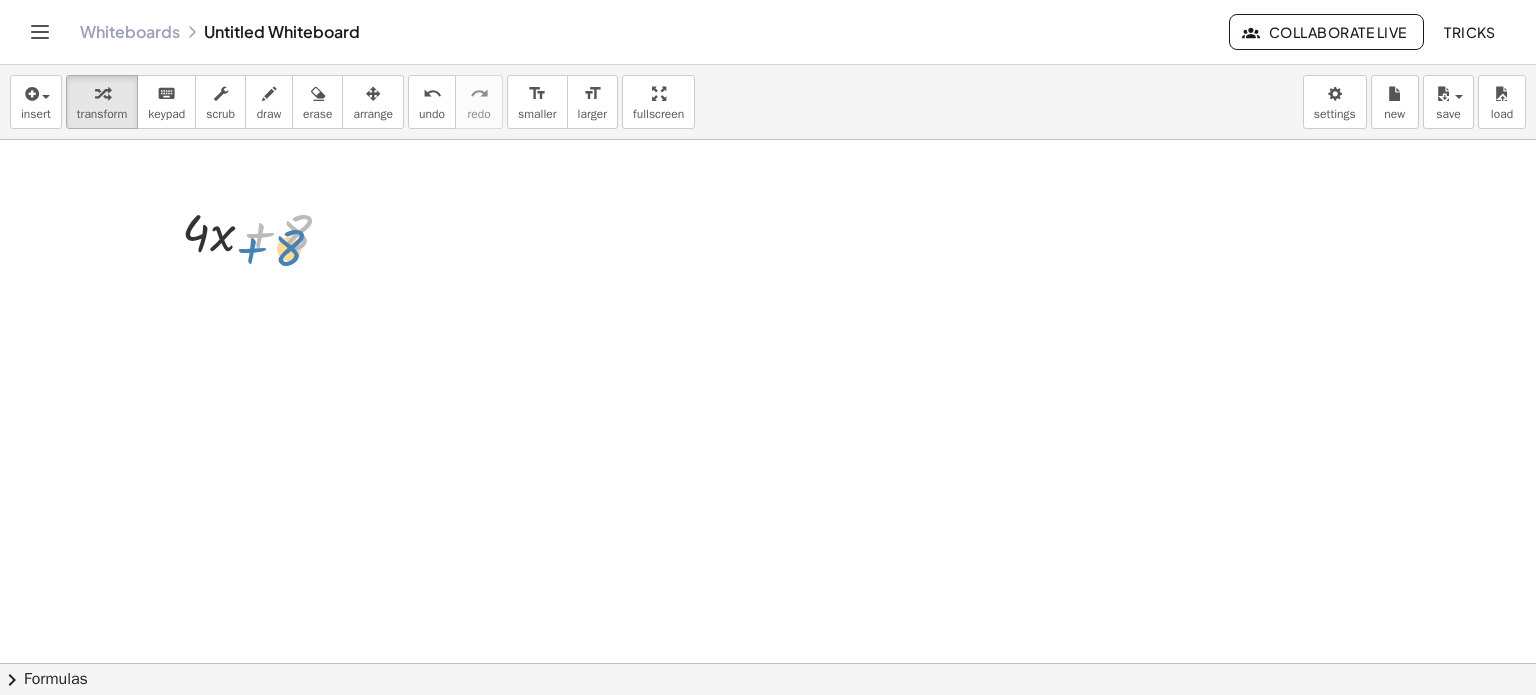 drag, startPoint x: 246, startPoint y: 241, endPoint x: 236, endPoint y: 263, distance: 24.166092 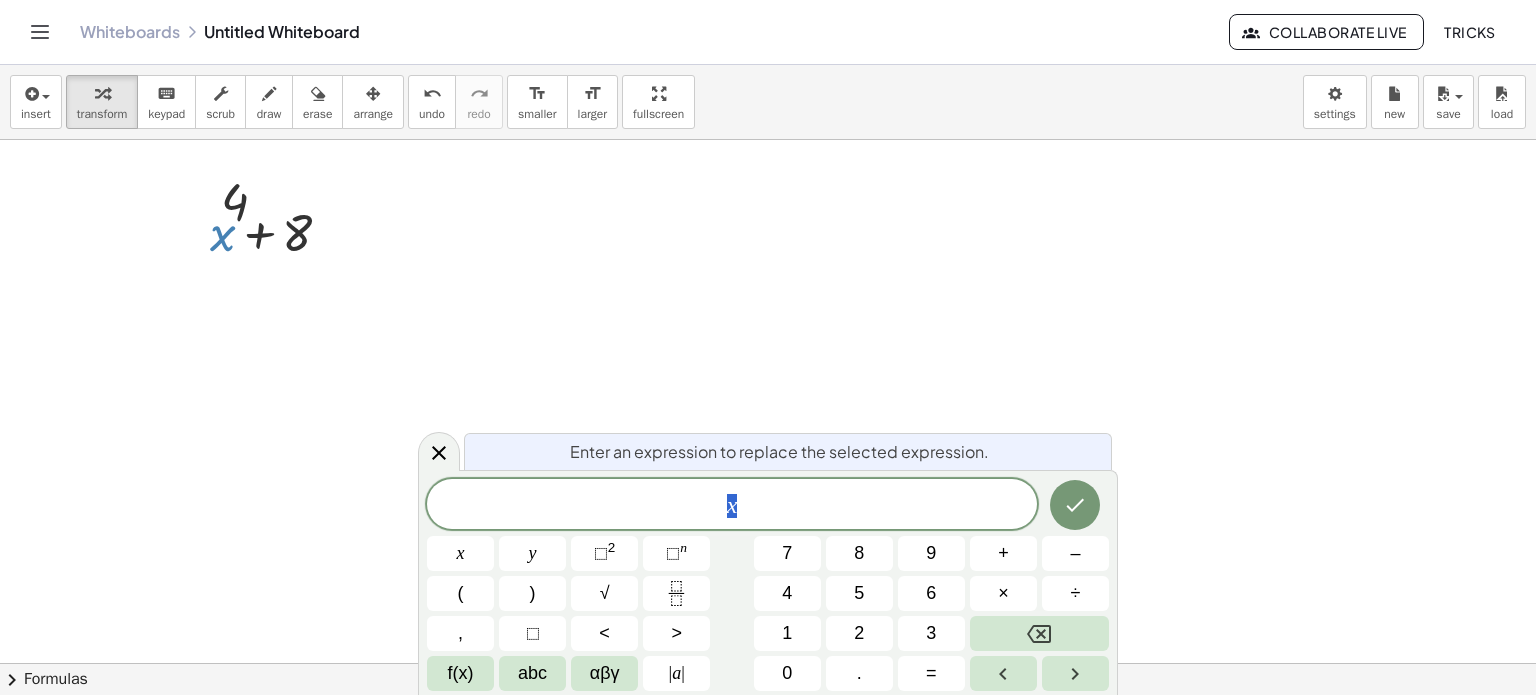 drag, startPoint x: 220, startPoint y: 247, endPoint x: 219, endPoint y: 297, distance: 50.01 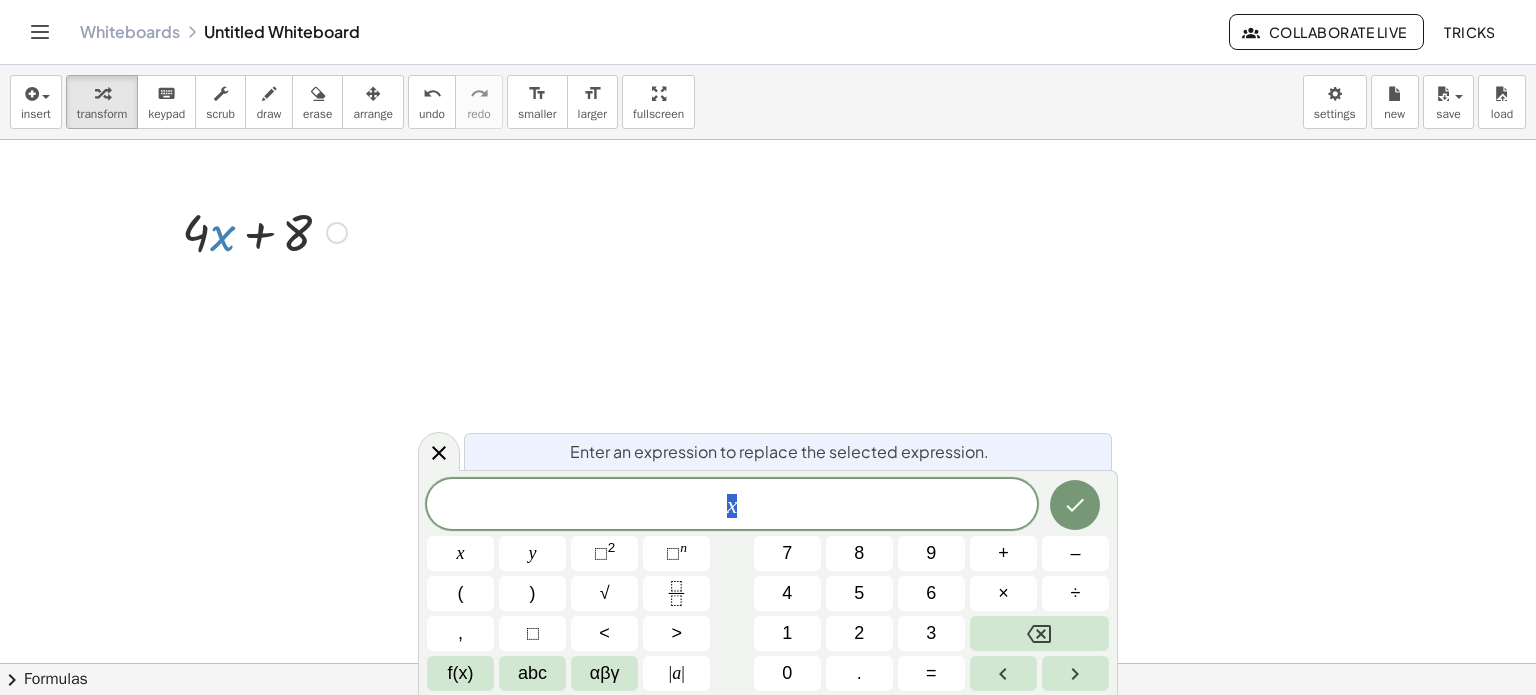drag, startPoint x: 219, startPoint y: 235, endPoint x: 397, endPoint y: 227, distance: 178.17969 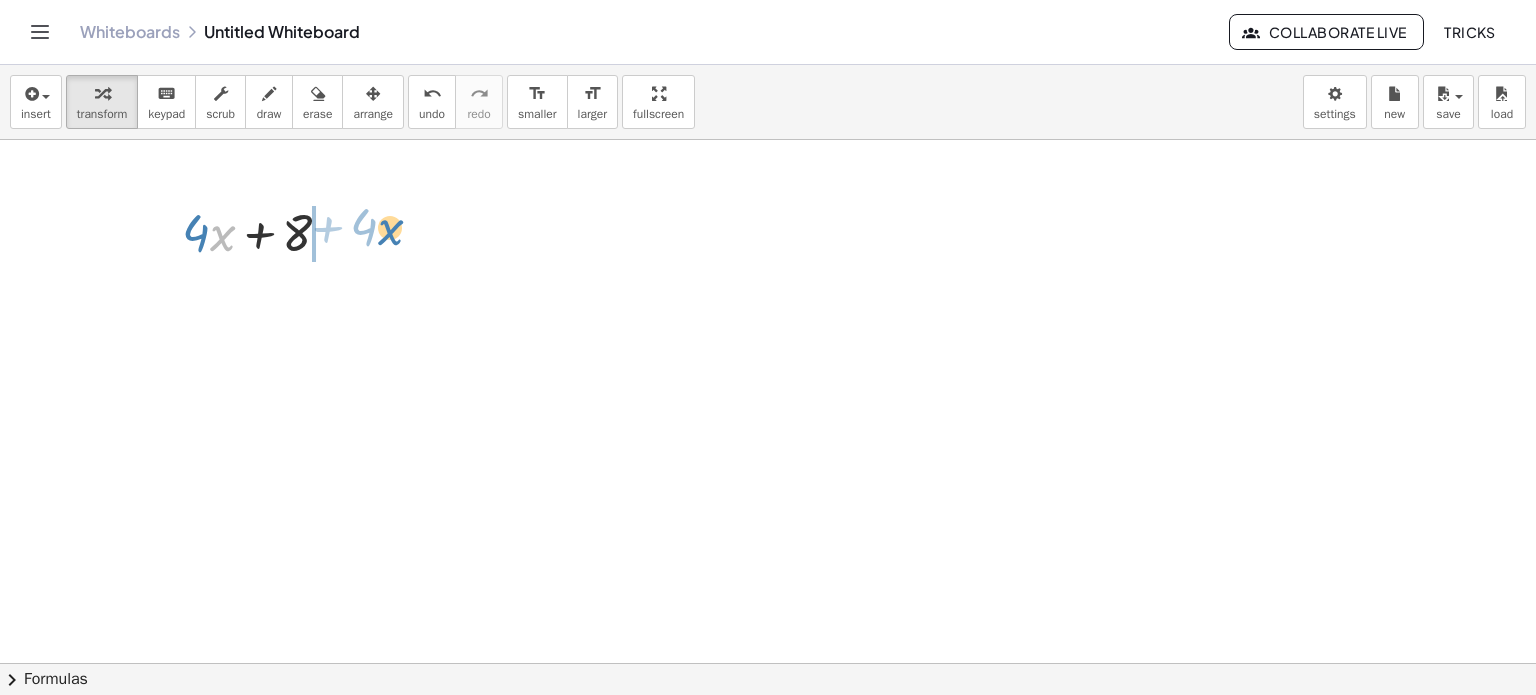 drag, startPoint x: 224, startPoint y: 239, endPoint x: 391, endPoint y: 240, distance: 167.00299 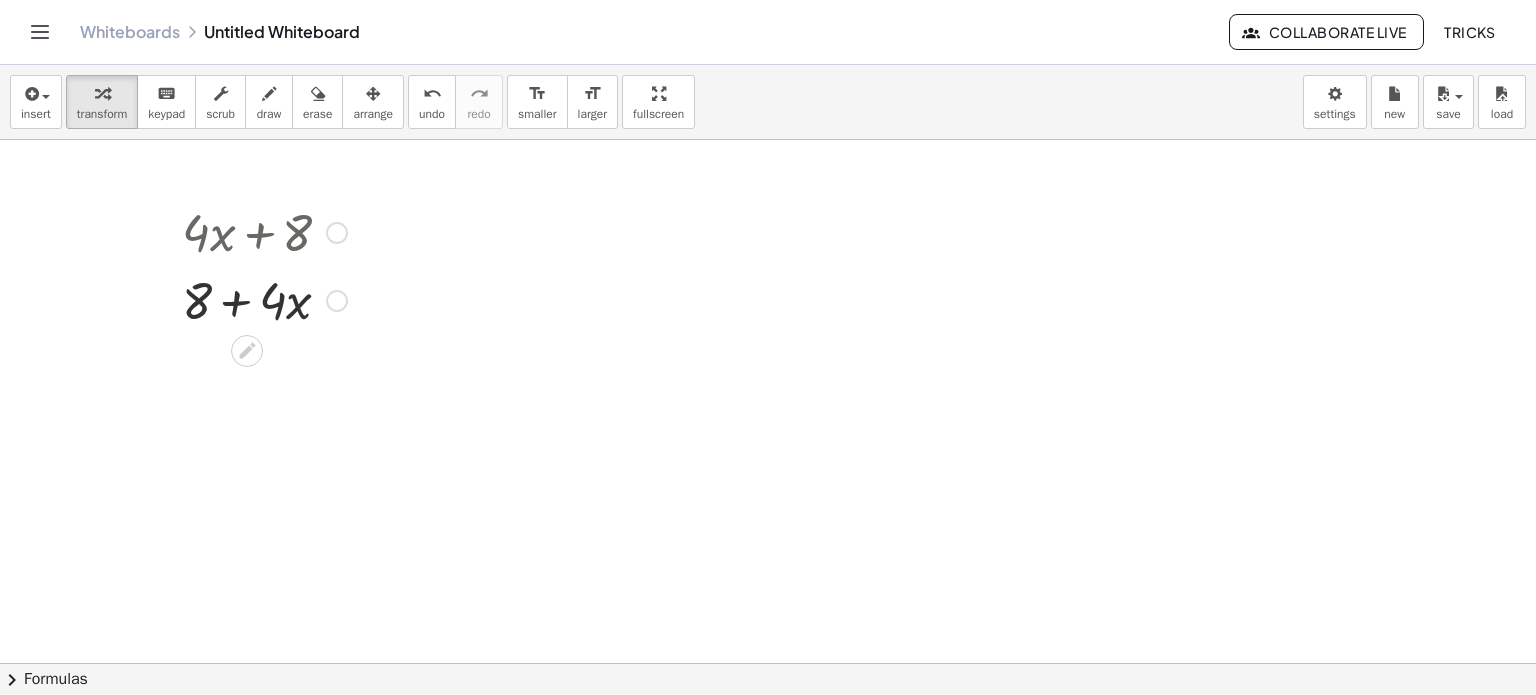 click at bounding box center [264, 299] 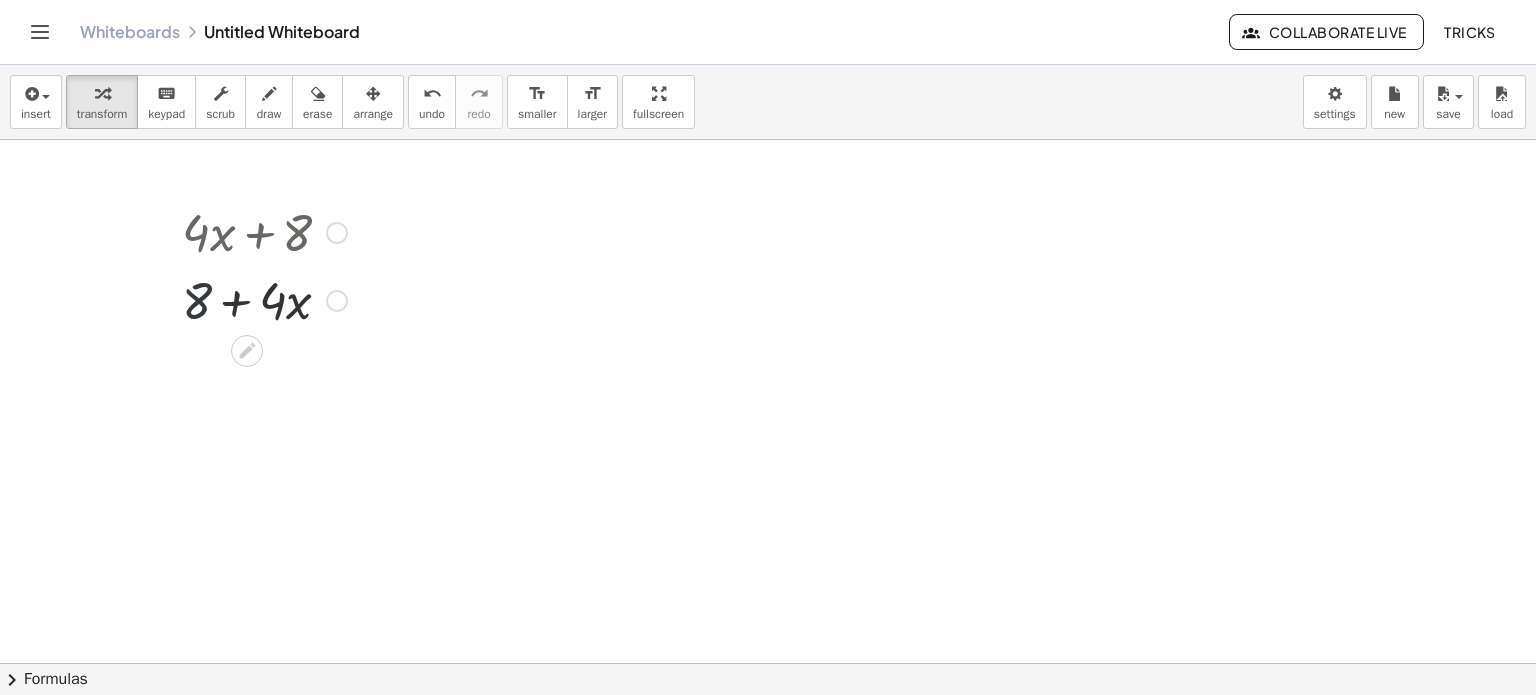 click at bounding box center [264, 299] 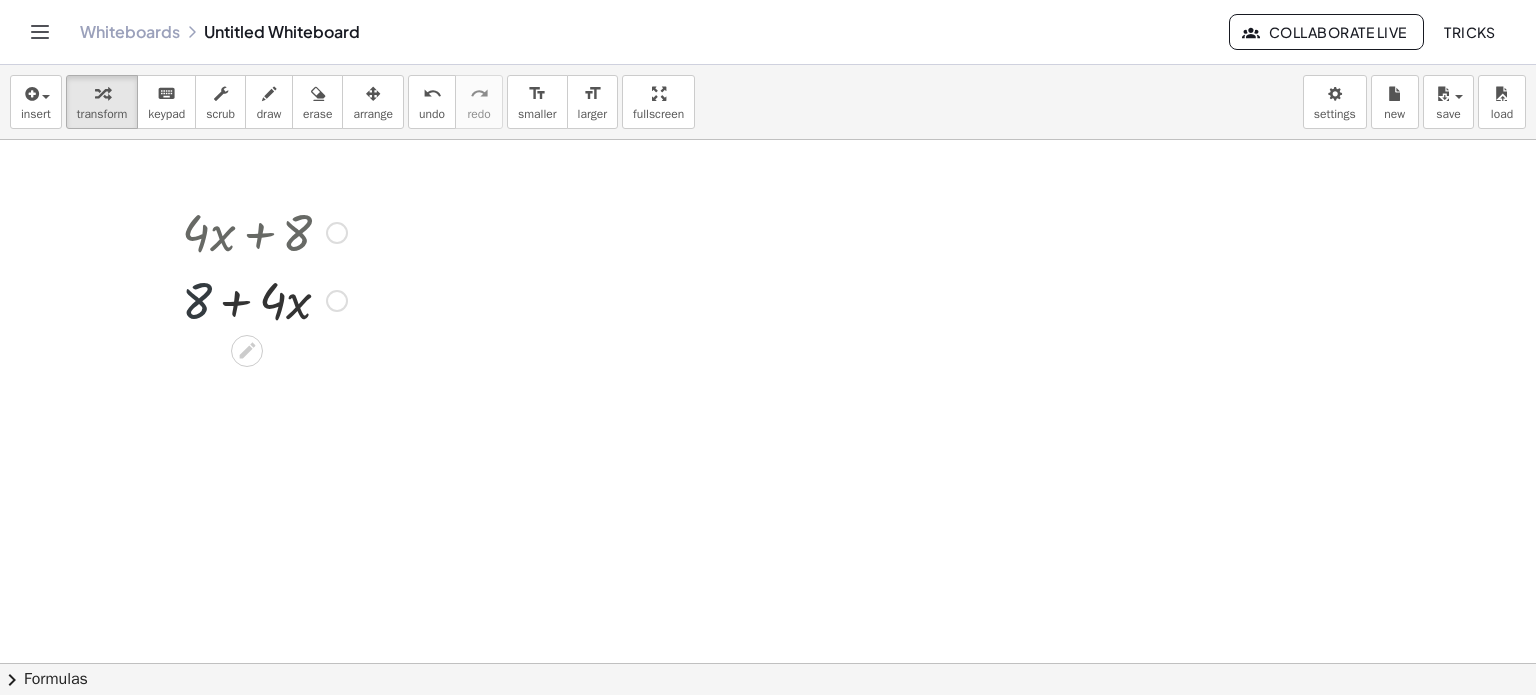 click at bounding box center [264, 299] 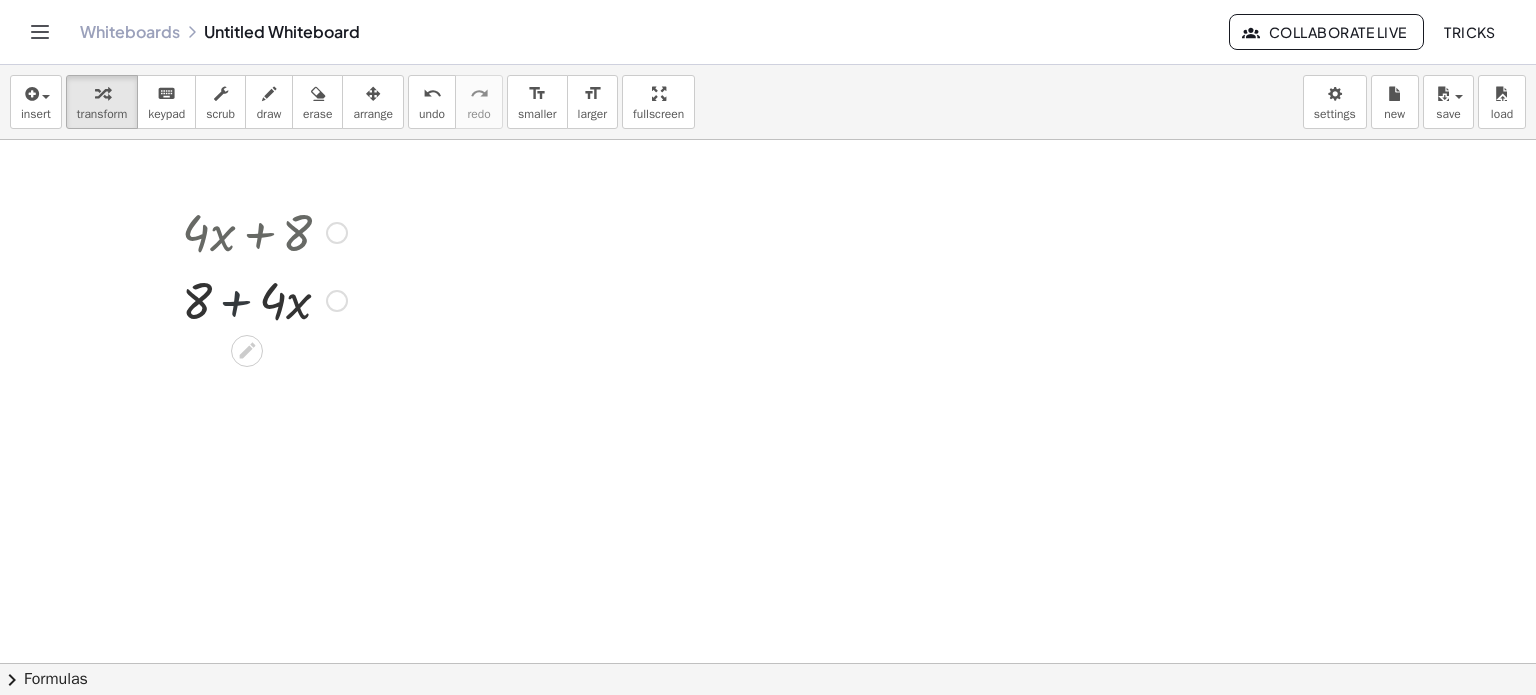 click at bounding box center [264, 299] 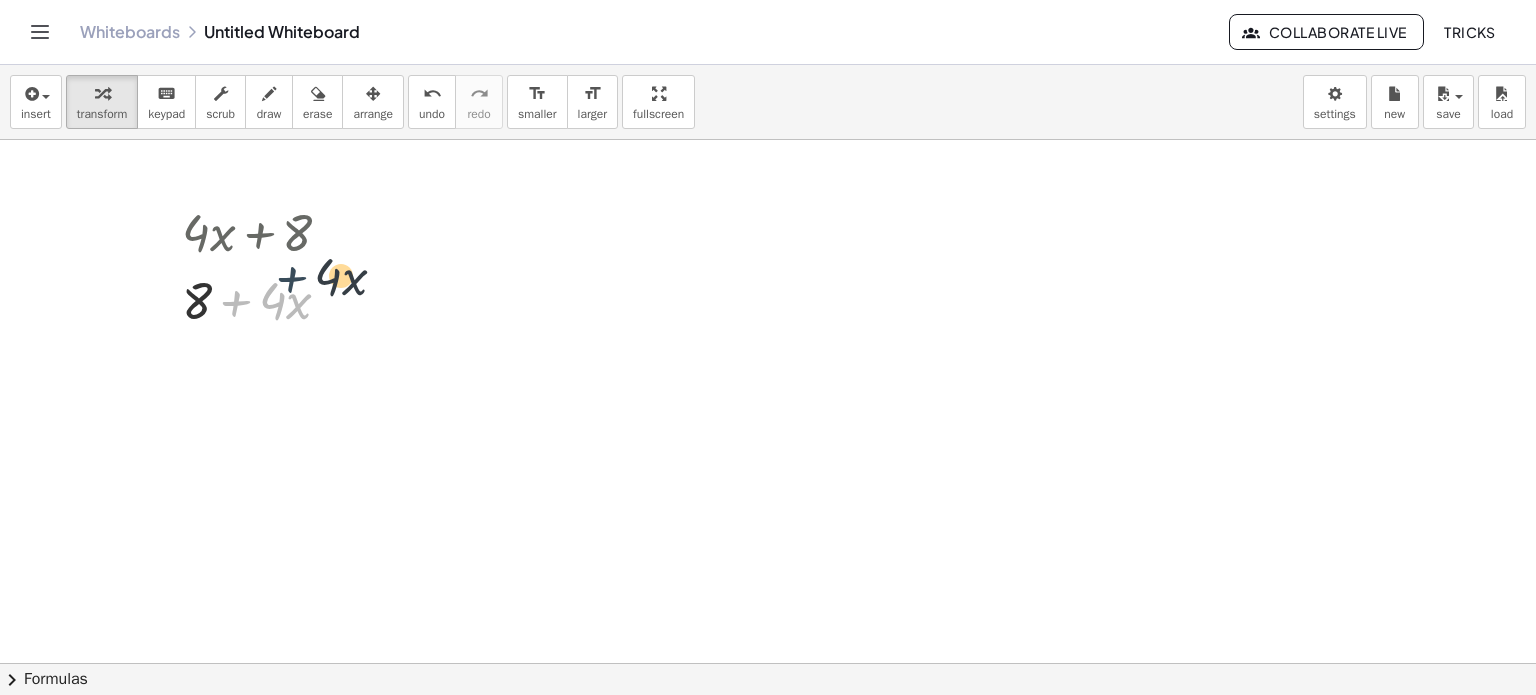 drag, startPoint x: 243, startPoint y: 303, endPoint x: 302, endPoint y: 278, distance: 64.07808 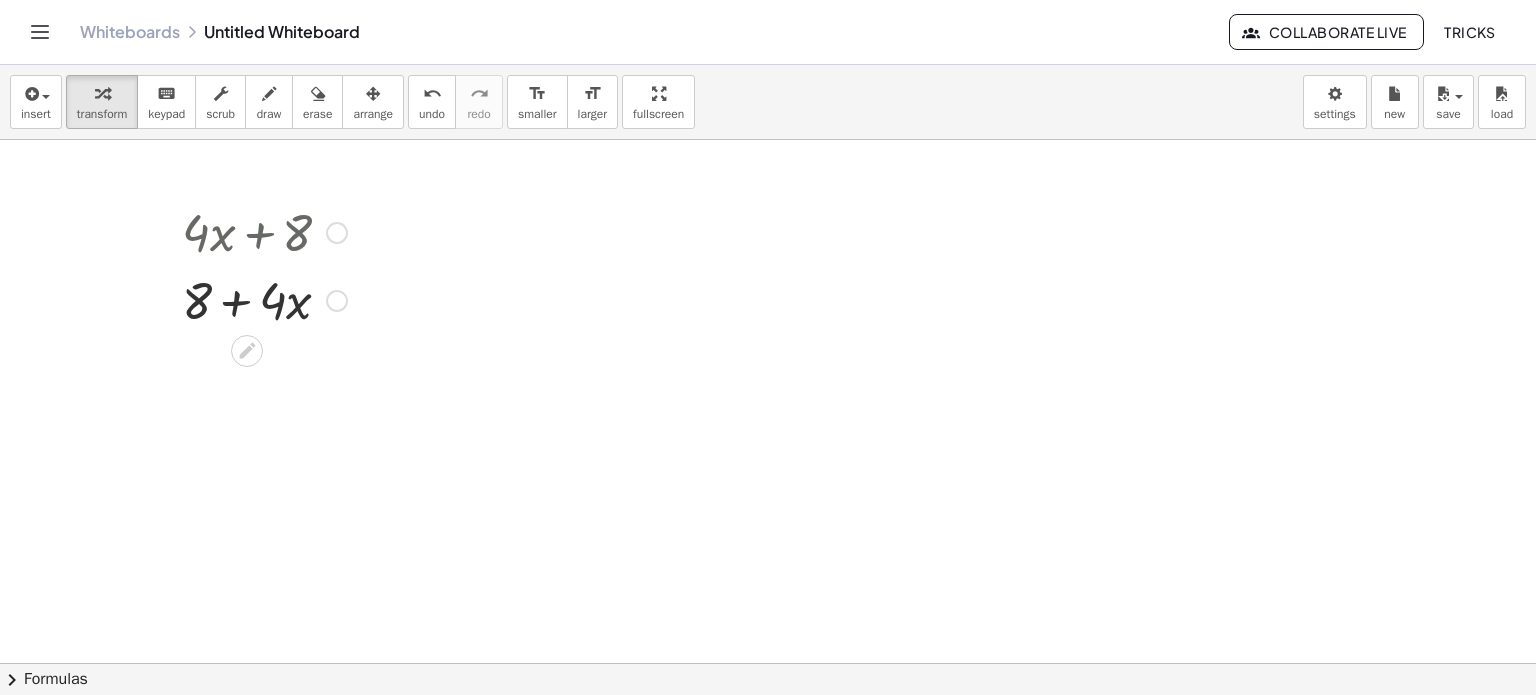click 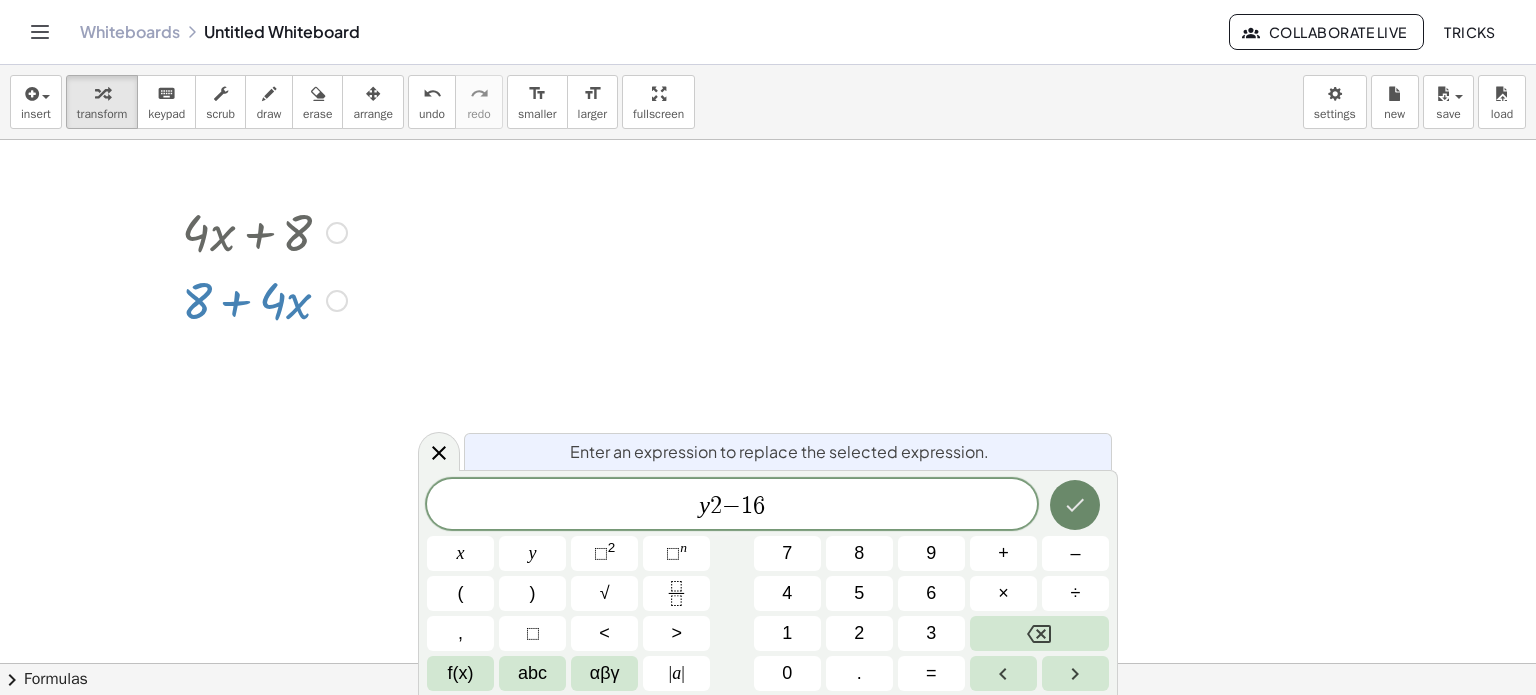 click 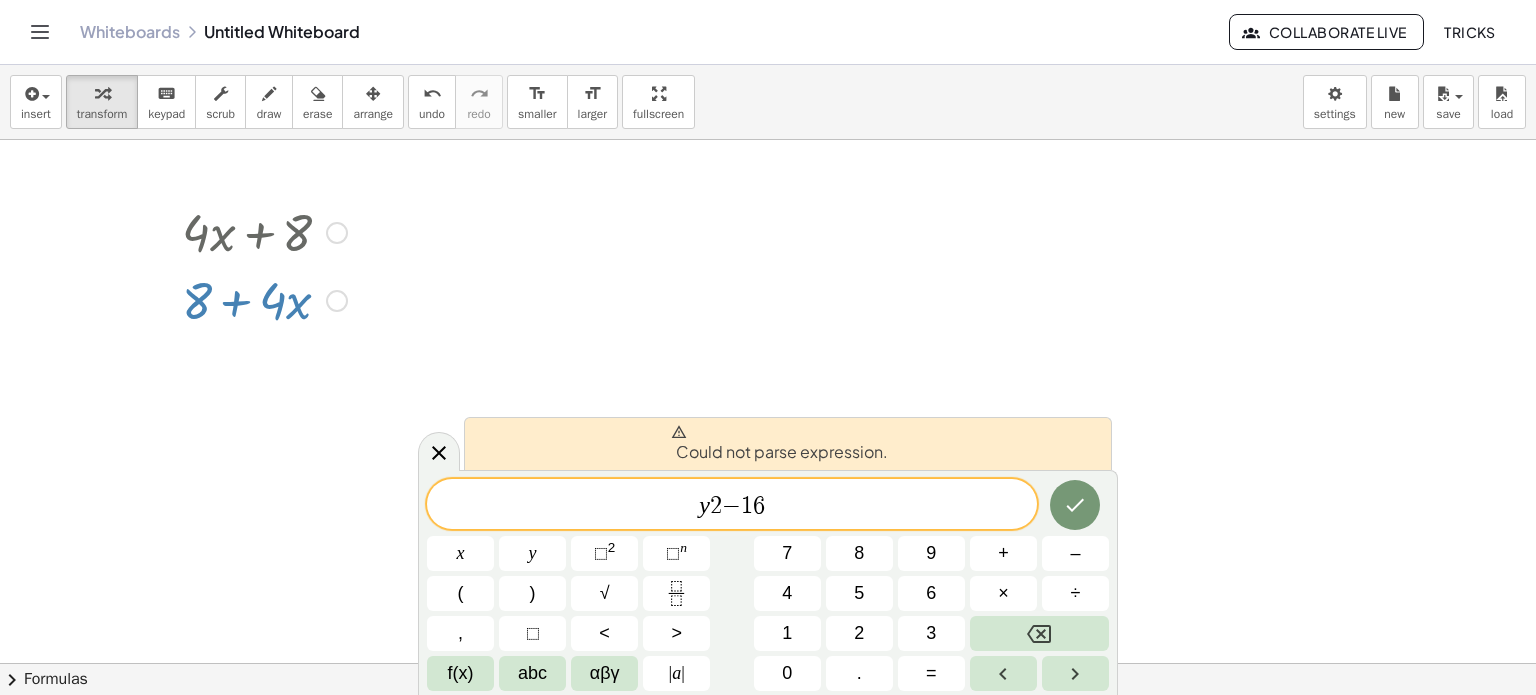click at bounding box center (264, 231) 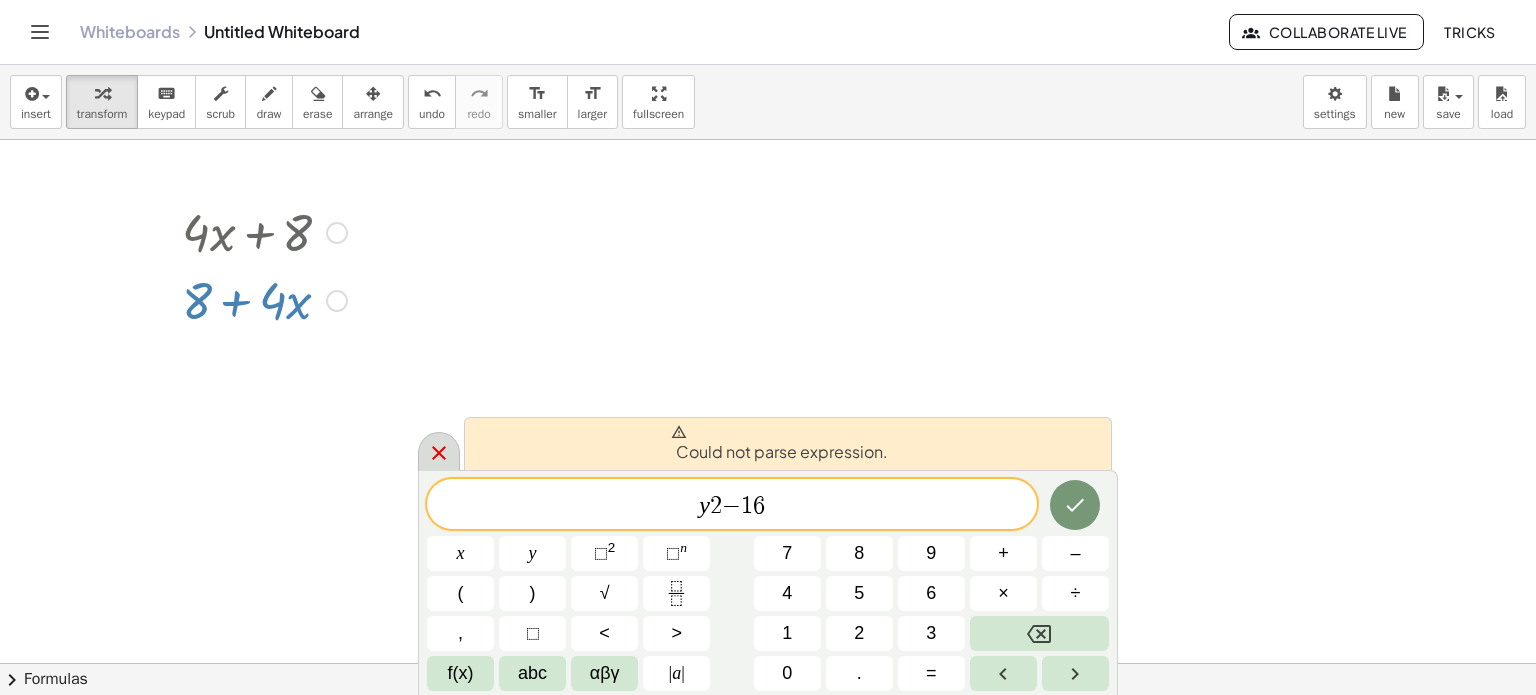 click 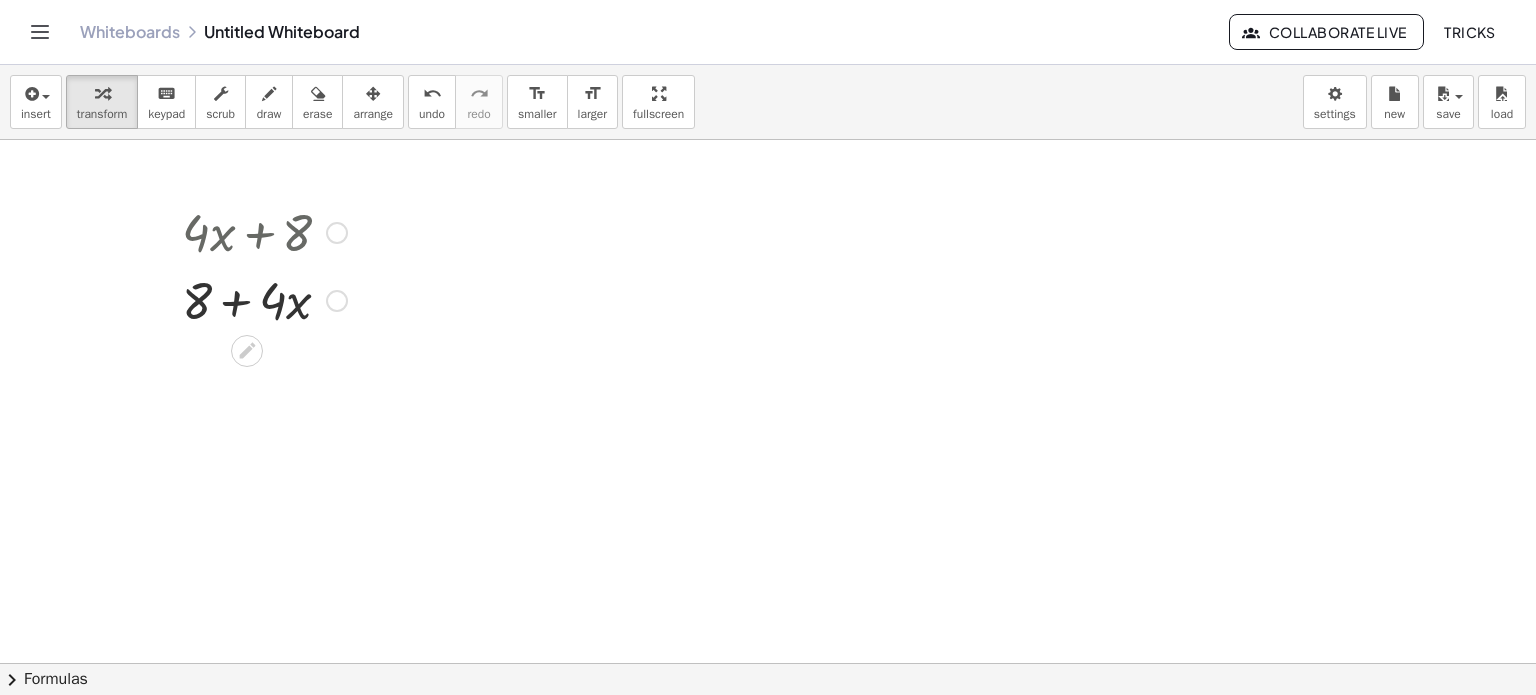 click at bounding box center [337, 301] 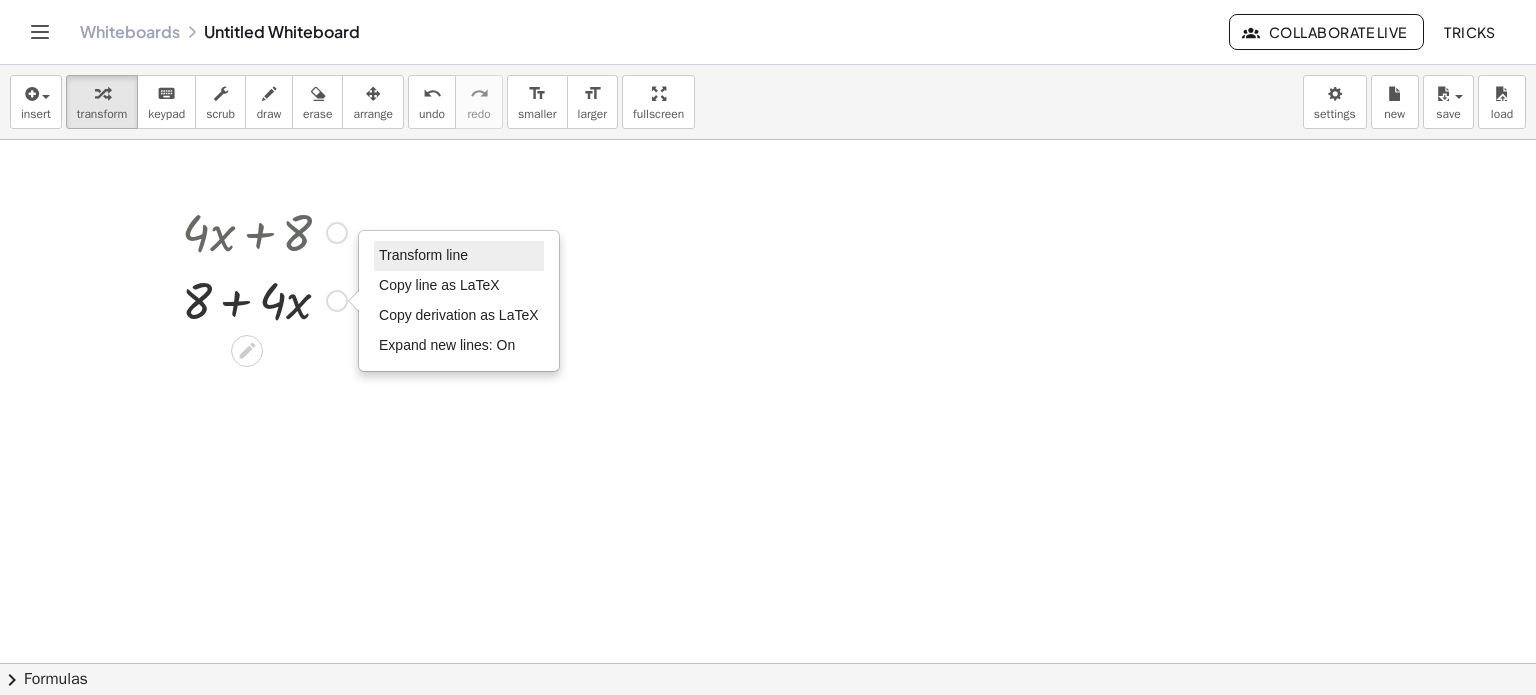 click on "Transform line" at bounding box center (423, 255) 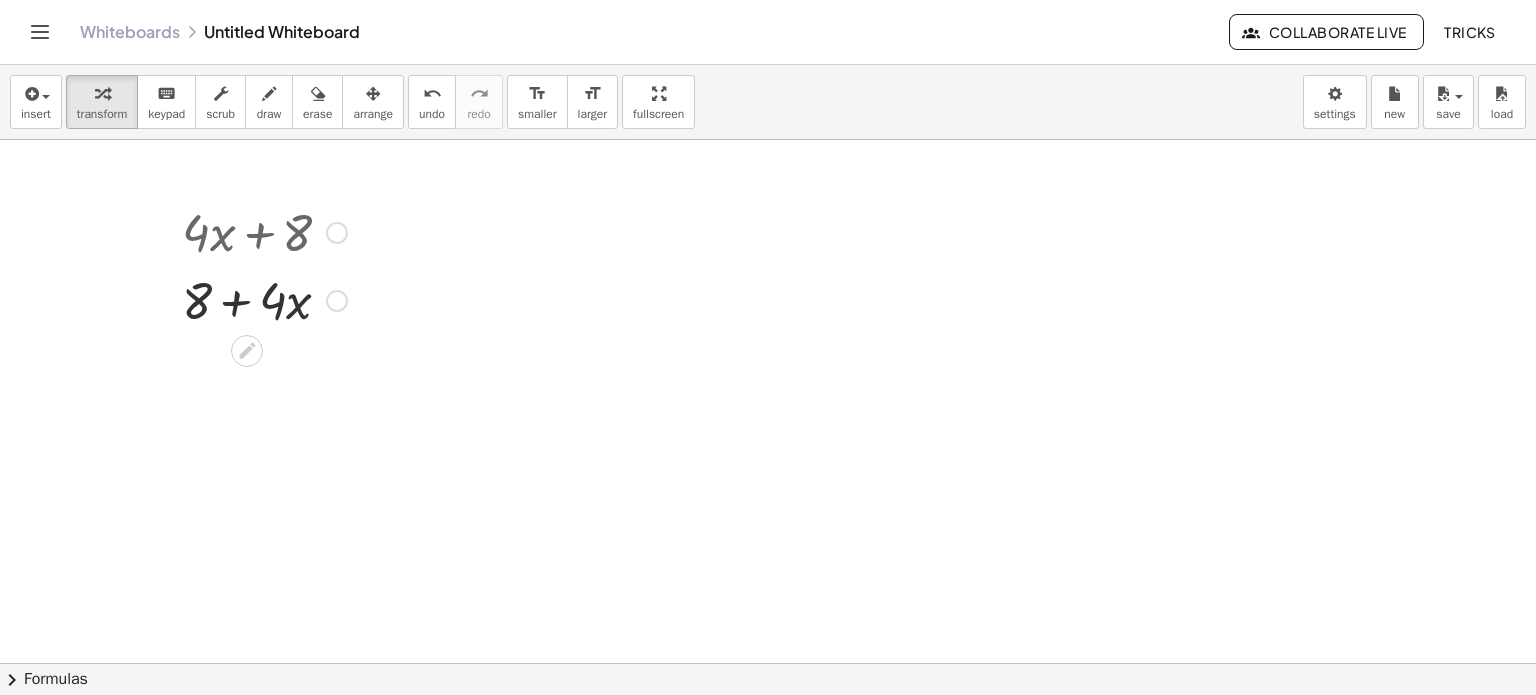 click at bounding box center [264, 299] 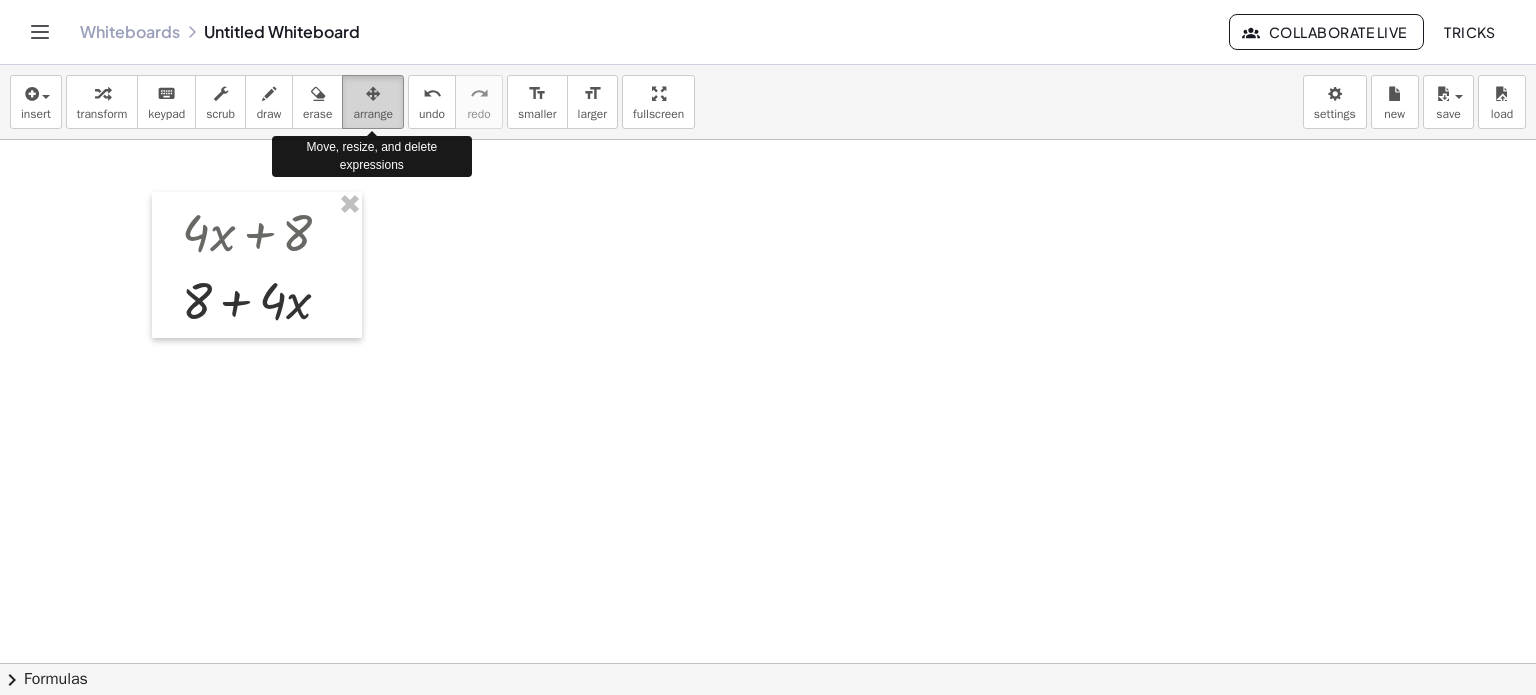 click at bounding box center (373, 94) 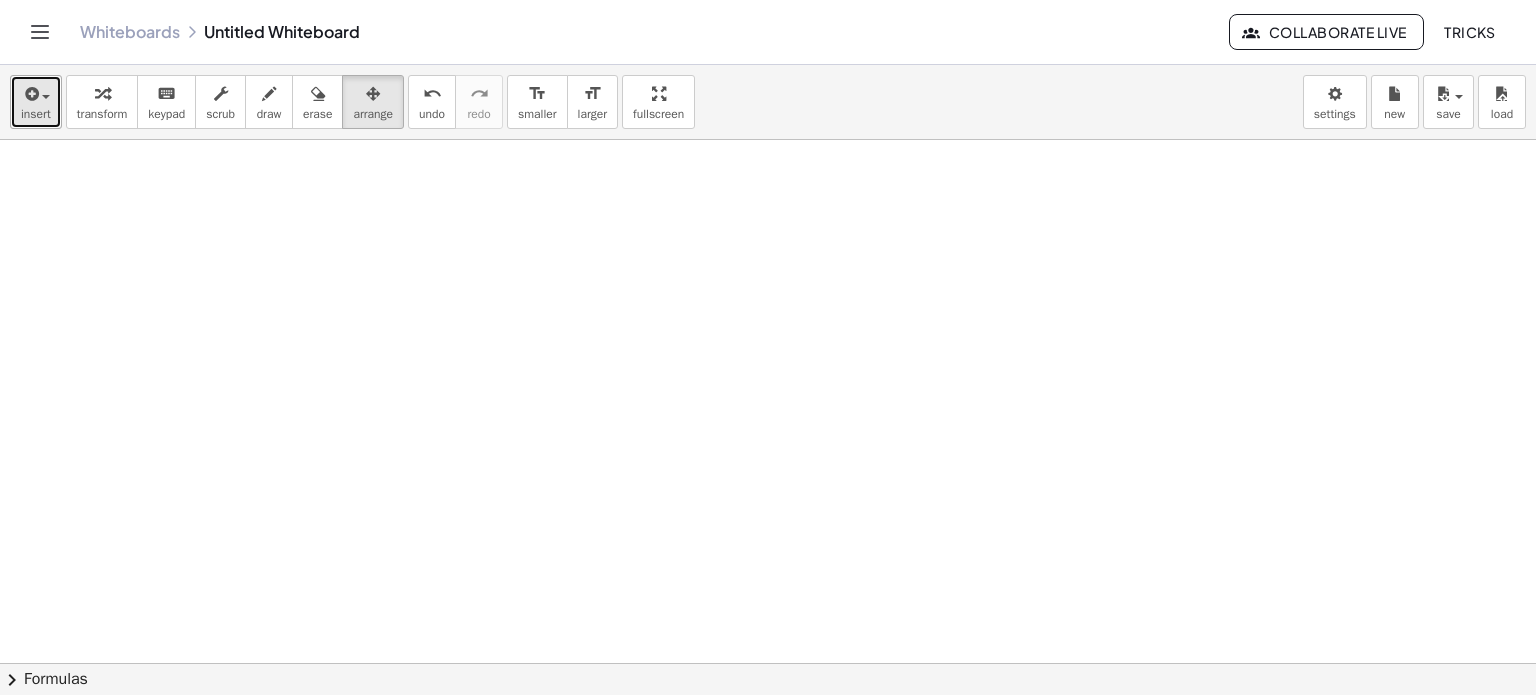 click at bounding box center [46, 97] 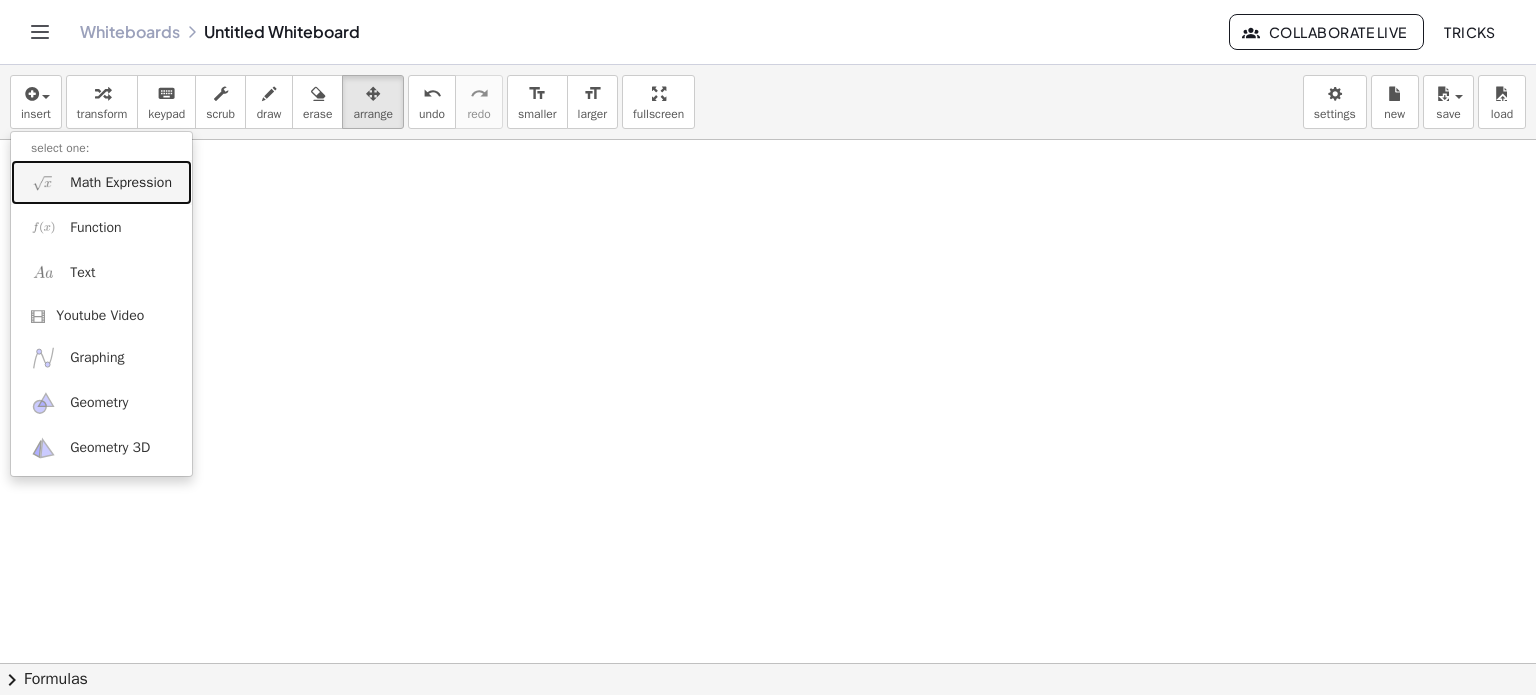 click on "Math Expression" at bounding box center [121, 183] 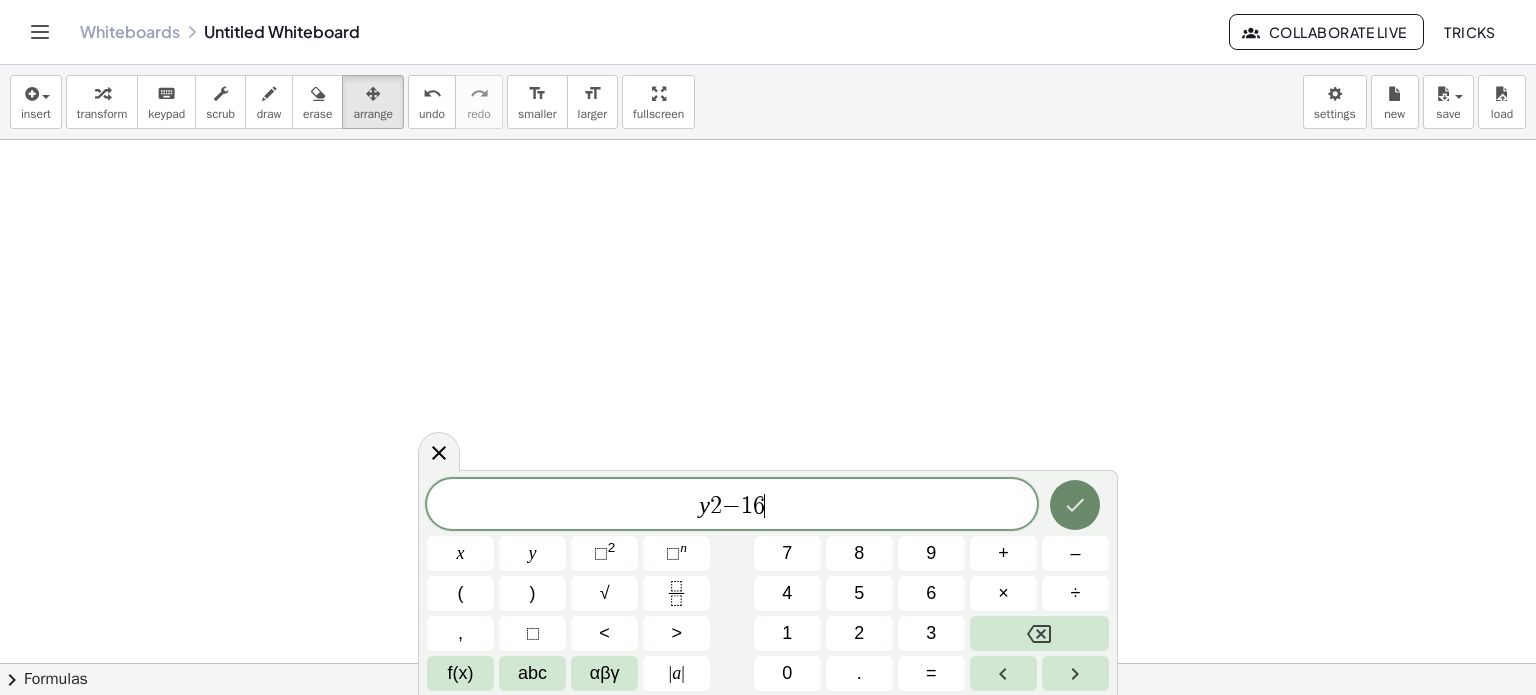 click 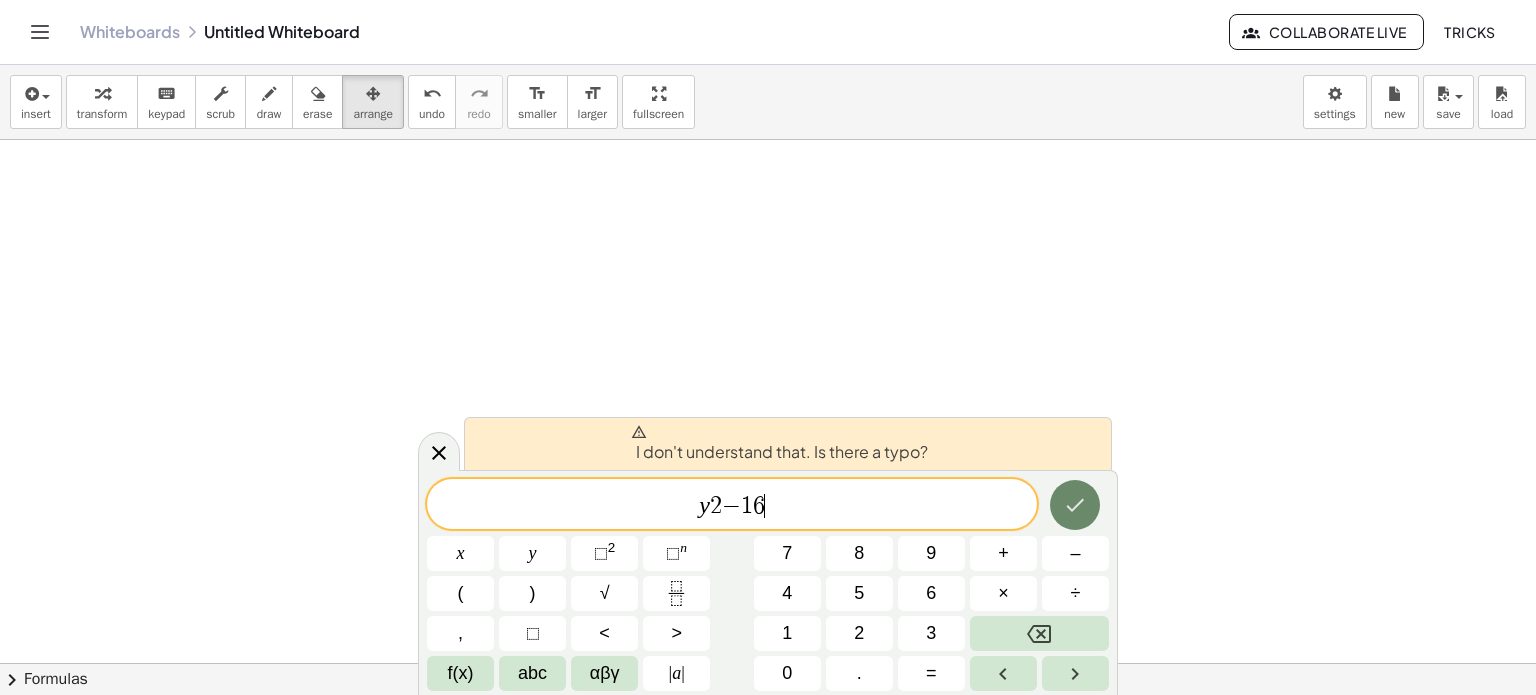 click 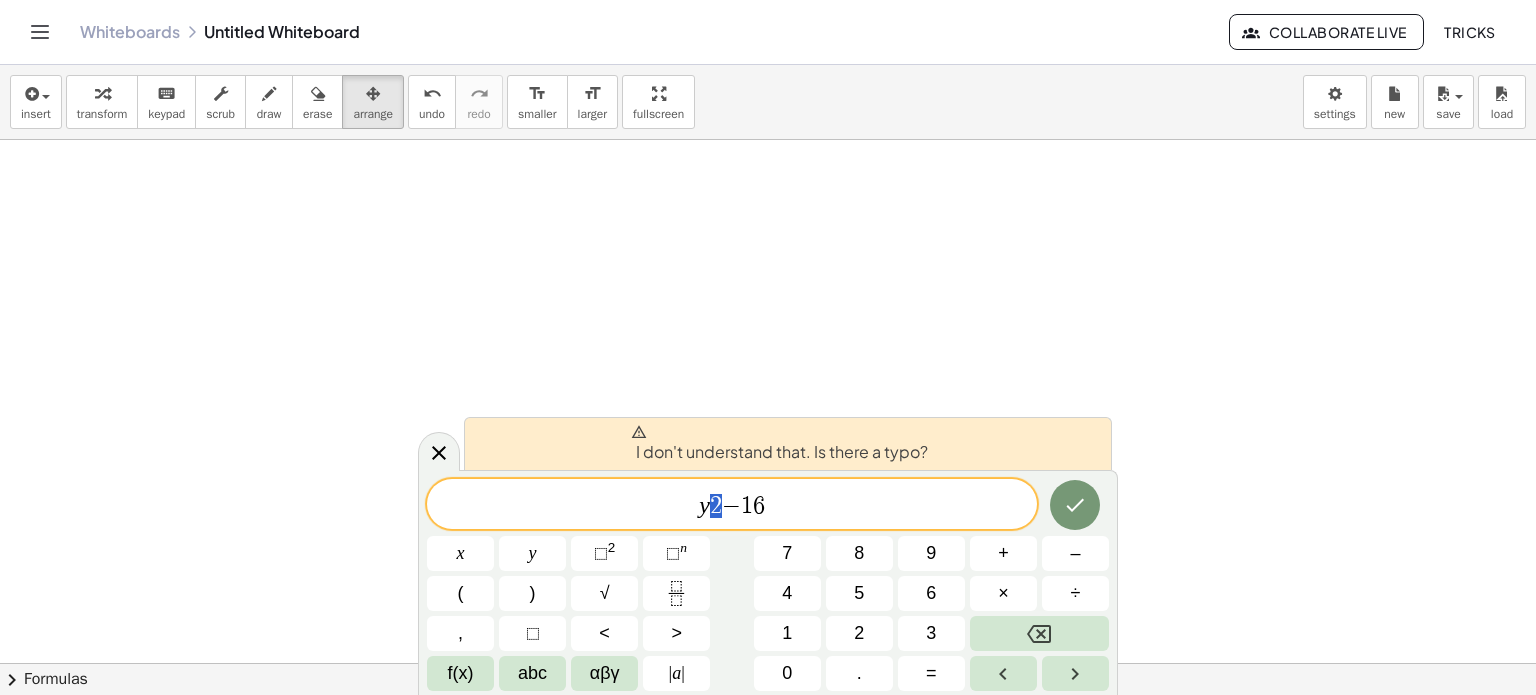 drag, startPoint x: 721, startPoint y: 494, endPoint x: 709, endPoint y: 497, distance: 12.369317 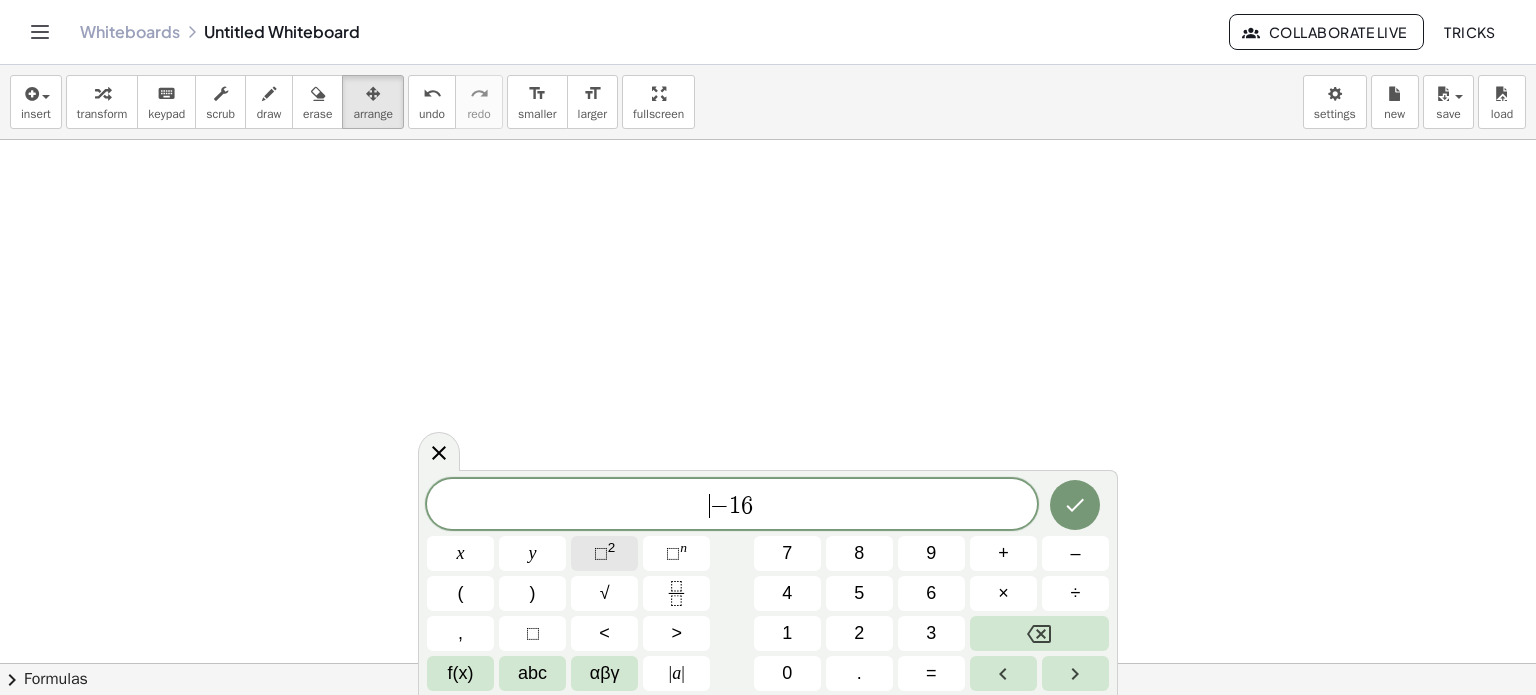 click on "⬚" at bounding box center (601, 553) 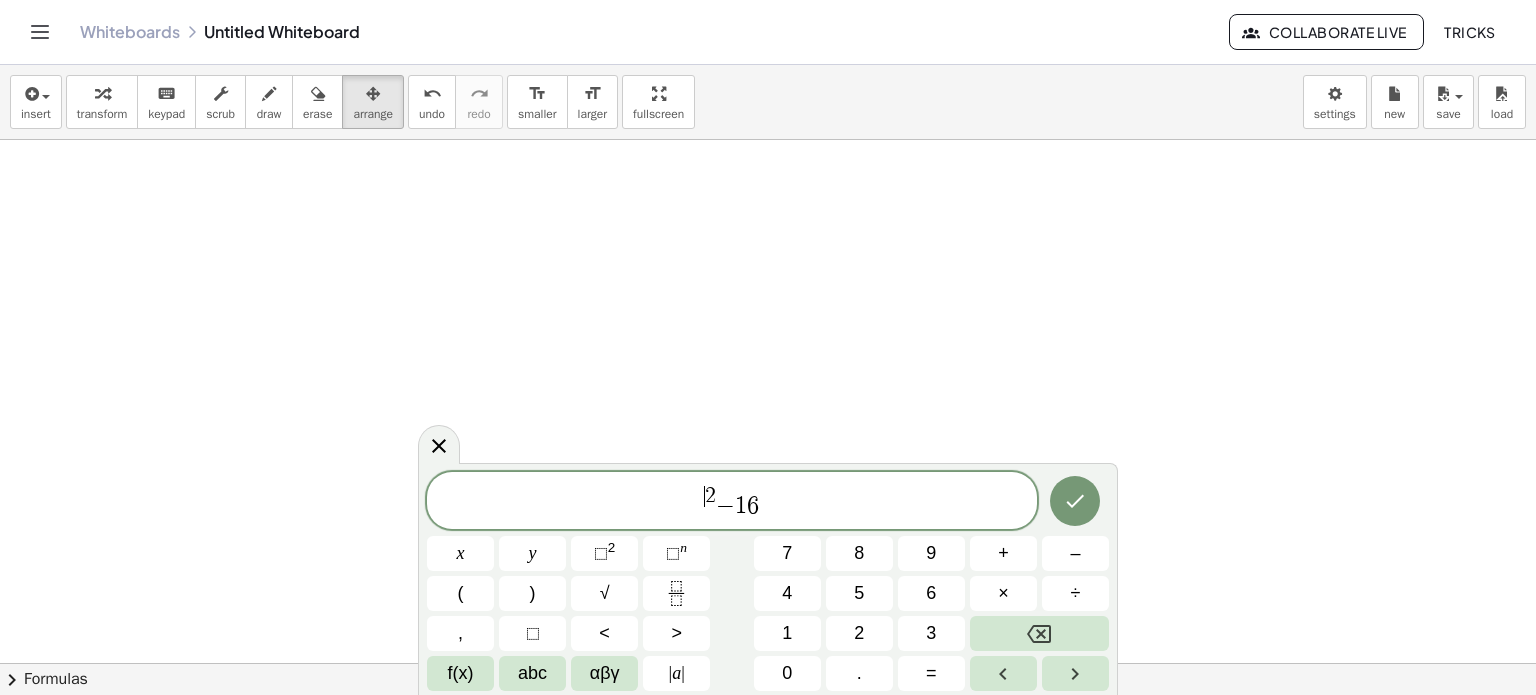 click on "2" at bounding box center [710, 496] 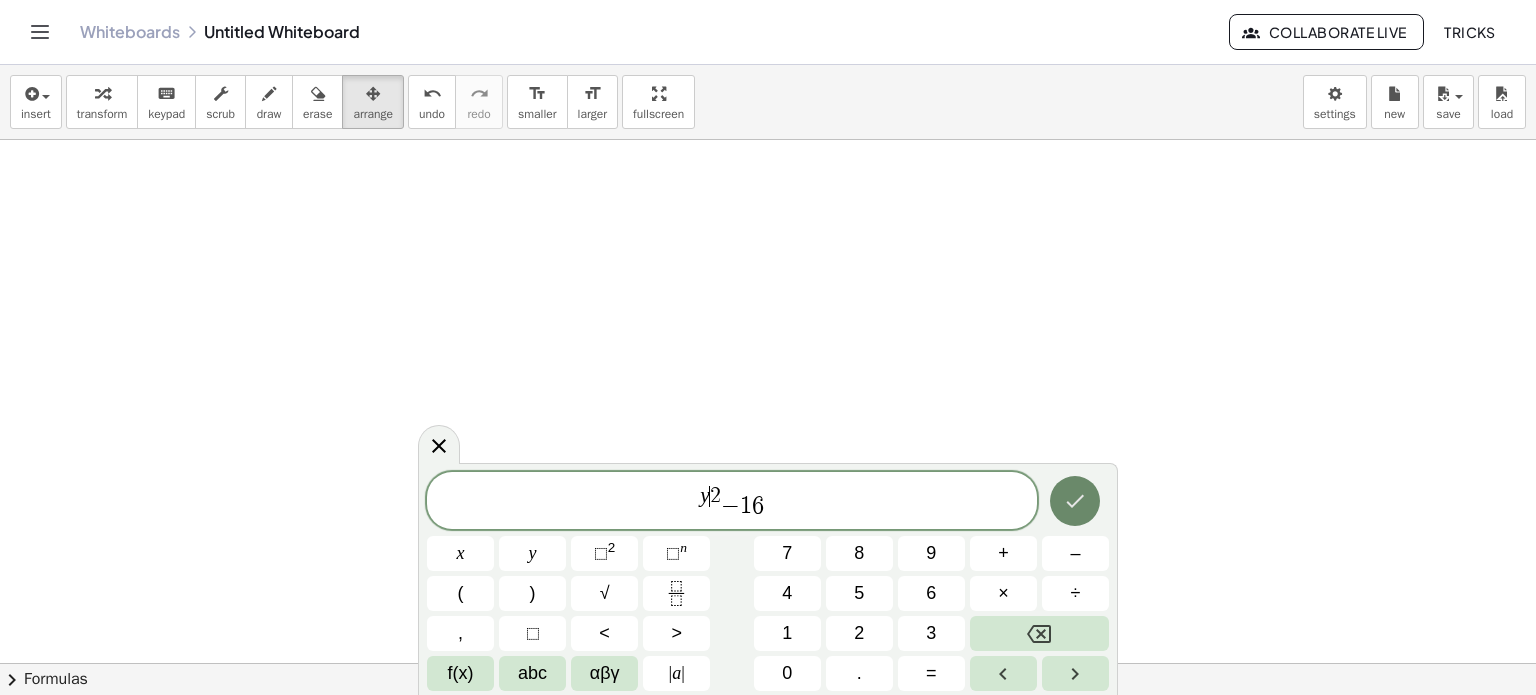 click 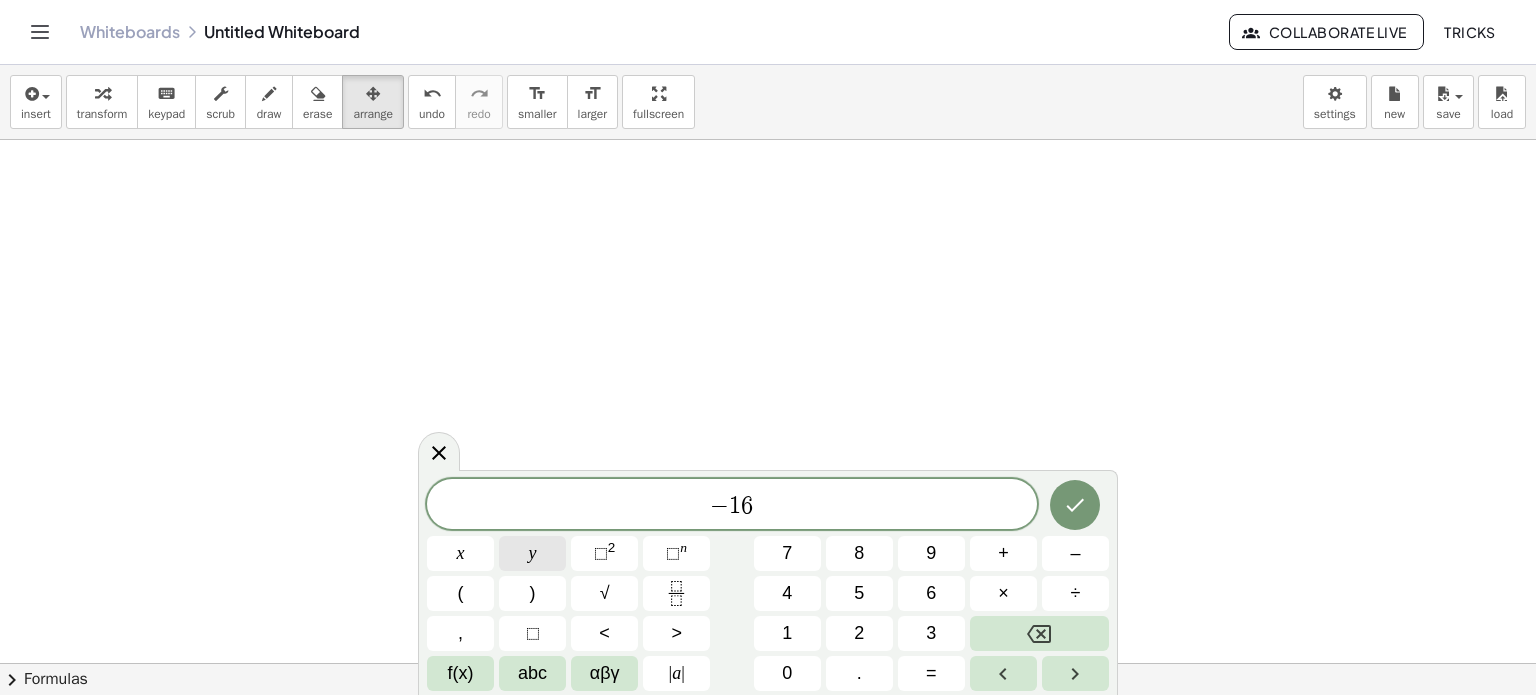click on "y" at bounding box center (532, 553) 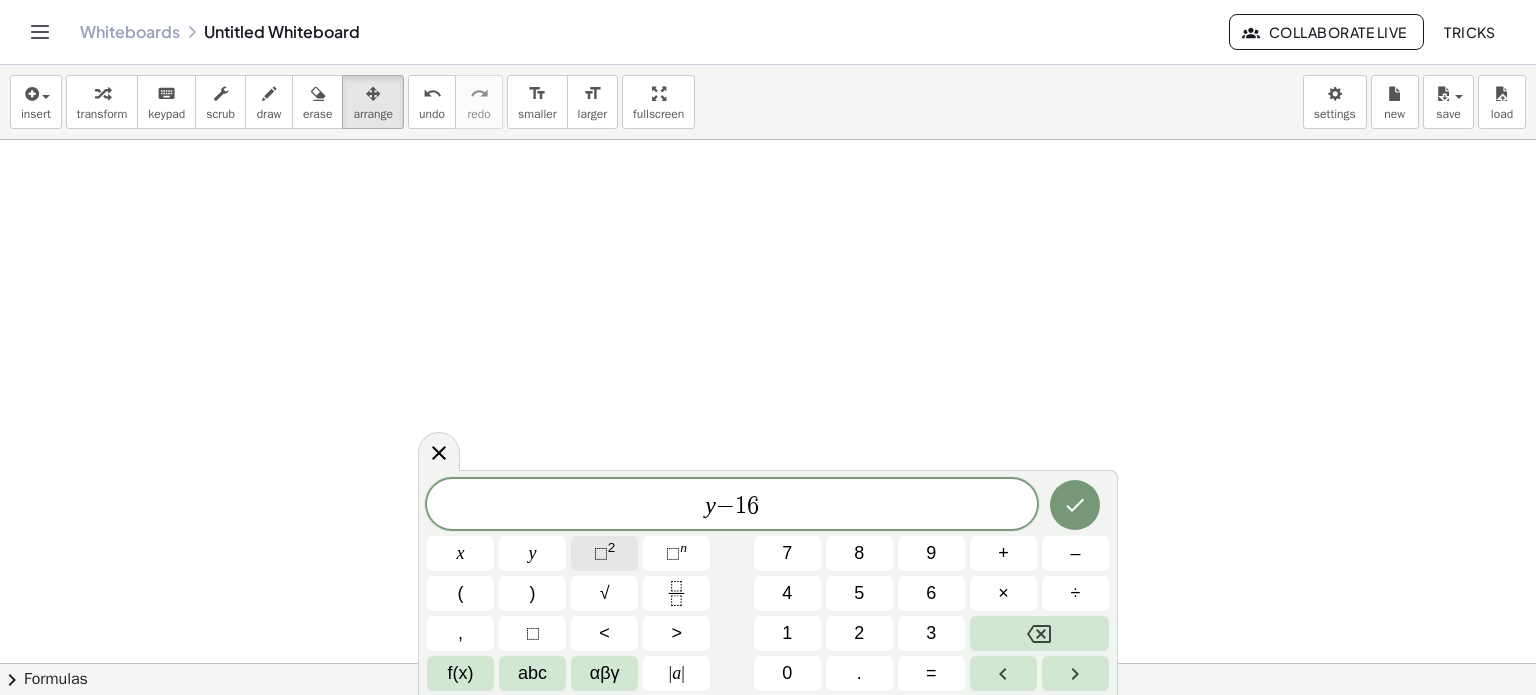 click on "⬚" at bounding box center [601, 553] 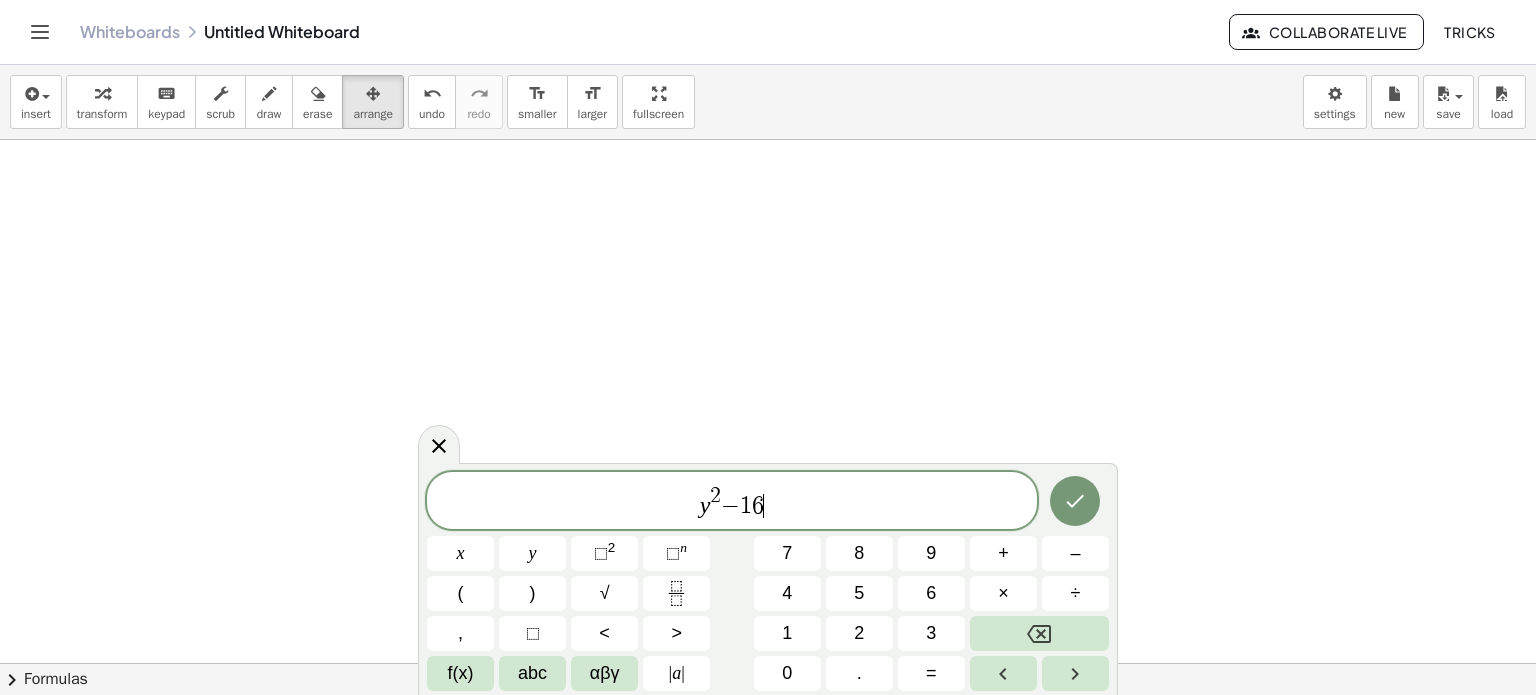 click on "y 2 − 1 6 ​" at bounding box center [732, 502] 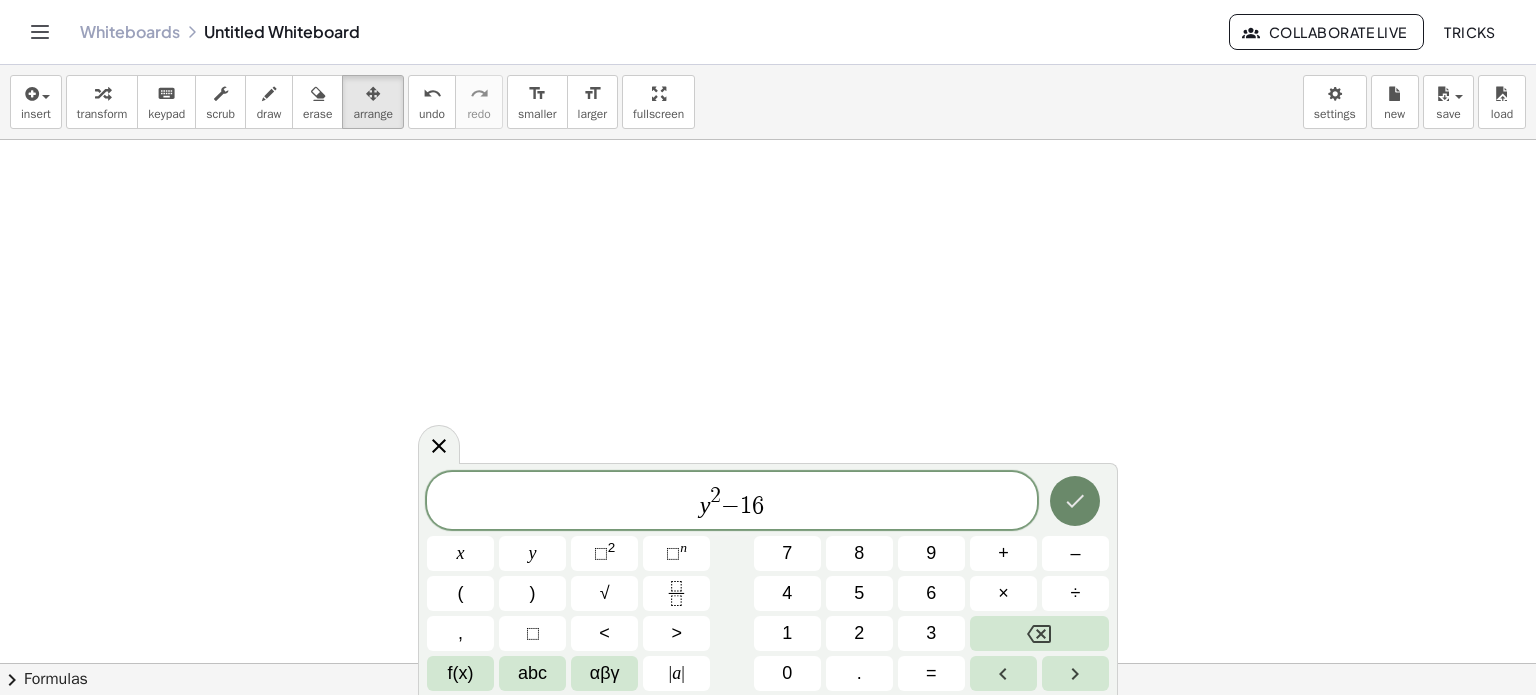 click at bounding box center [1075, 501] 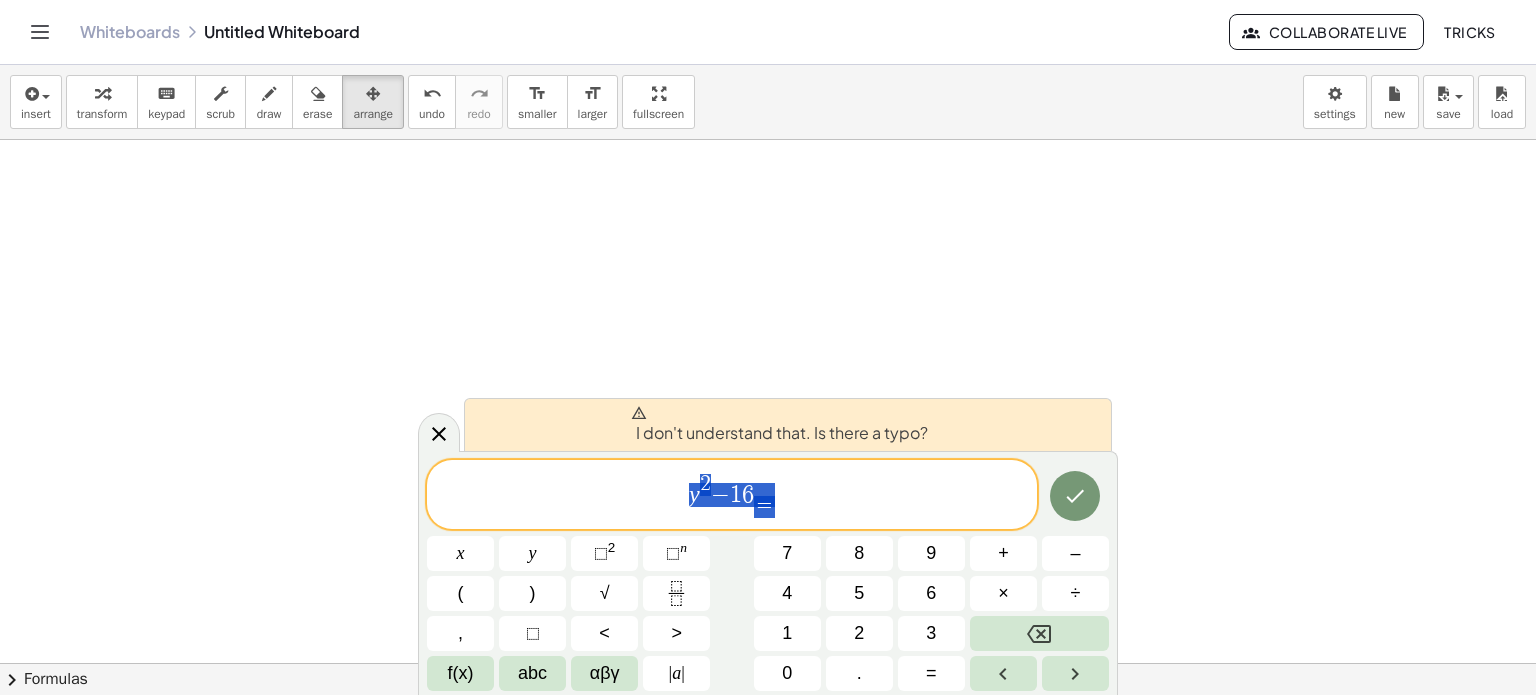 drag, startPoint x: 844, startPoint y: 496, endPoint x: 567, endPoint y: 459, distance: 279.4602 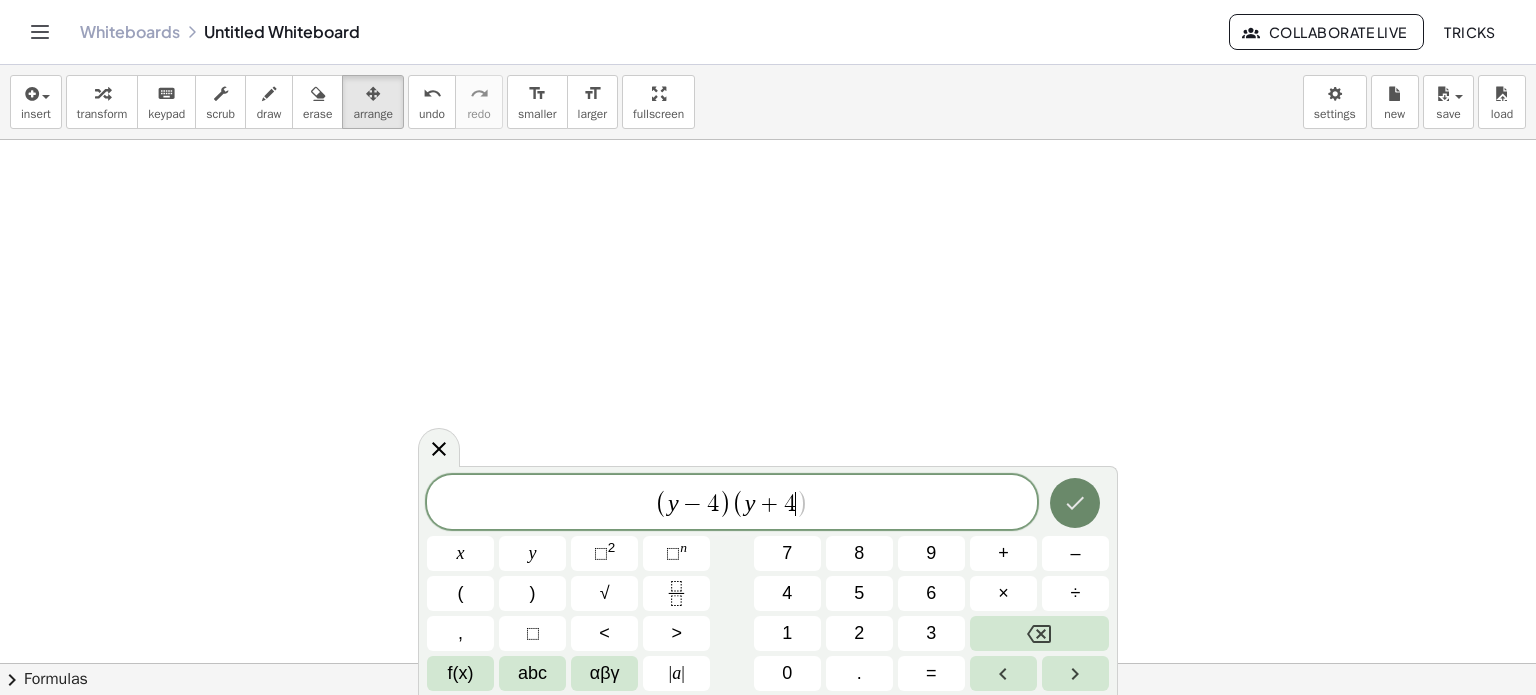 click 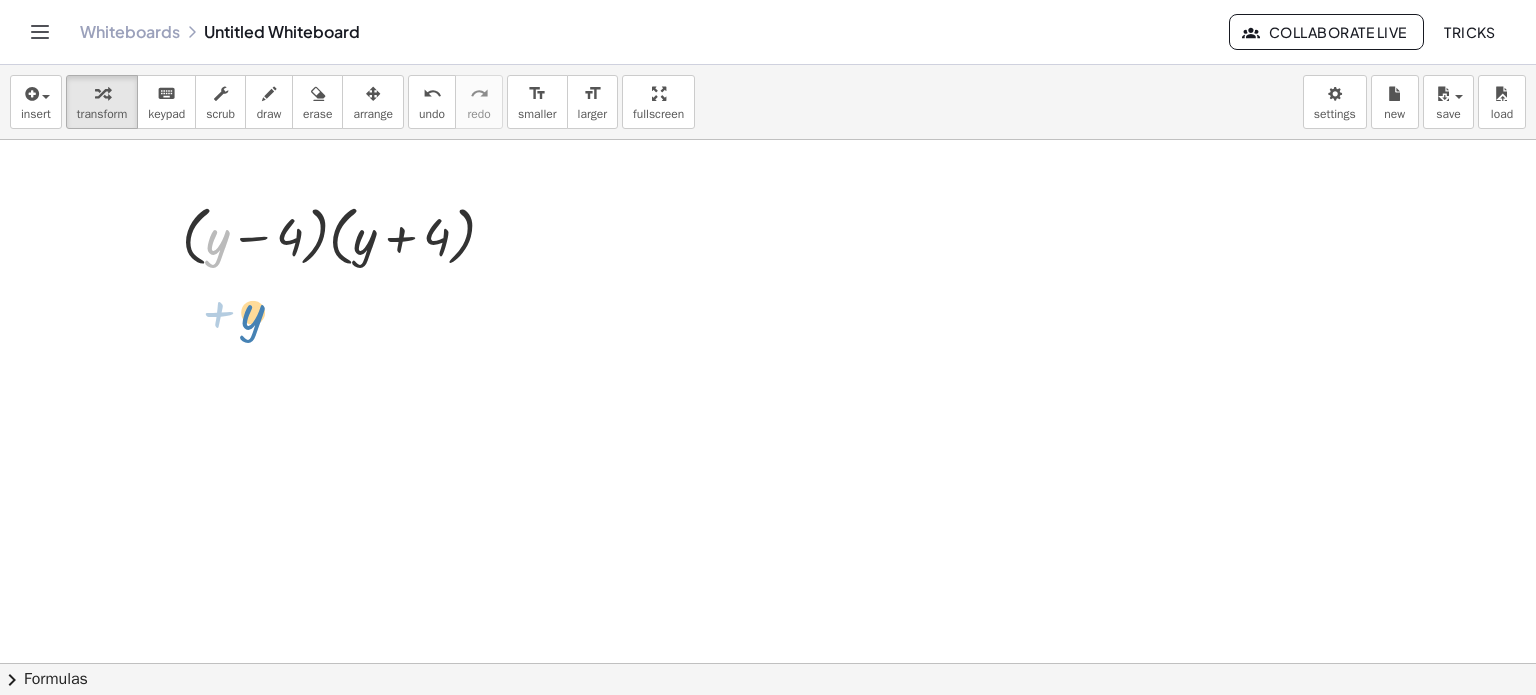 drag, startPoint x: 217, startPoint y: 240, endPoint x: 252, endPoint y: 315, distance: 82.764725 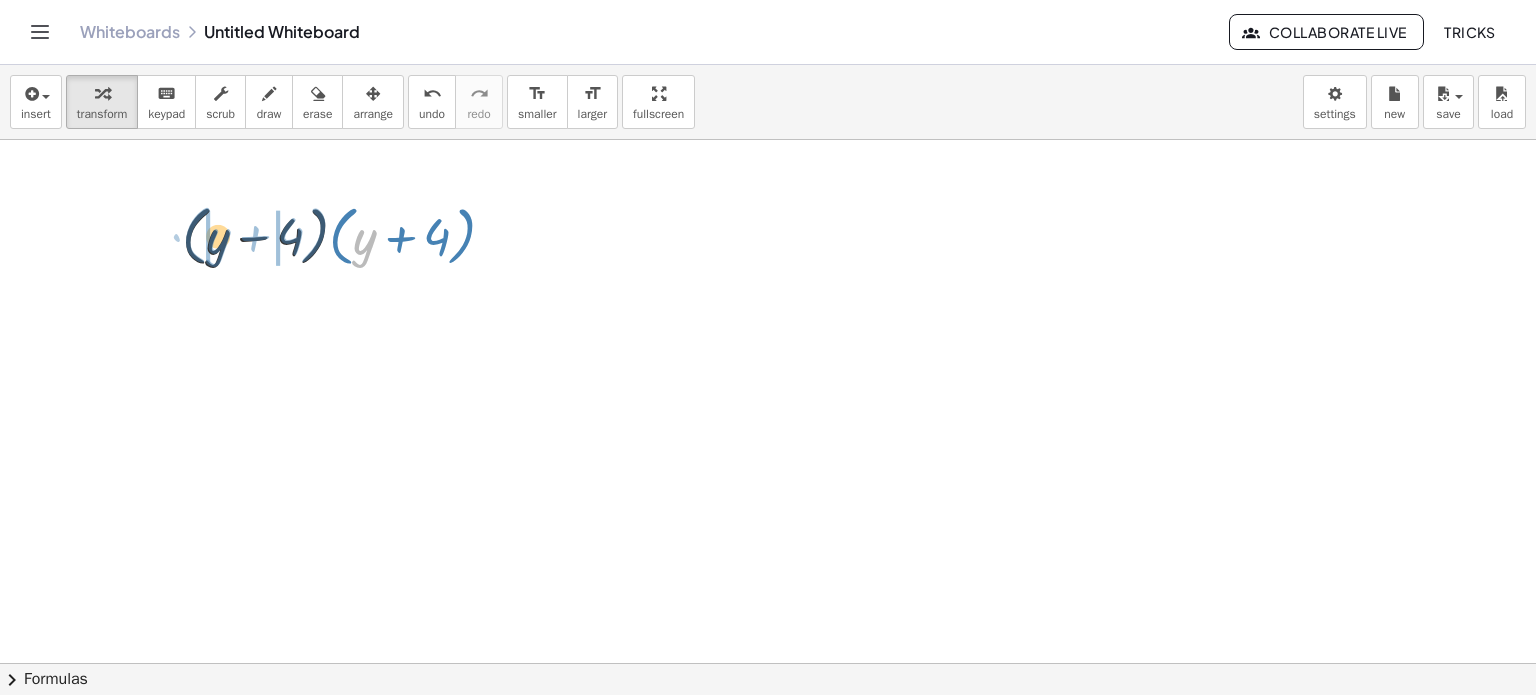 drag, startPoint x: 367, startPoint y: 246, endPoint x: 220, endPoint y: 247, distance: 147.0034 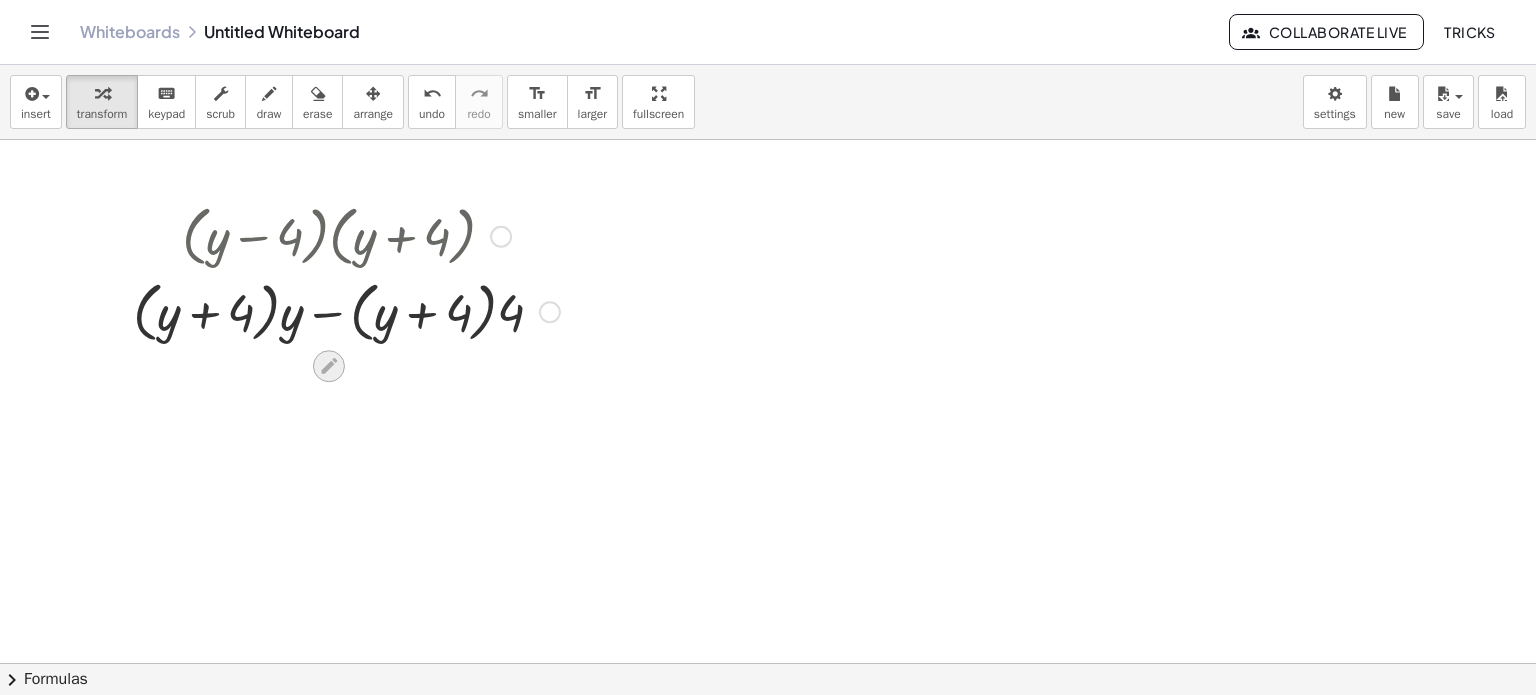 click 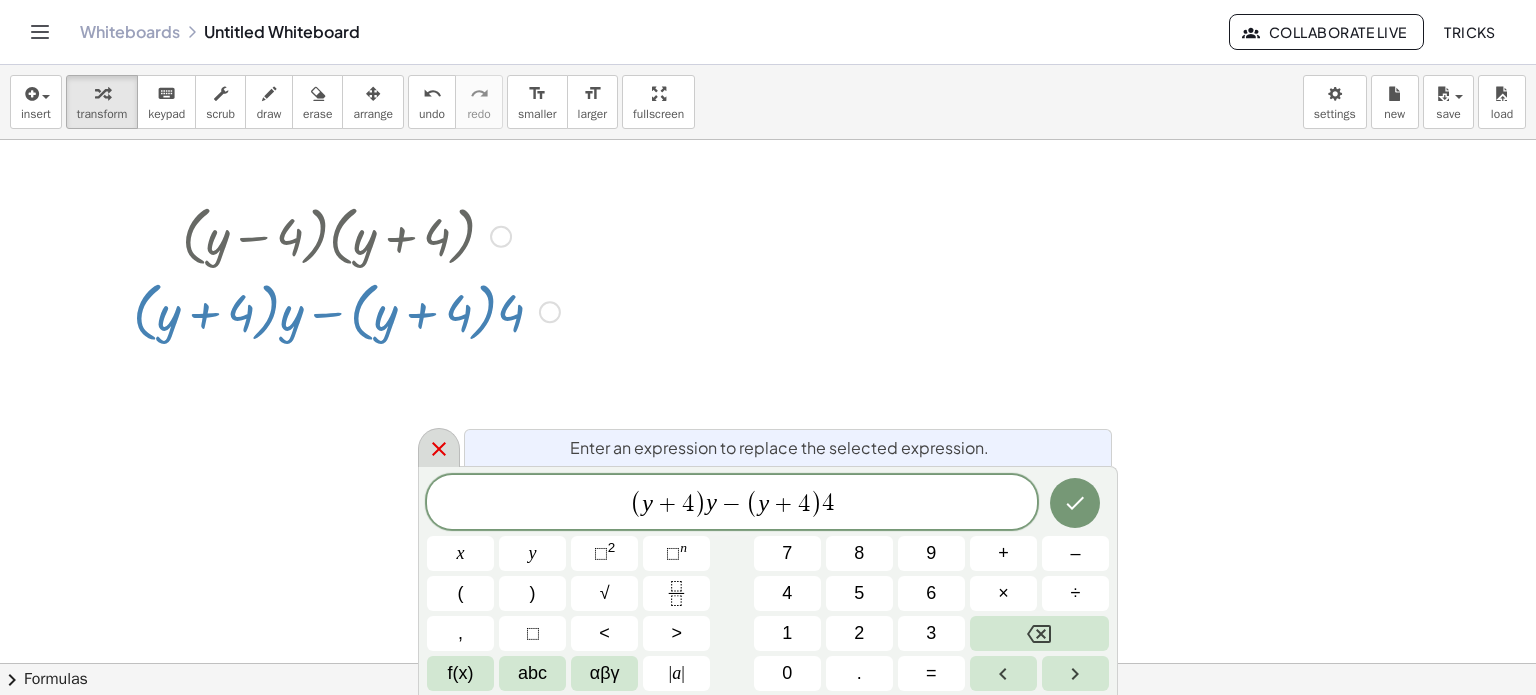 click 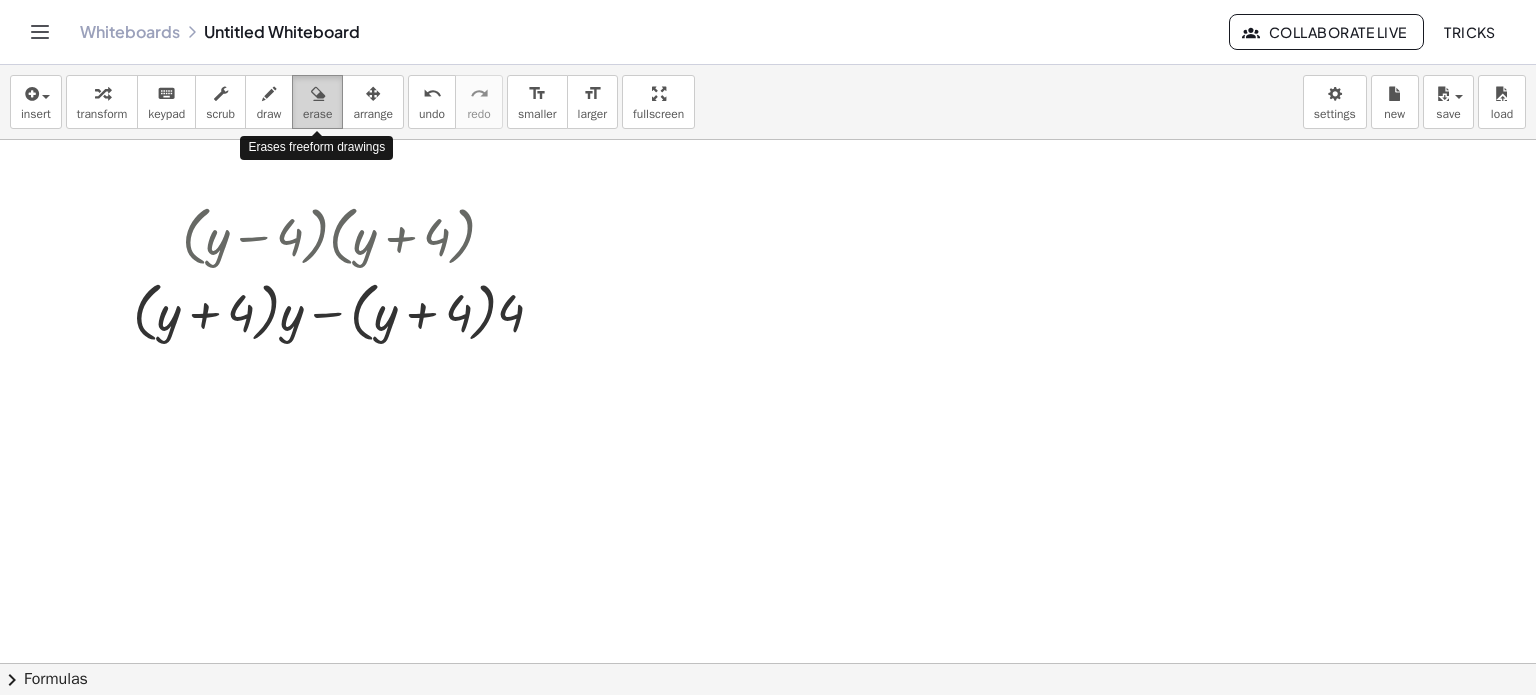 click on "erase" at bounding box center [317, 102] 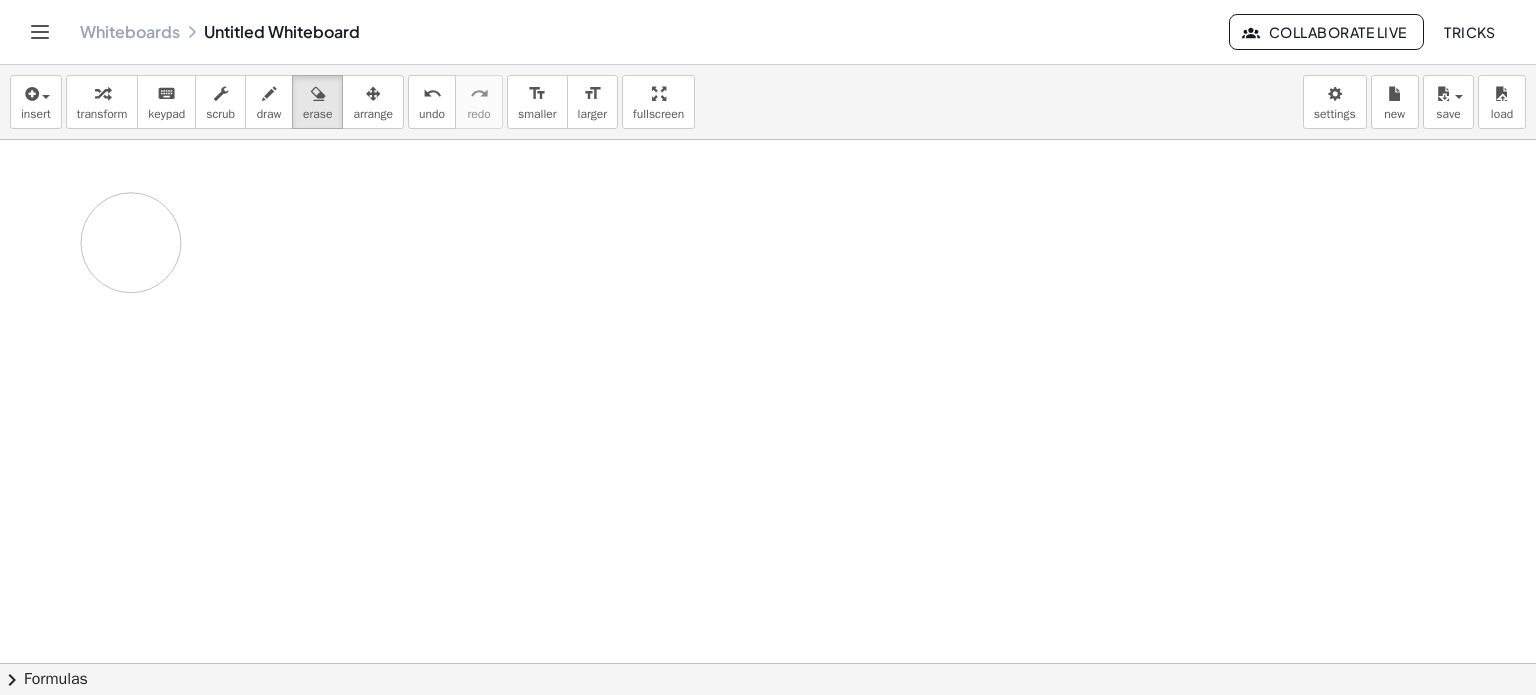 drag, startPoint x: 527, startPoint y: 300, endPoint x: 131, endPoint y: 242, distance: 400.22495 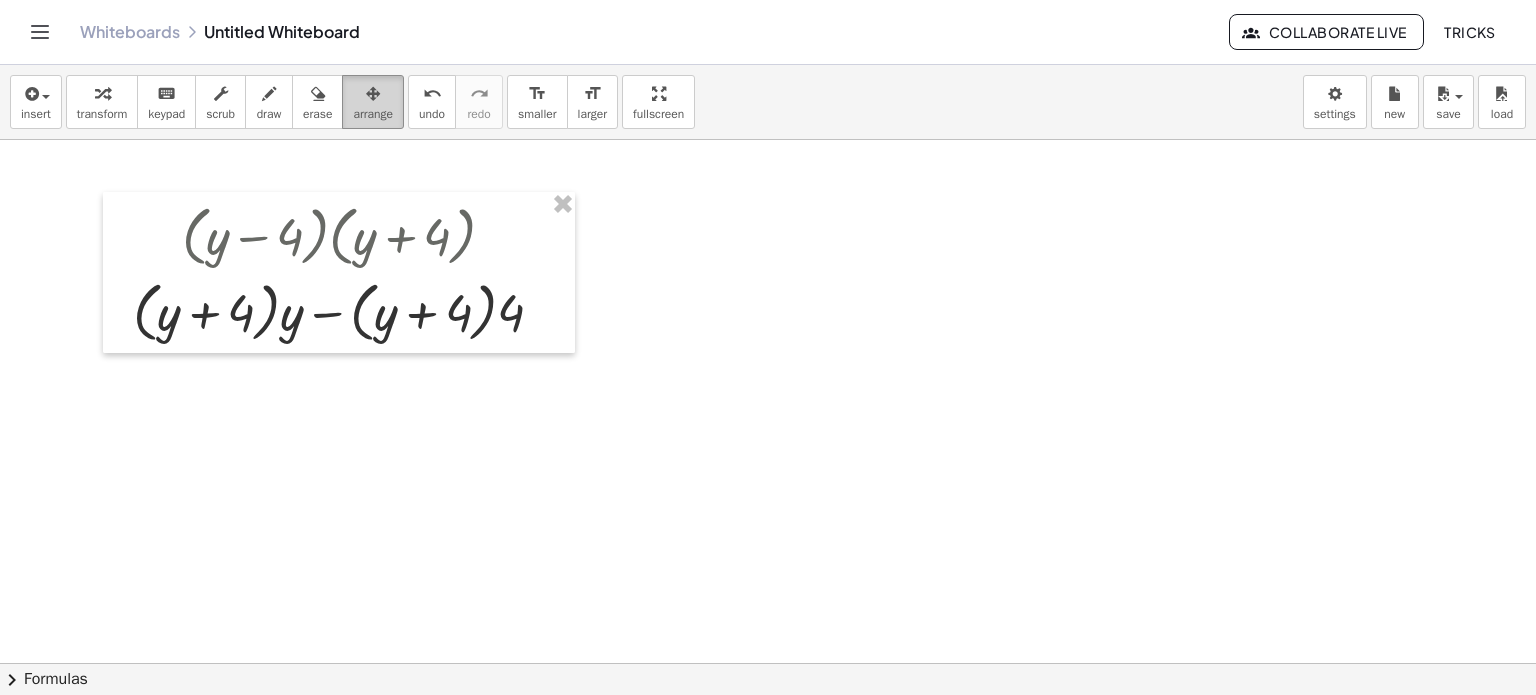 click on "arrange" at bounding box center (373, 114) 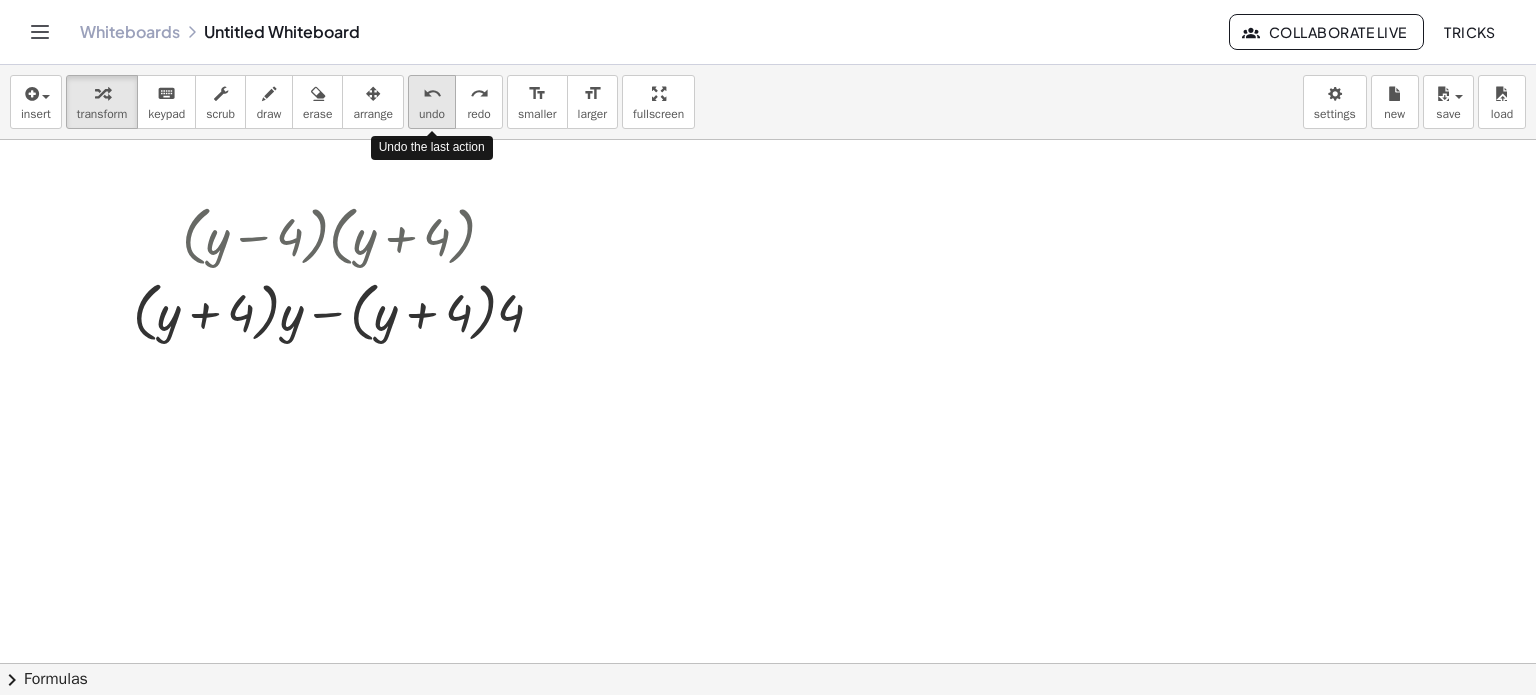 click on "undo undo" at bounding box center (432, 102) 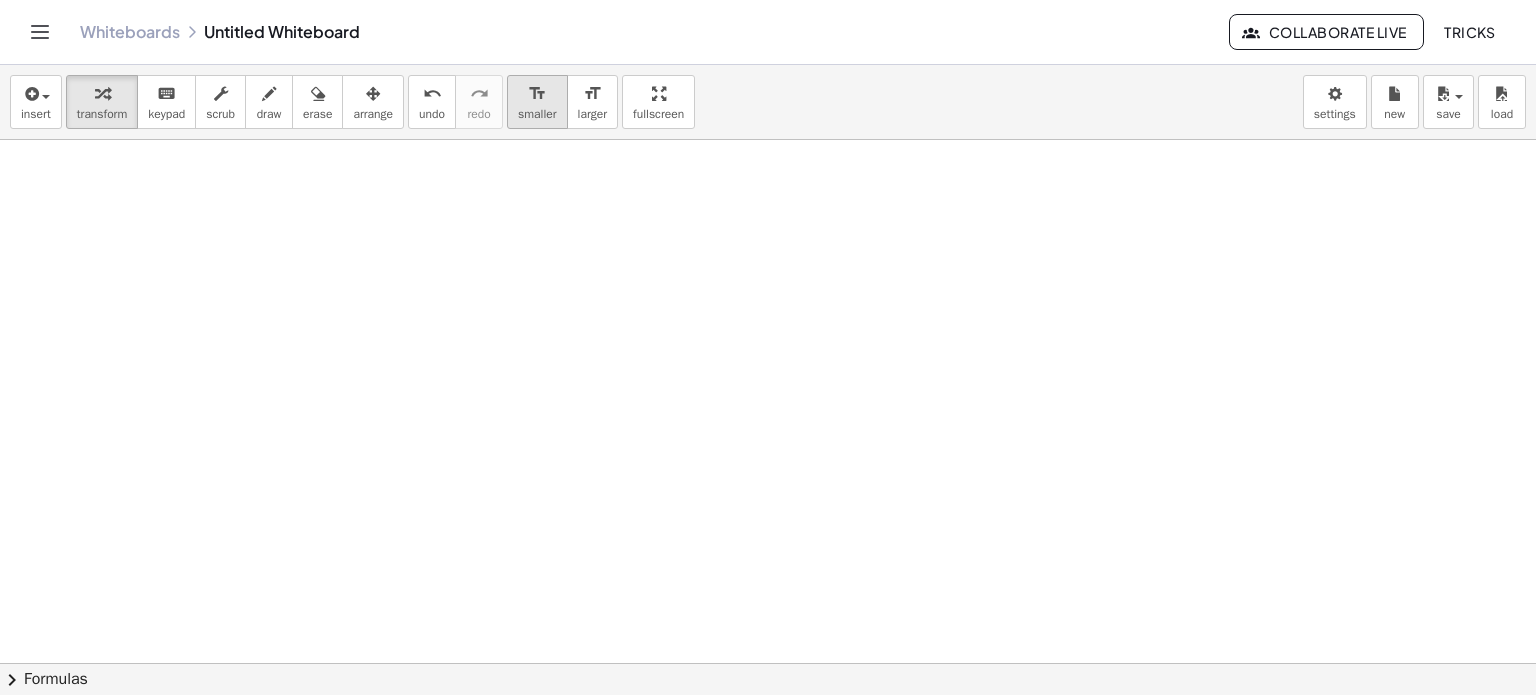 click on "smaller" at bounding box center (537, 114) 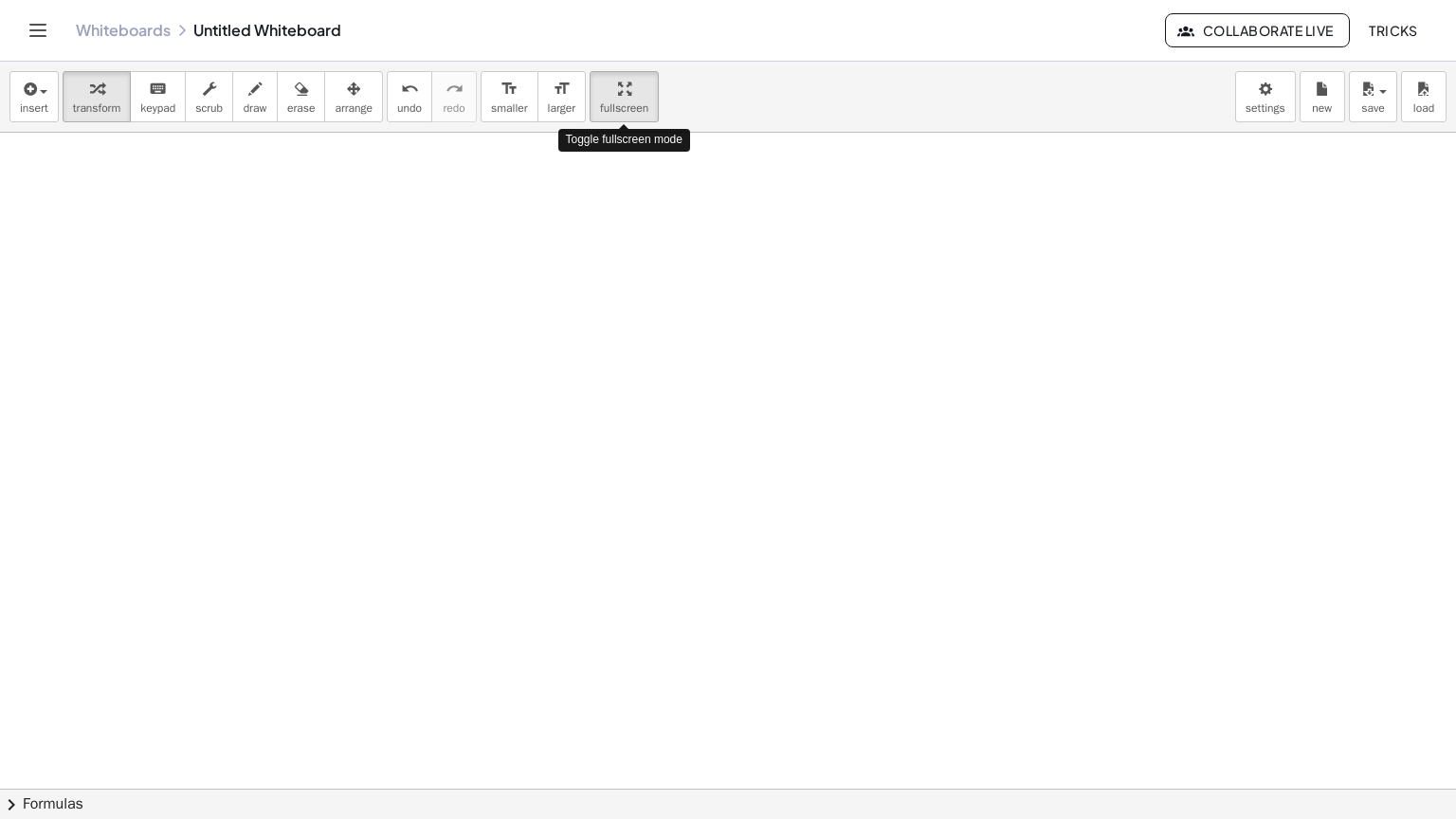 drag, startPoint x: 628, startPoint y: 107, endPoint x: 628, endPoint y: 222, distance: 115 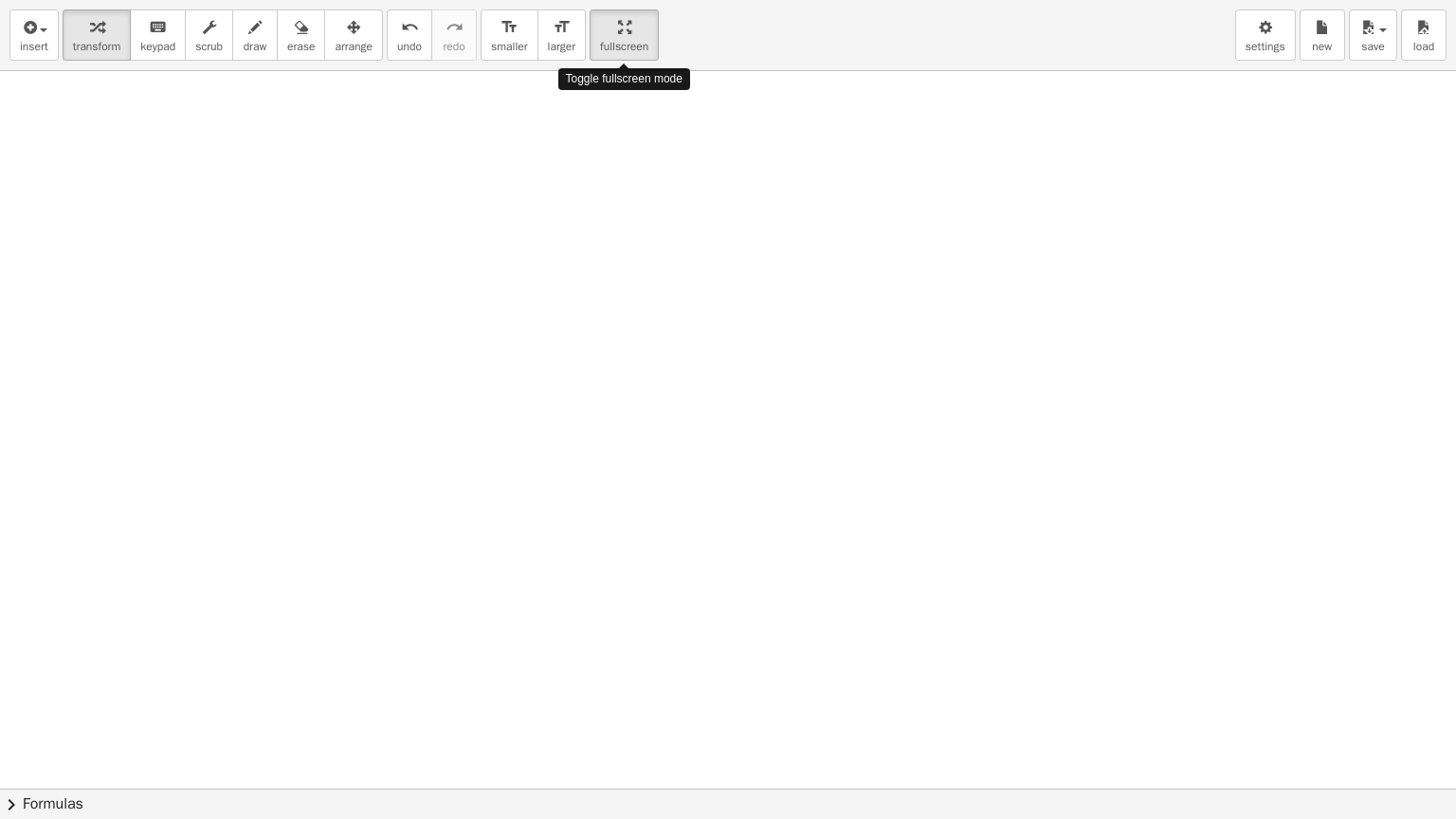 click on "insert select one: Math Expression Function Text Youtube Video Graphing Geometry Geometry 3D transform keyboard keypad scrub draw erase arrange undo undo redo redo format_size smaller format_size larger fullscreen load   save new settings Toggle fullscreen mode × chevron_right  Formulas
Drag one side of a formula onto a highlighted expression on the canvas to apply it.
Quadratic Formula
+ · a · x 2 + · b · x + c = 0
⇔
x = · ( − b ± 2 √ ( + b 2 − · 4 · a · c ) ) · 2 · a
+ x 2 + · p · x + q = 0
⇔
x = − · p · 2 ± 2 √ ( + ( · p · 2 ) 2 − q )
Manually Factoring a Quadratic
+ x 2 + · b · x + c" at bounding box center [728, 410] 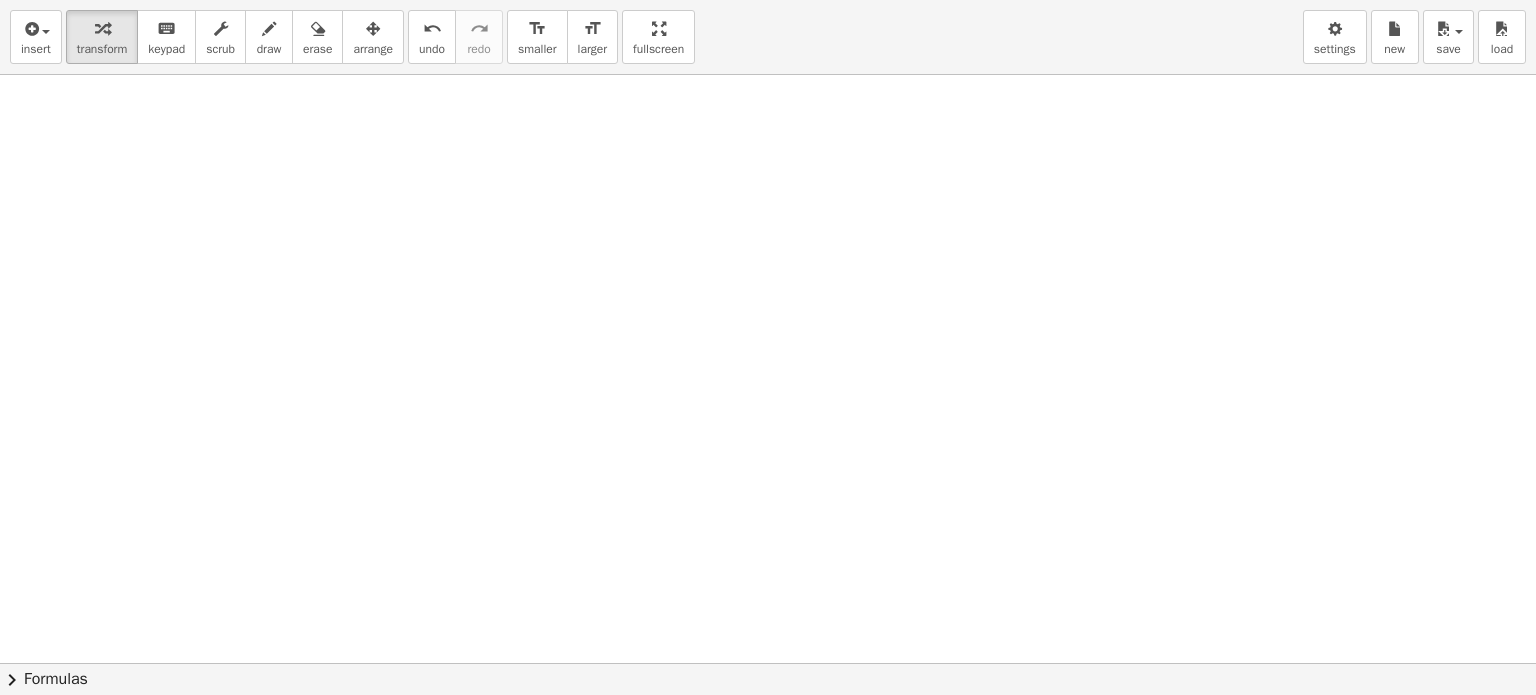 drag, startPoint x: 666, startPoint y: 43, endPoint x: 666, endPoint y: -78, distance: 121 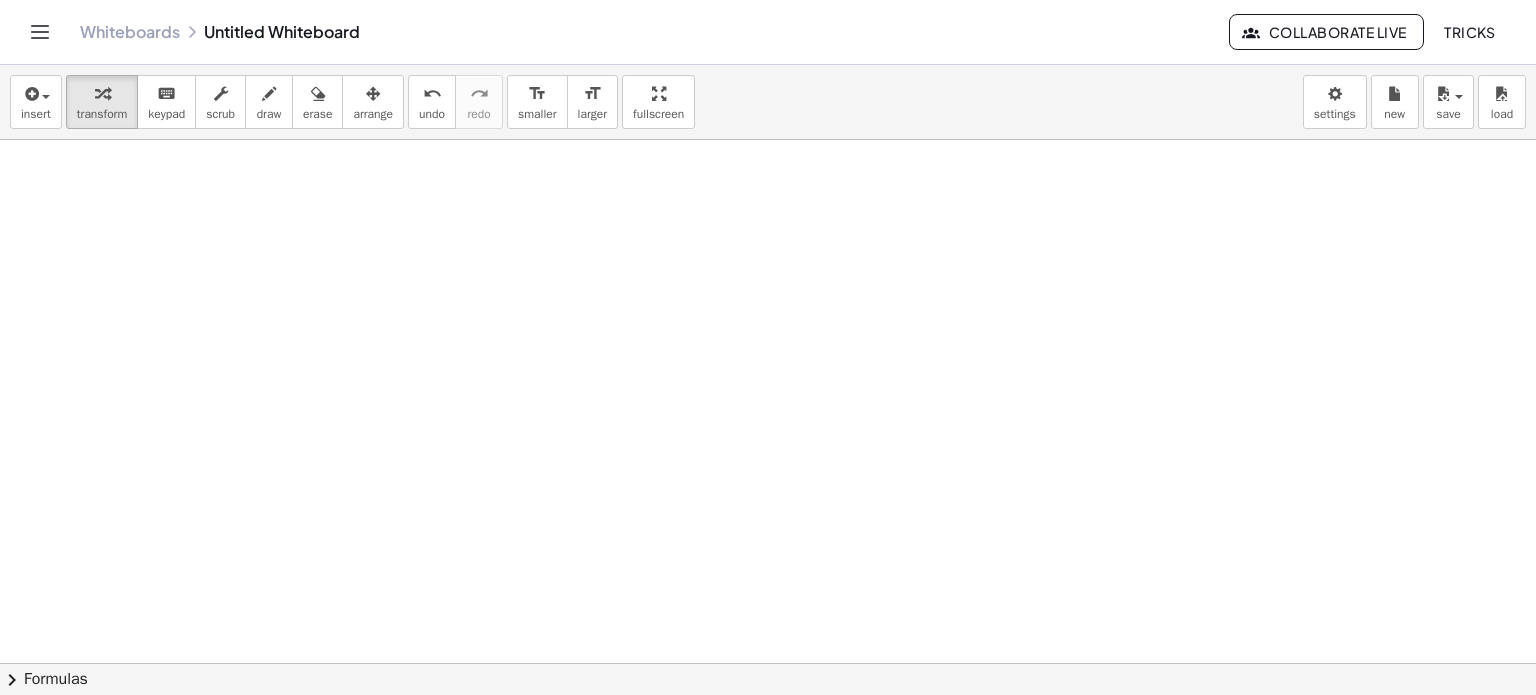 click on "Graspable Math Activities Whiteboards Classes Account v1.28.3 | Privacy policy © [YEAR] | Graspable, Inc. Whiteboards Untitled Whiteboard Collaborate Live TRICKS insert select one: Math Expression Function Text Youtube Video Graphing Geometry Geometry 3D transform keyboard keypad scrub draw erase arrange undo undo redo redo format_size smaller format_size larger fullscreen load save new settings × chevron_right Formulas Drag one side of a formula onto a highlighted expression on the canvas to apply it. Quadratic Formula + · a · x 2 + · b · x + c = 0 ⇔ x = · ( − b ± 2 √ ( + b 2 − · 4 · a · c ) ) · 2 · a + x 2 + · p · x + q = 0 ⇔ x = − · p" at bounding box center [768, 347] 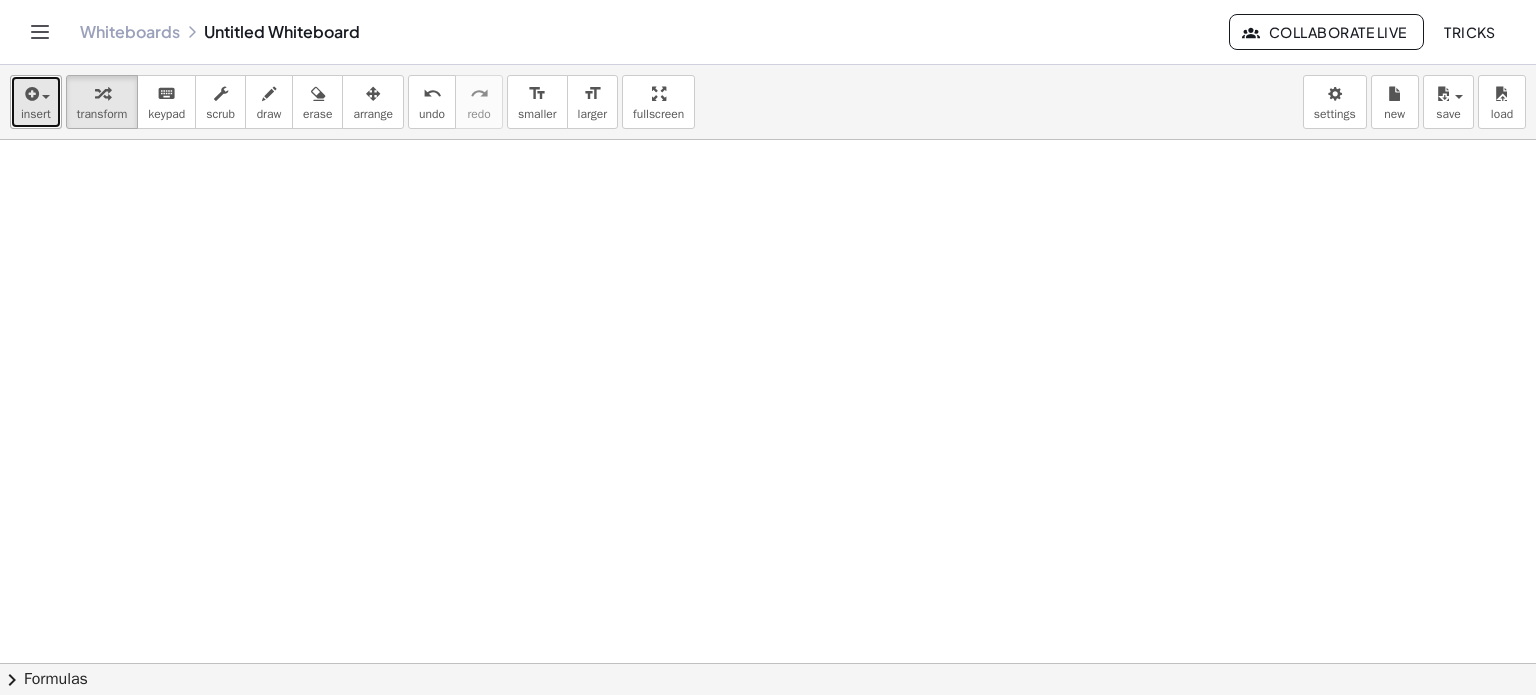 click on "insert" at bounding box center (36, 102) 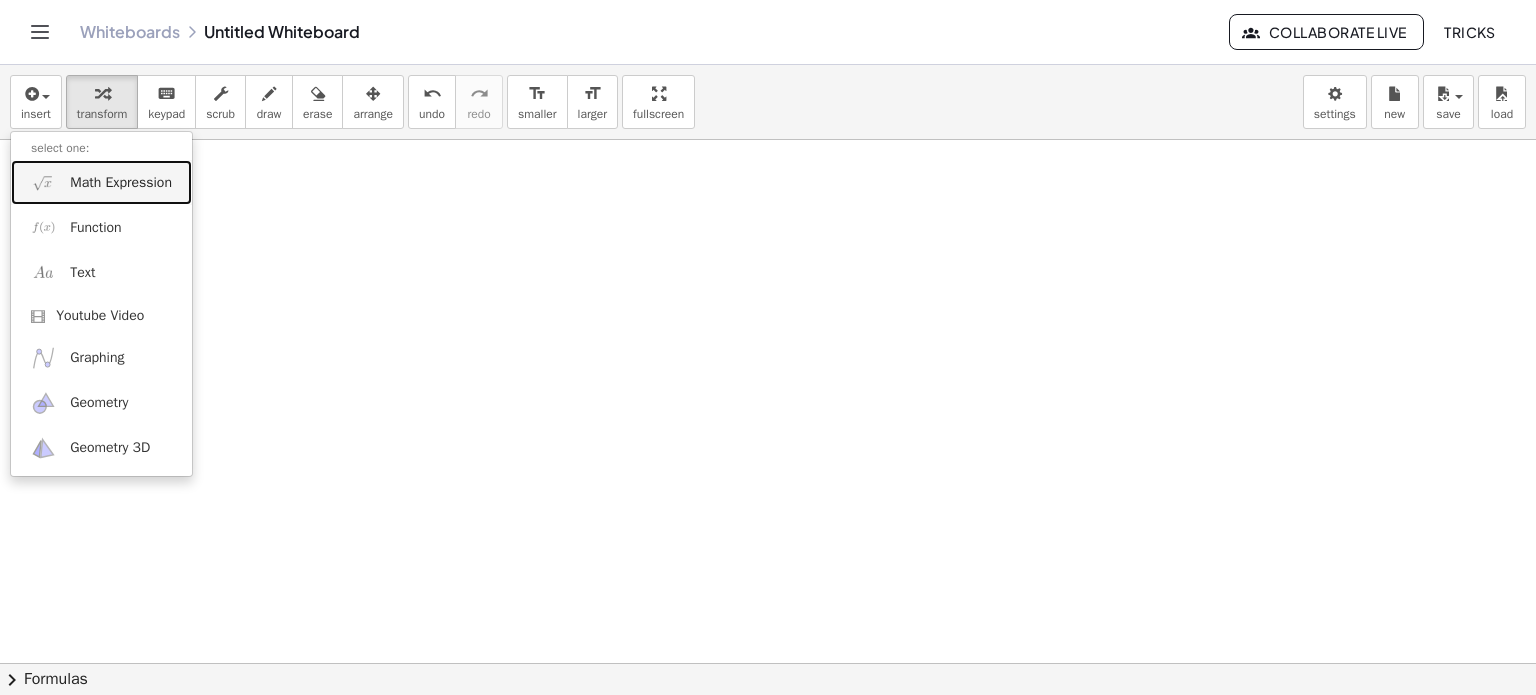 click on "Math Expression" at bounding box center [121, 183] 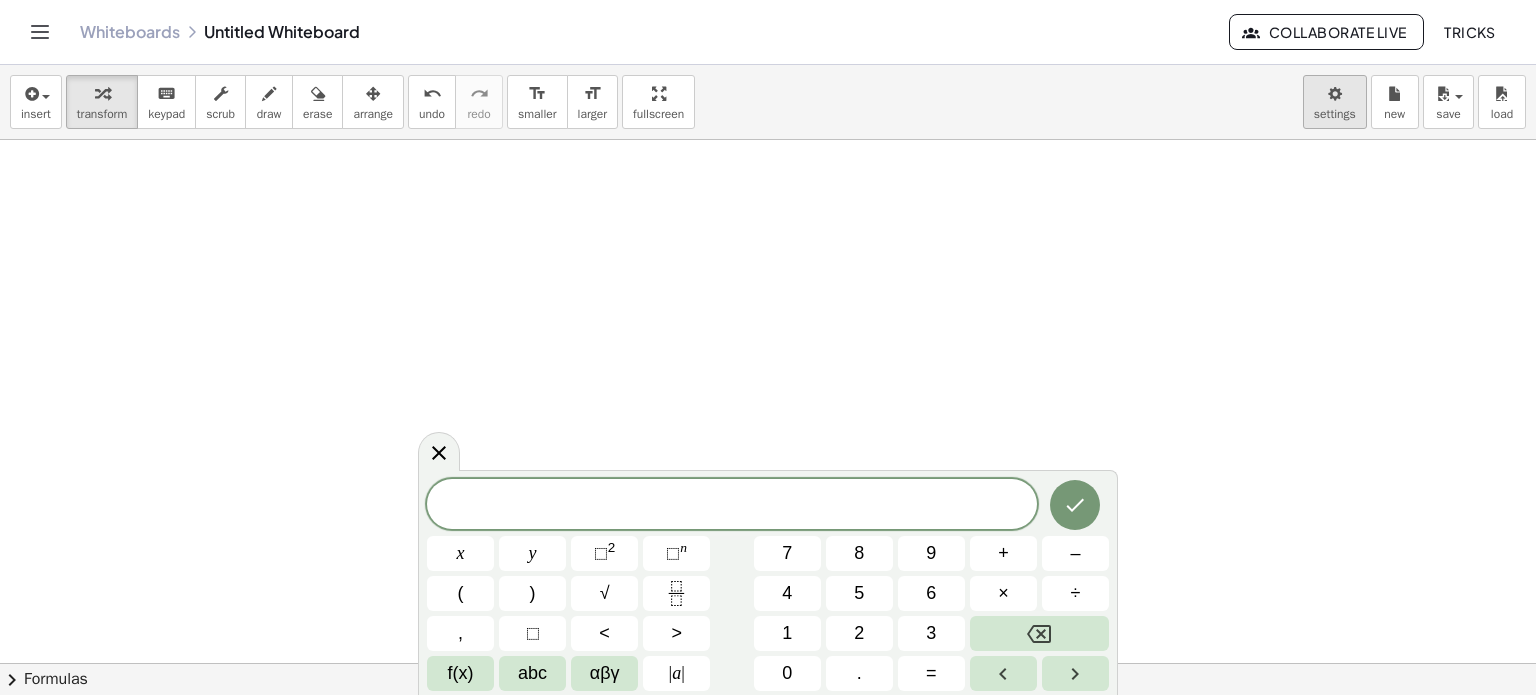 click on "Graspable Math Activities Whiteboards Classes Account v1.28.3 | Privacy policy © [YEAR] | Graspable, Inc. Whiteboards Untitled Whiteboard Collaborate Live TRICKS insert select one: Math Expression Function Text Youtube Video Graphing Geometry Geometry 3D transform keyboard keypad scrub draw erase arrange undo undo redo redo format_size smaller format_size larger fullscreen load save new settings × chevron_right Formulas Drag one side of a formula onto a highlighted expression on the canvas to apply it. Quadratic Formula + · a · x 2 + · b · x + c = 0 ⇔ x = · ( − b ± 2 √ ( + b 2 − · 4 · a · c ) ) · 2 · a + x 2 + · p · x + q = 0 ⇔ x = − · p · 2 ± 2 √ ( + ( · p · 2 ) 2 − q )" at bounding box center [768, 347] 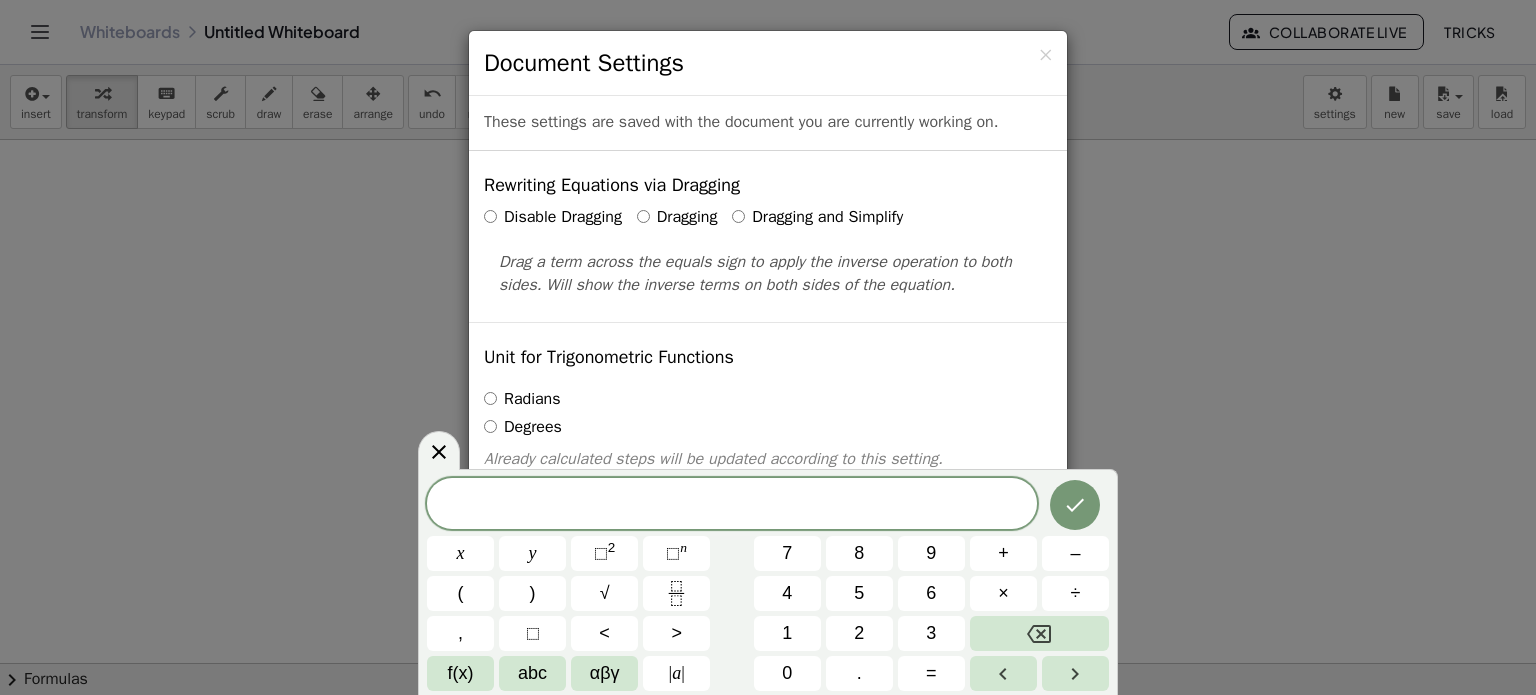 click on "Disable Dragging" at bounding box center [553, 217] 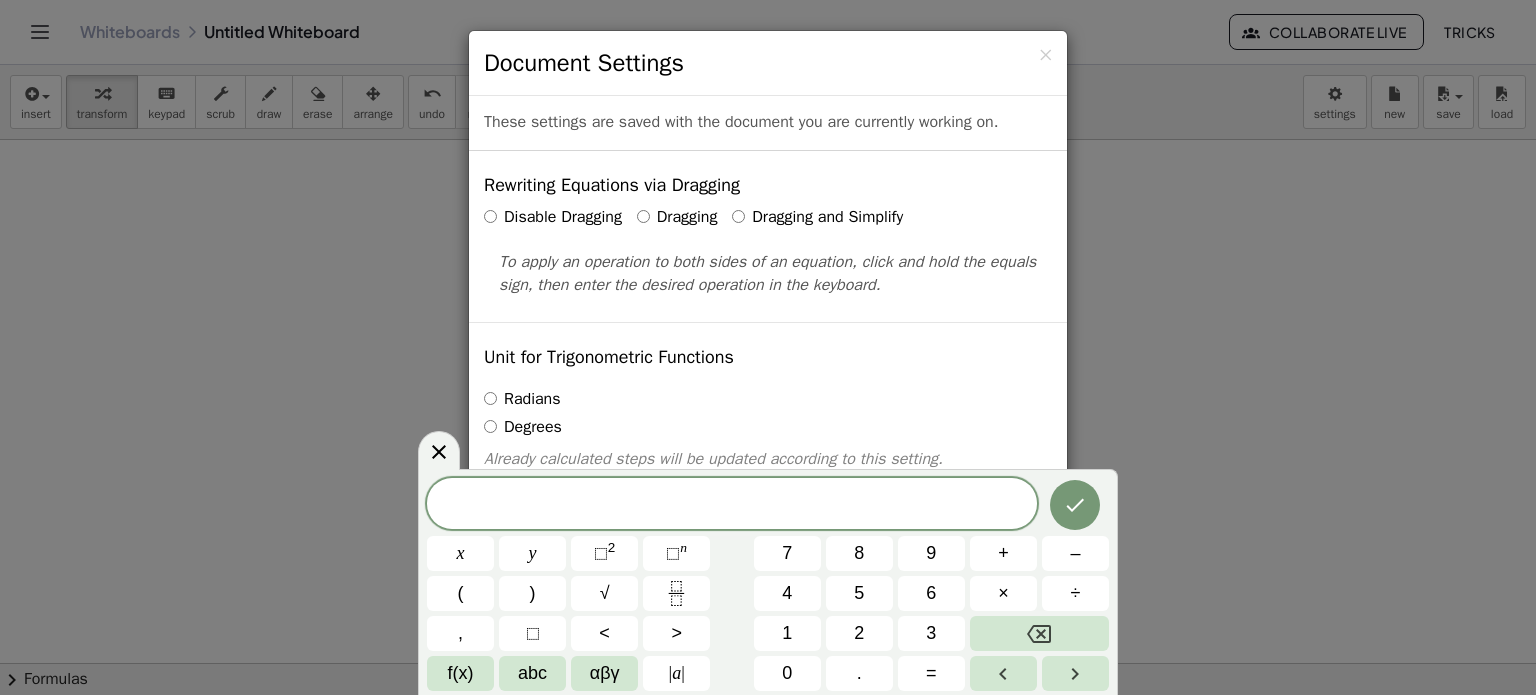 click on "Dragging and Simplify" at bounding box center (817, 217) 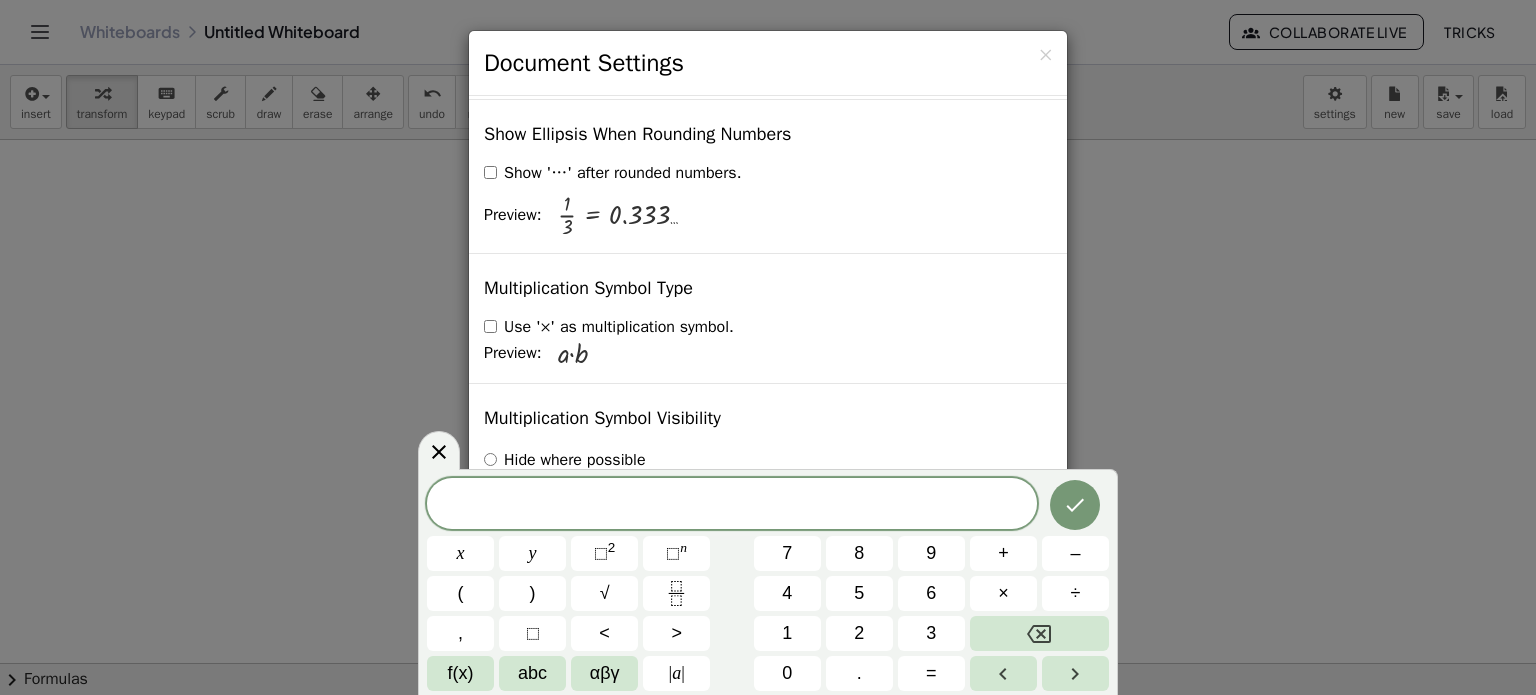 scroll, scrollTop: 4844, scrollLeft: 0, axis: vertical 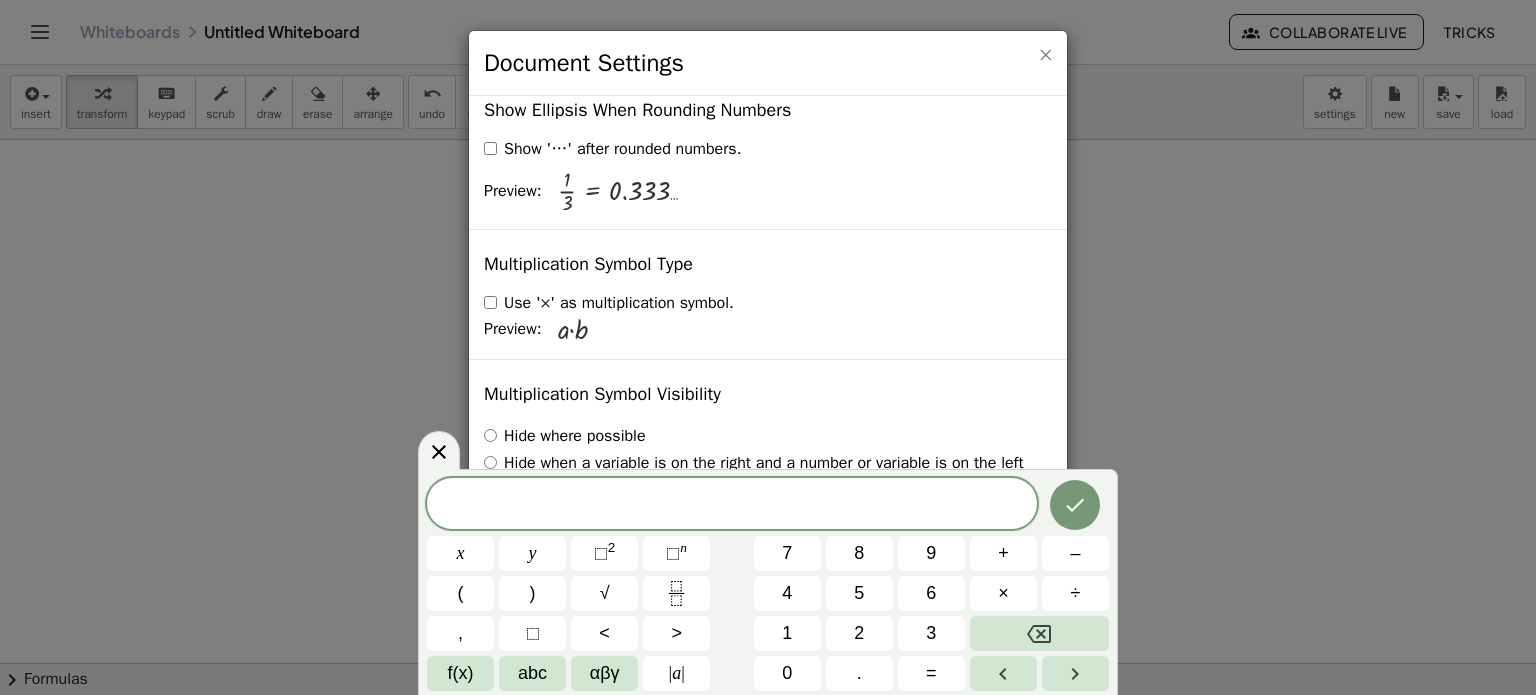 click on "×" at bounding box center [1045, 54] 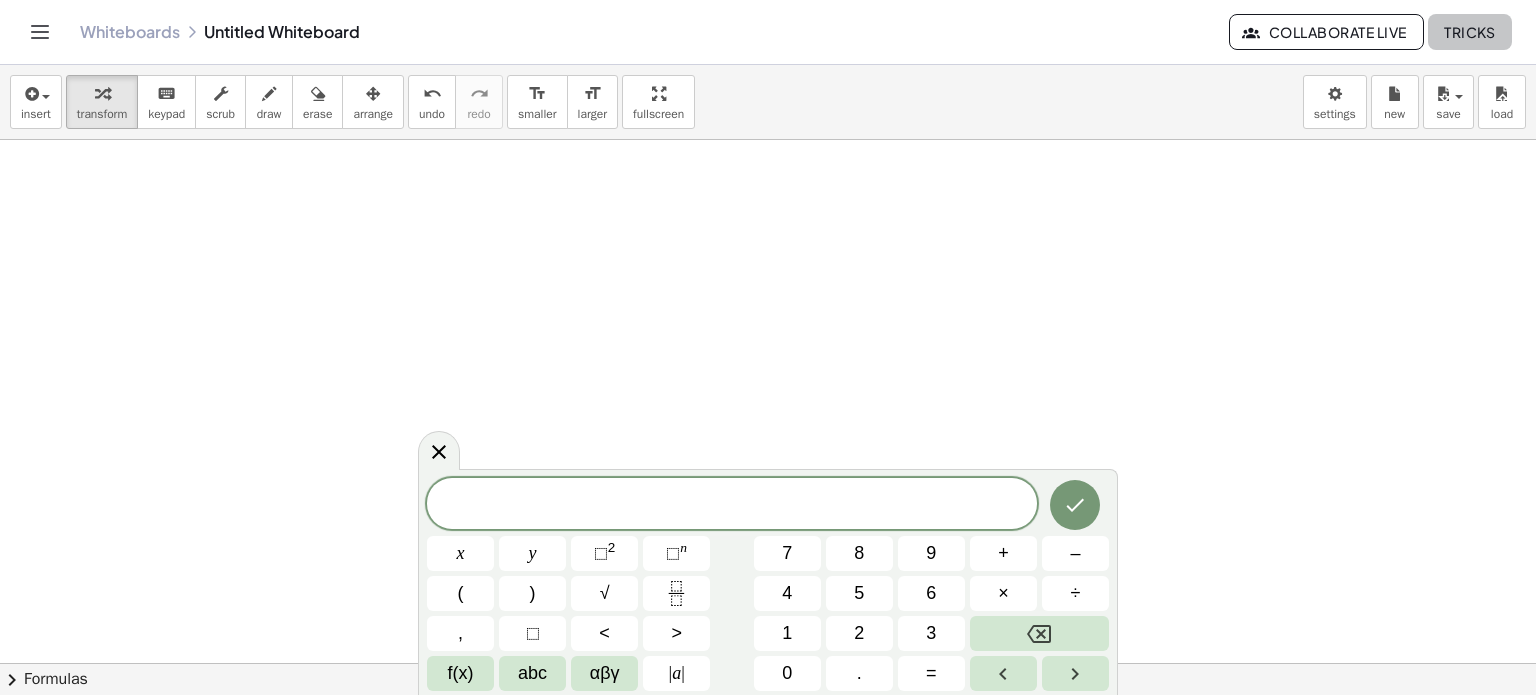 click on "TRICKS" 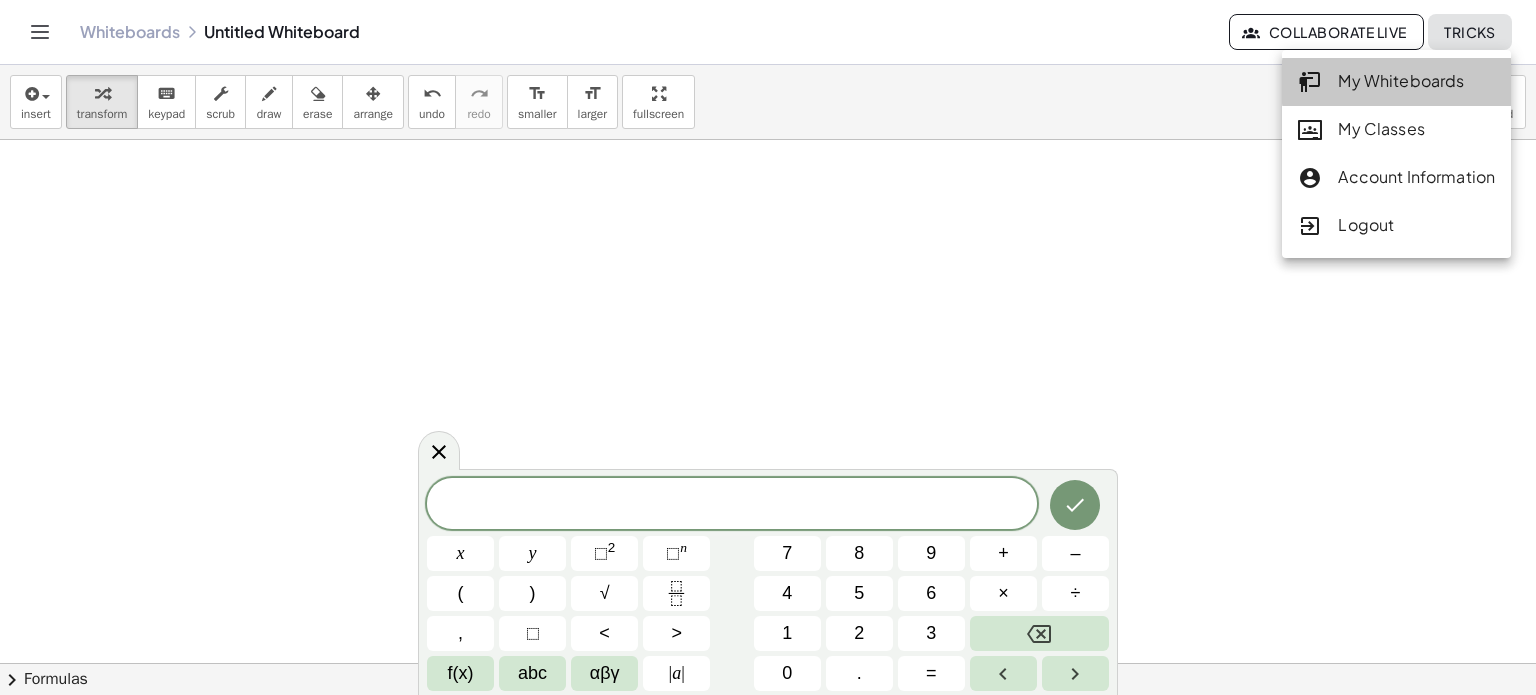 click on "My Whiteboards" 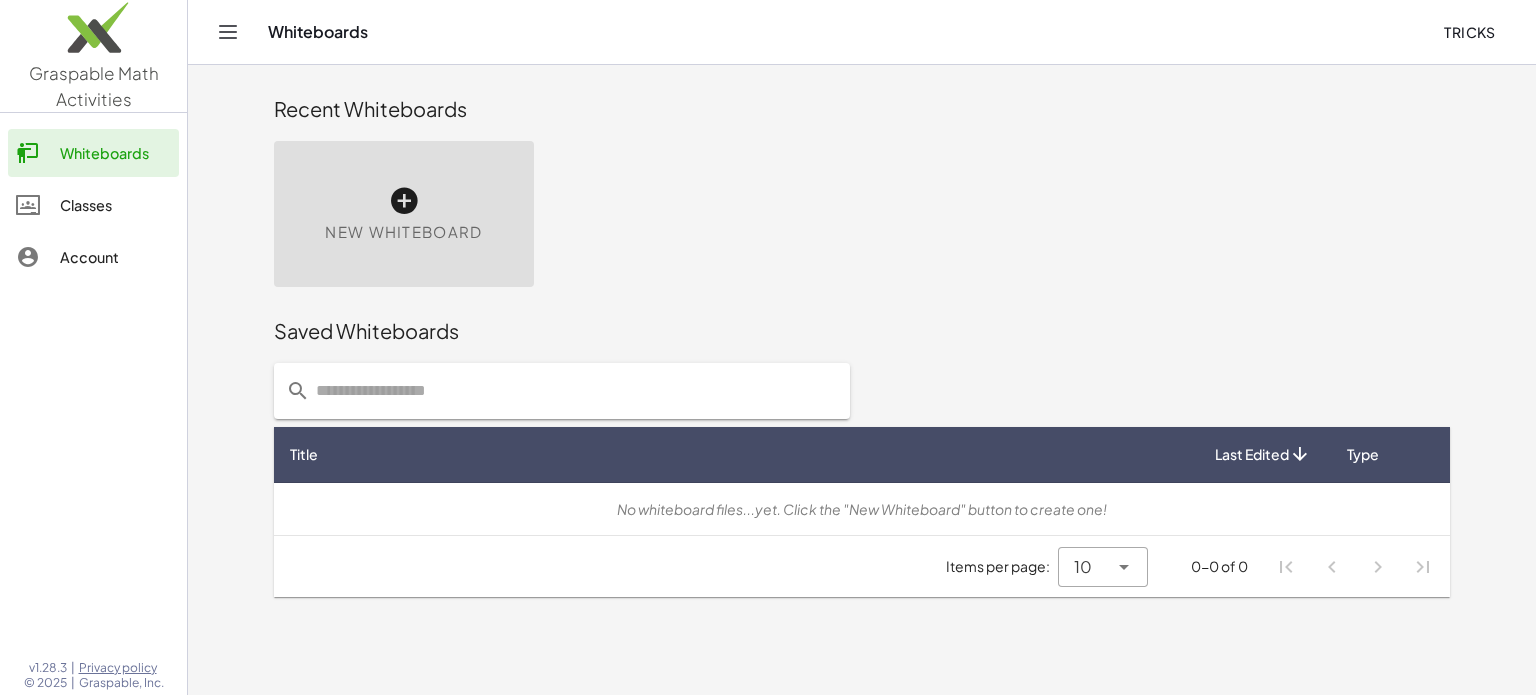 click at bounding box center (404, 201) 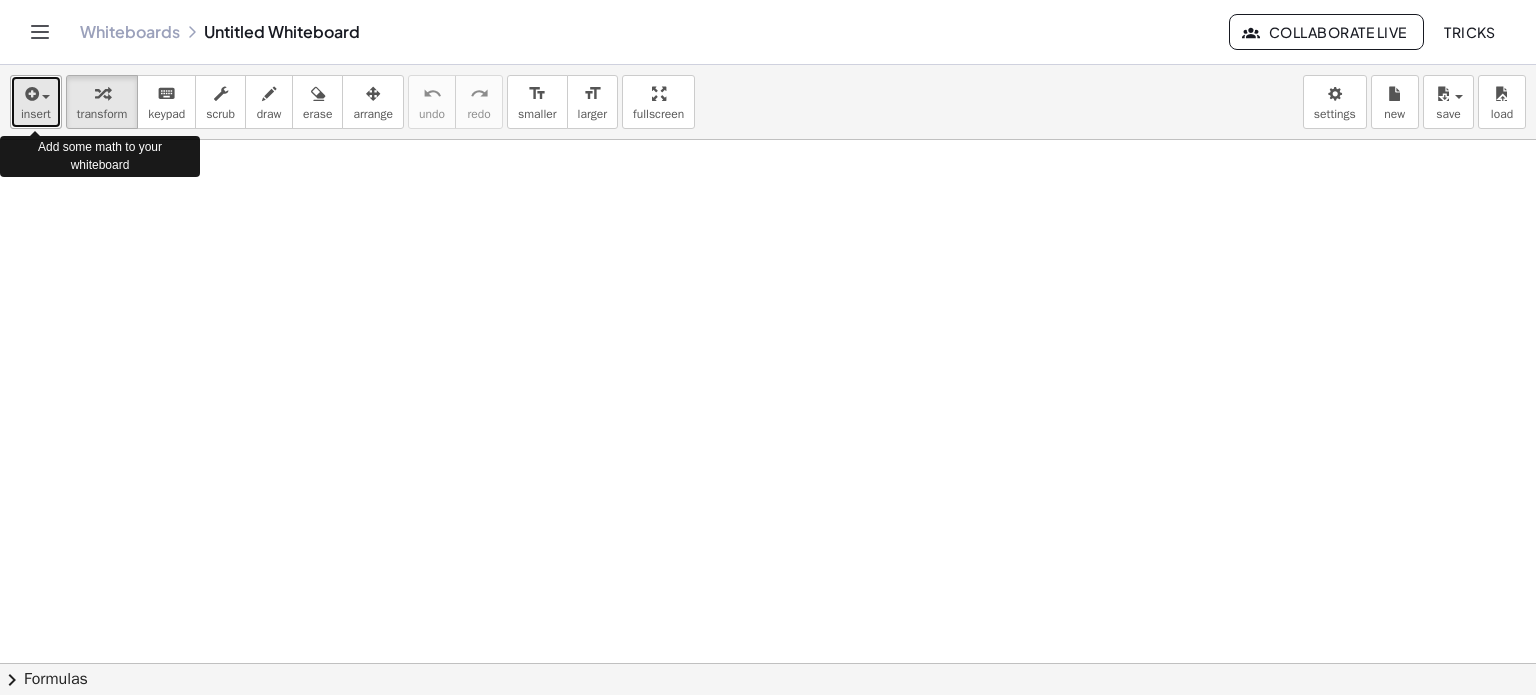 click at bounding box center (30, 94) 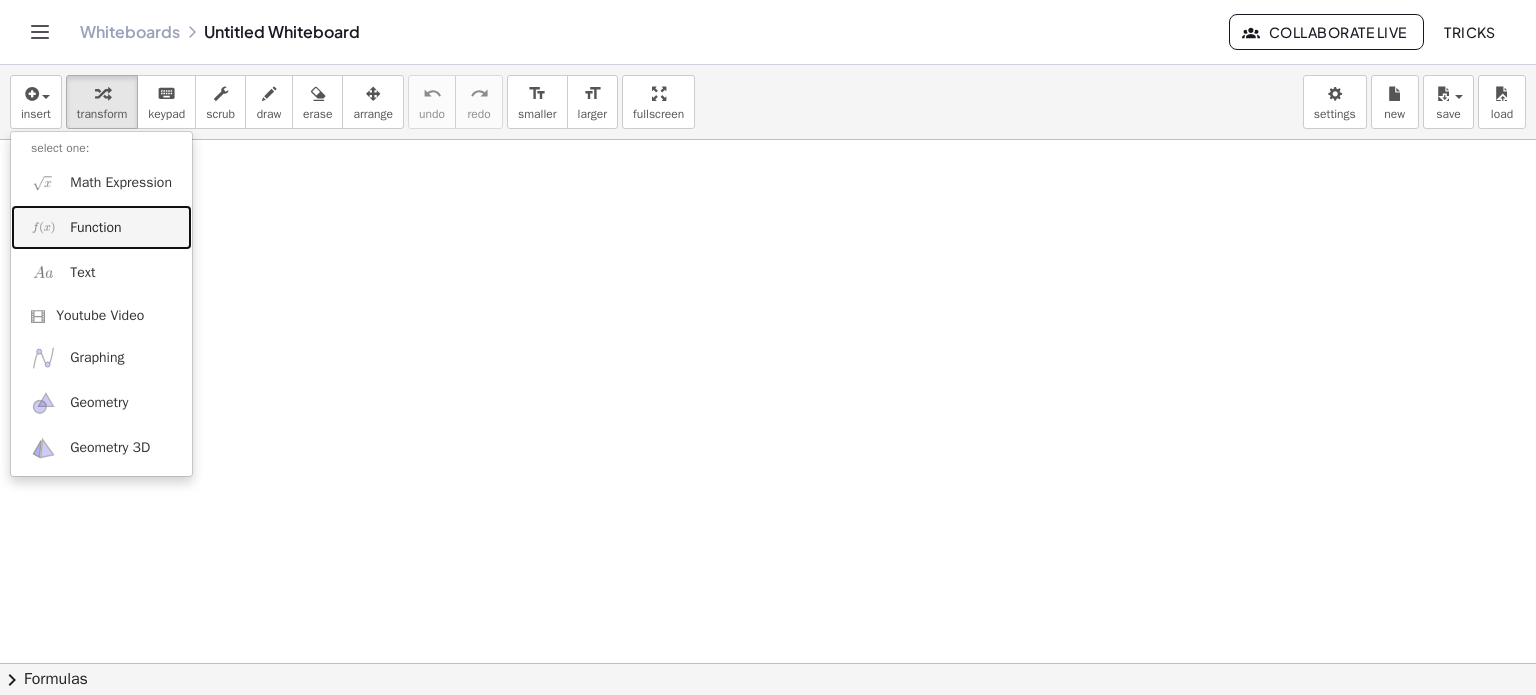 click on "Function" at bounding box center (95, 228) 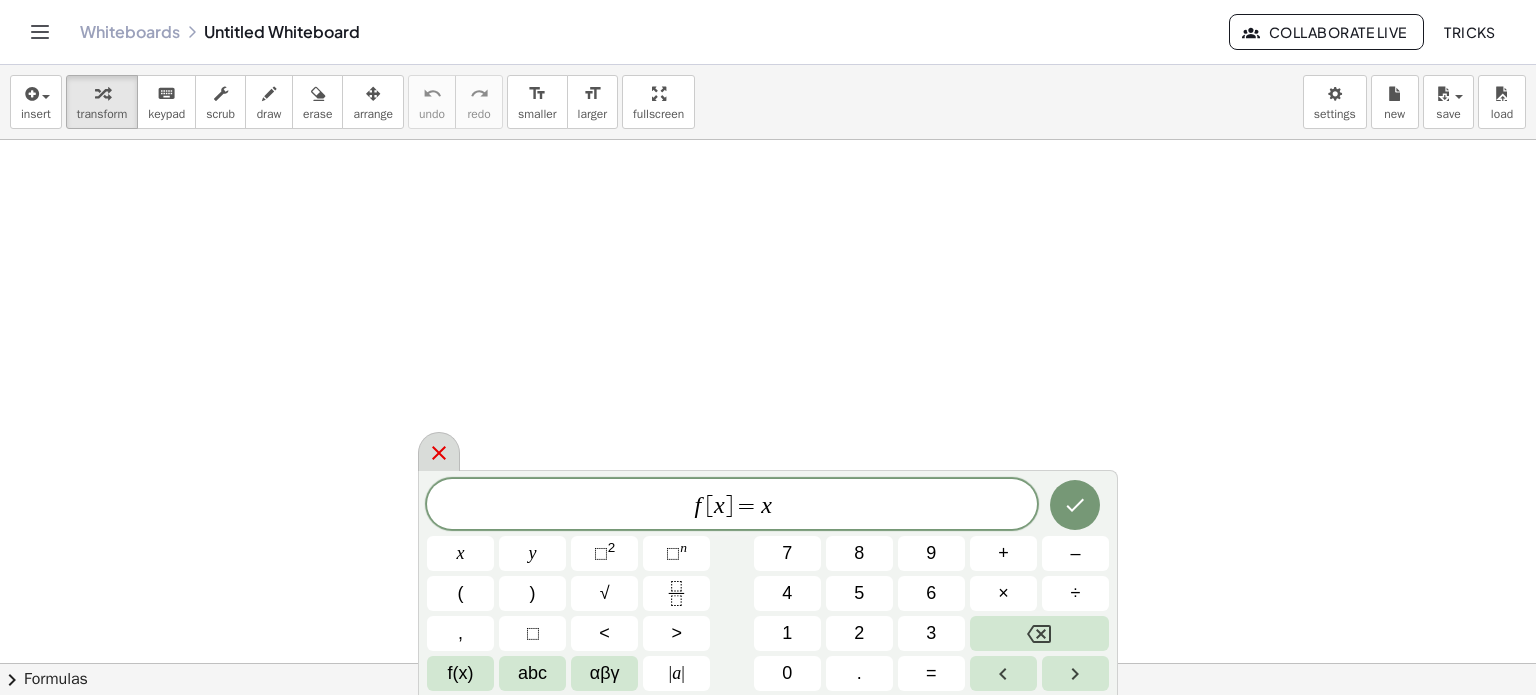 click 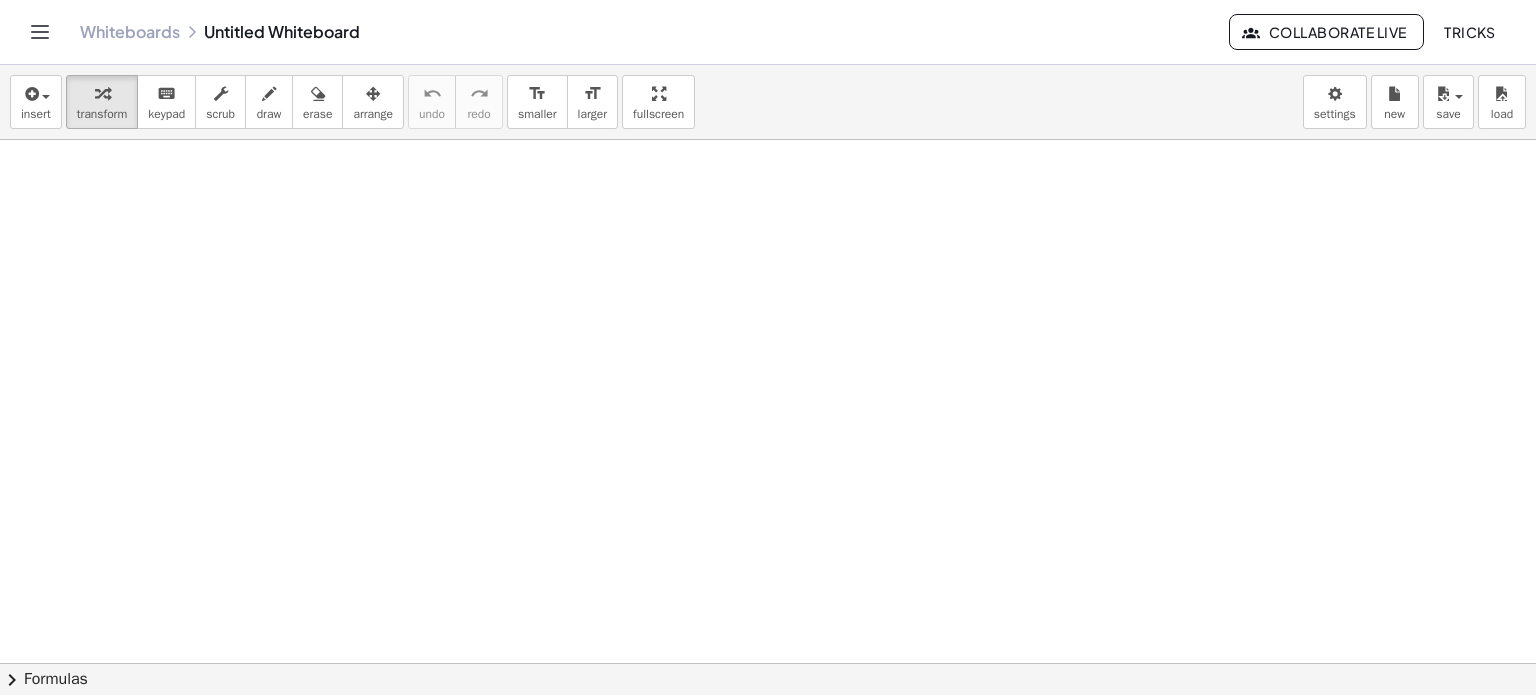 click on "insert select one: Math Expression Function Text Youtube Video Graphing Geometry Geometry 3D transform keyboard keypad scrub draw erase arrange undo undo redo redo format_size smaller format_size larger fullscreen load   save new settings" at bounding box center [768, 102] 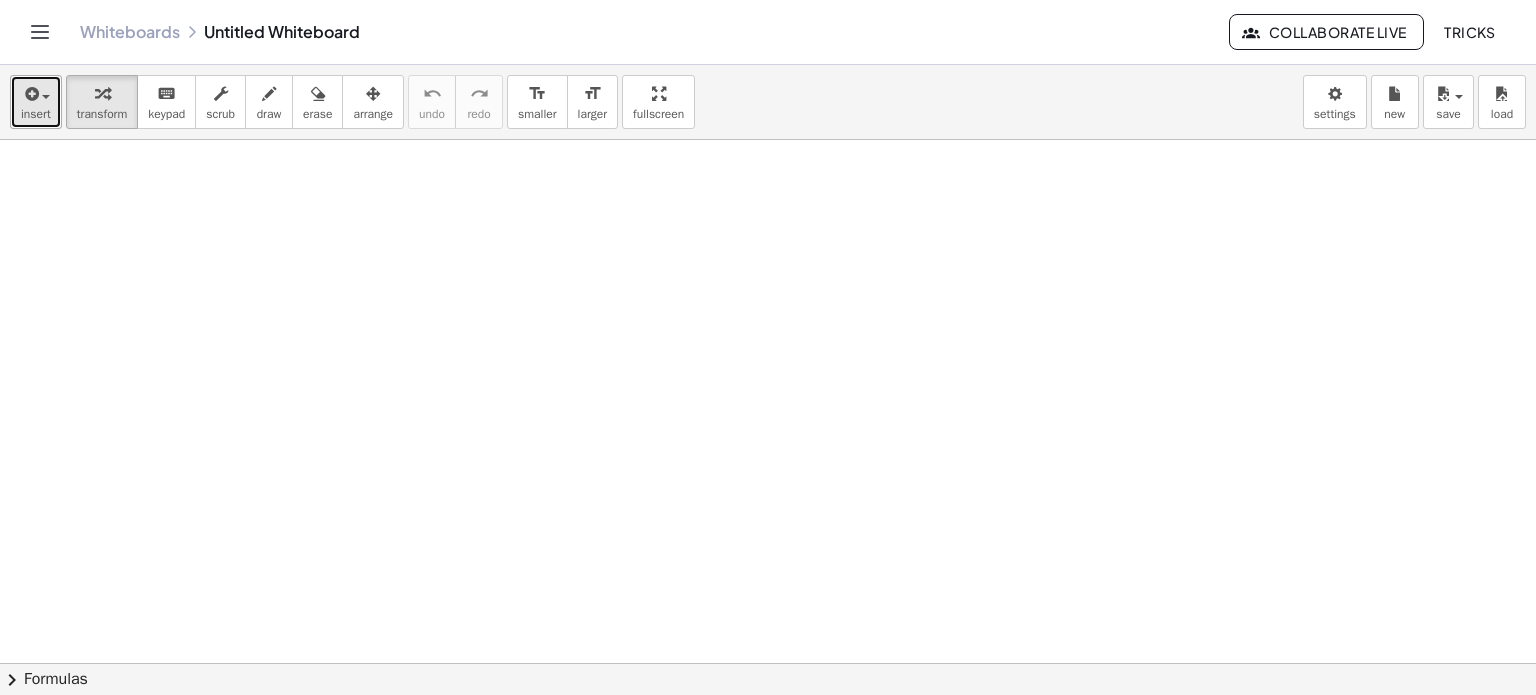 click on "insert" at bounding box center [36, 114] 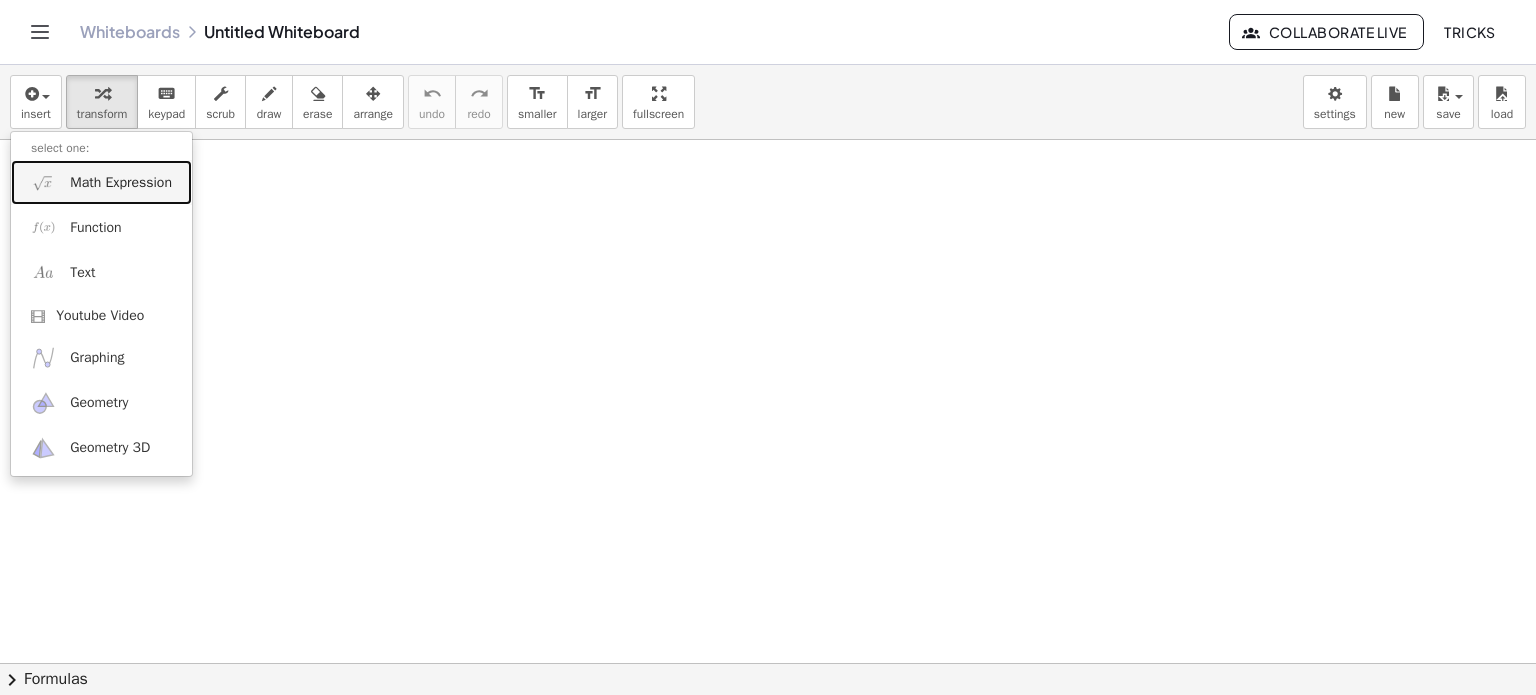 click on "Math Expression" at bounding box center (121, 183) 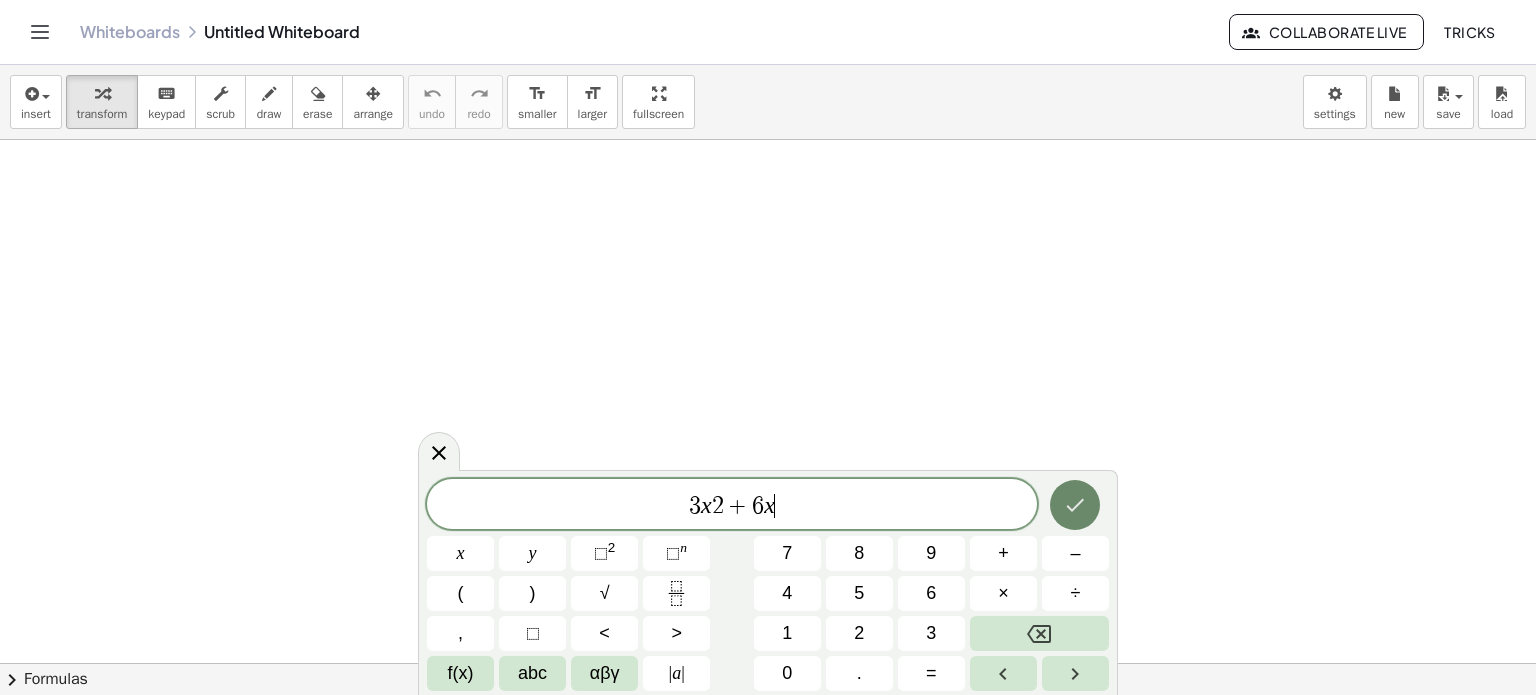 click 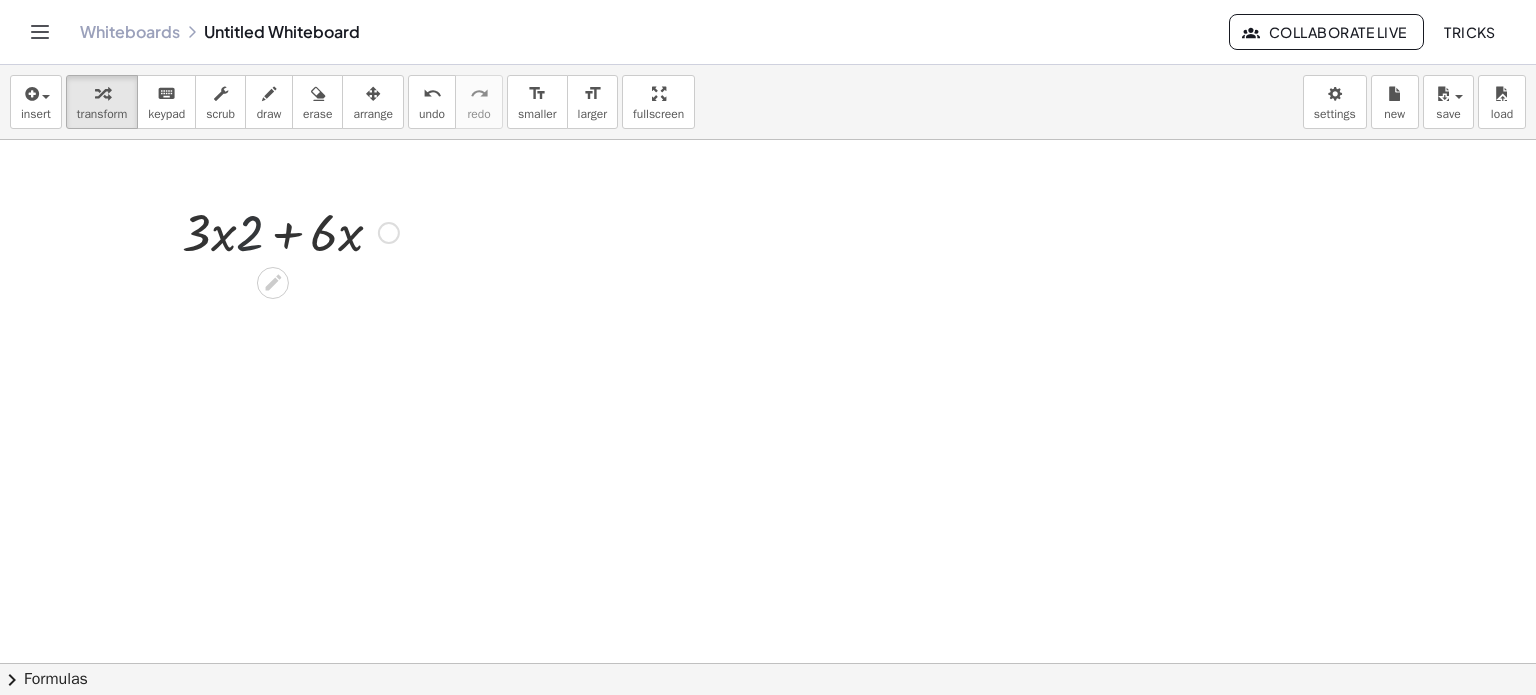 click at bounding box center [290, 231] 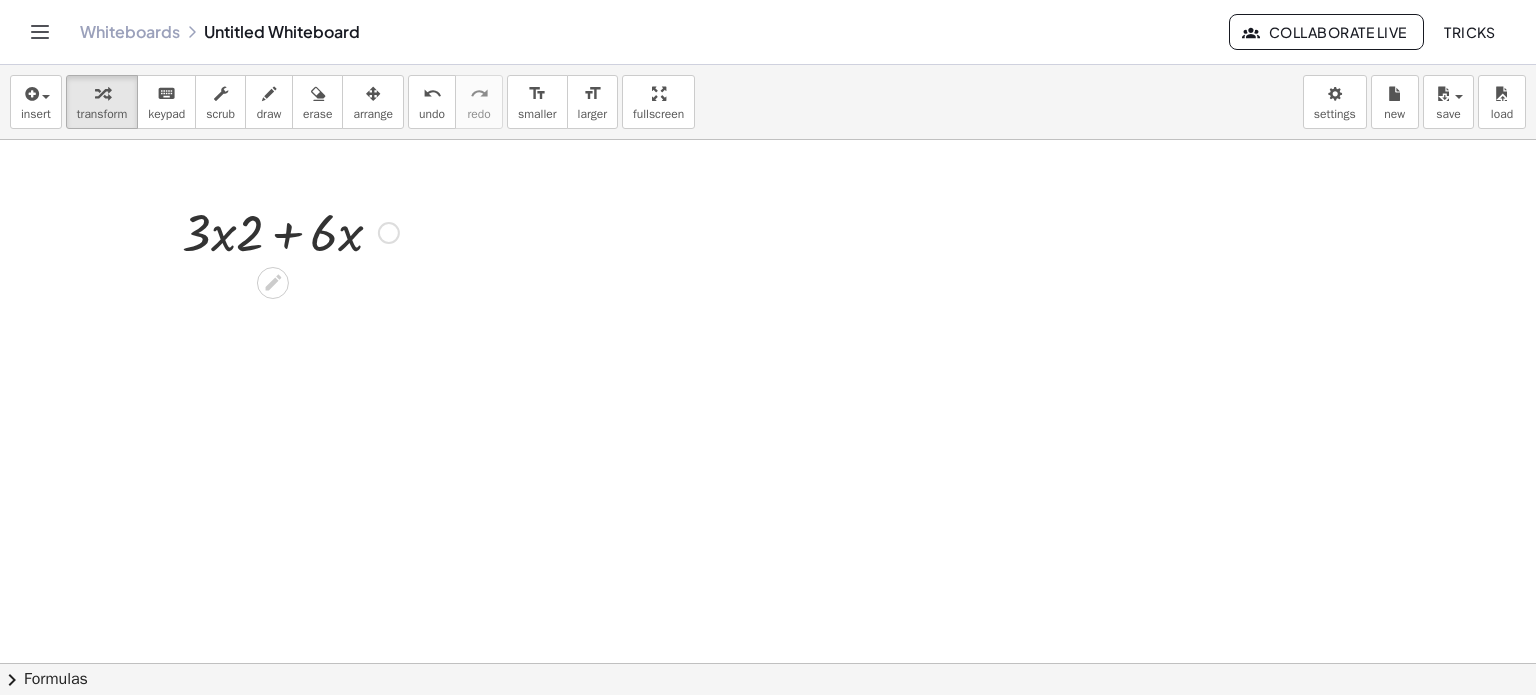 click at bounding box center [290, 231] 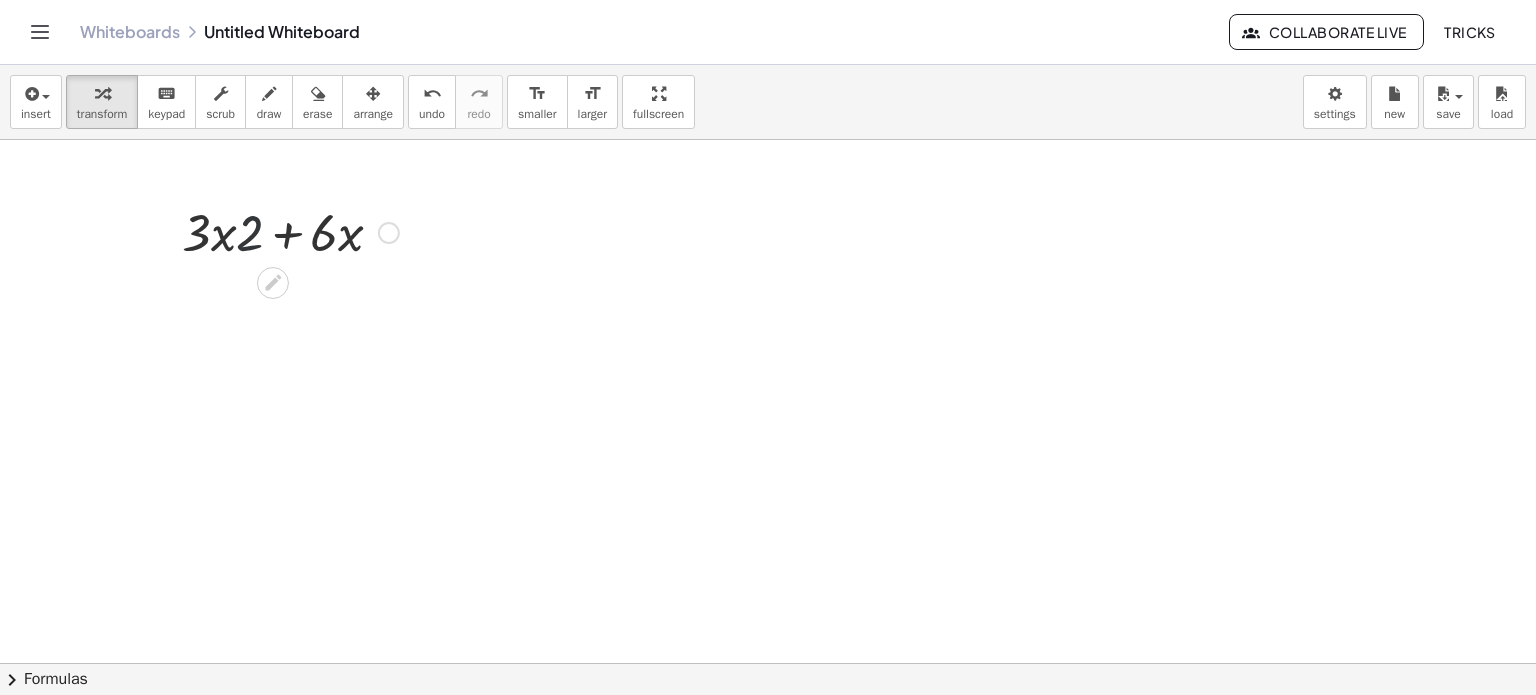 click at bounding box center (290, 231) 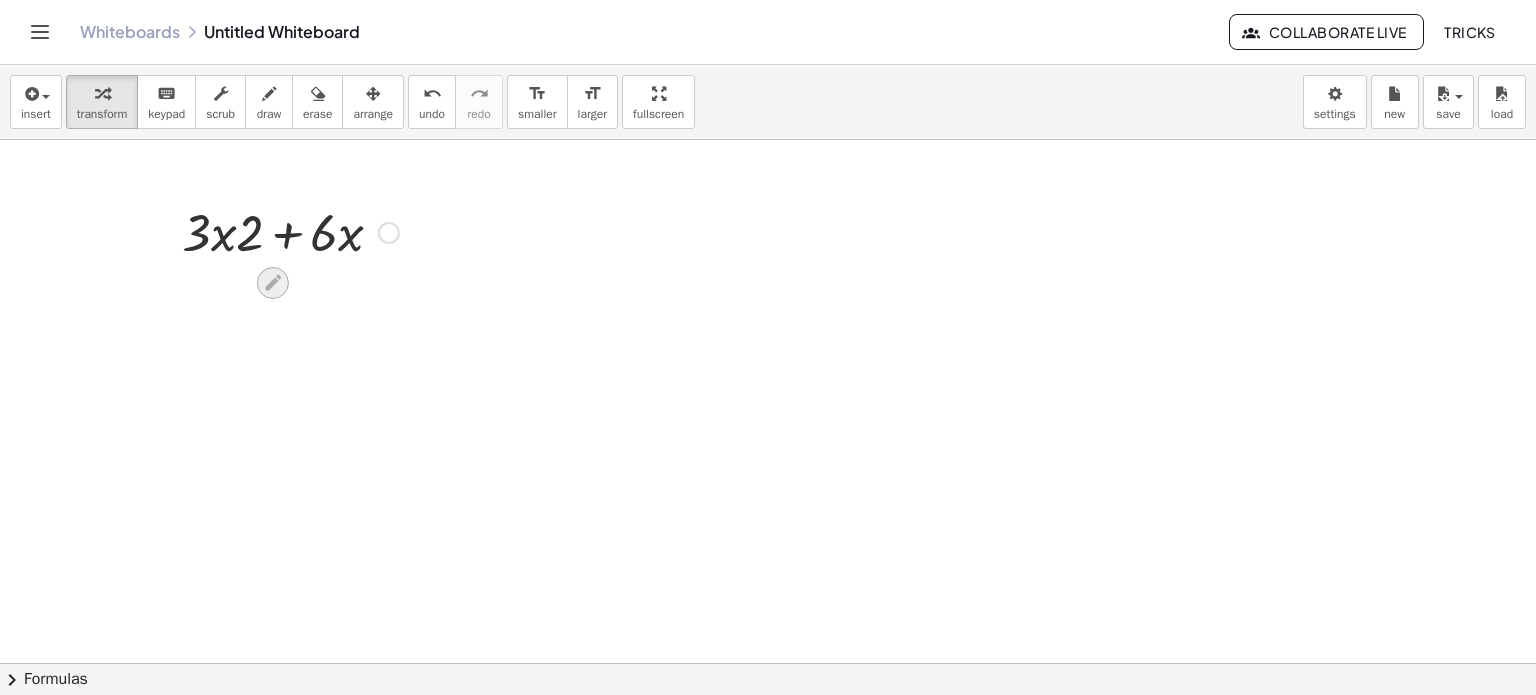 click 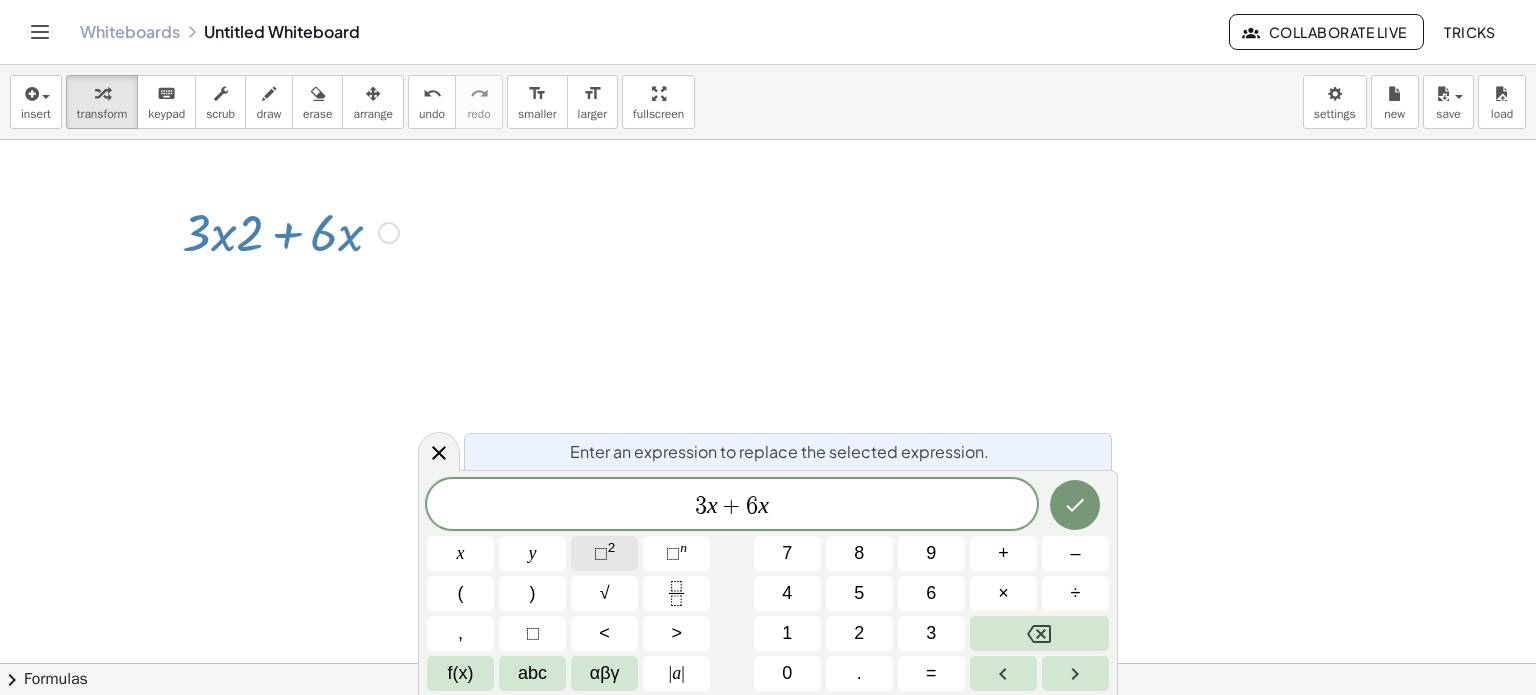 click on "⬚" at bounding box center (601, 553) 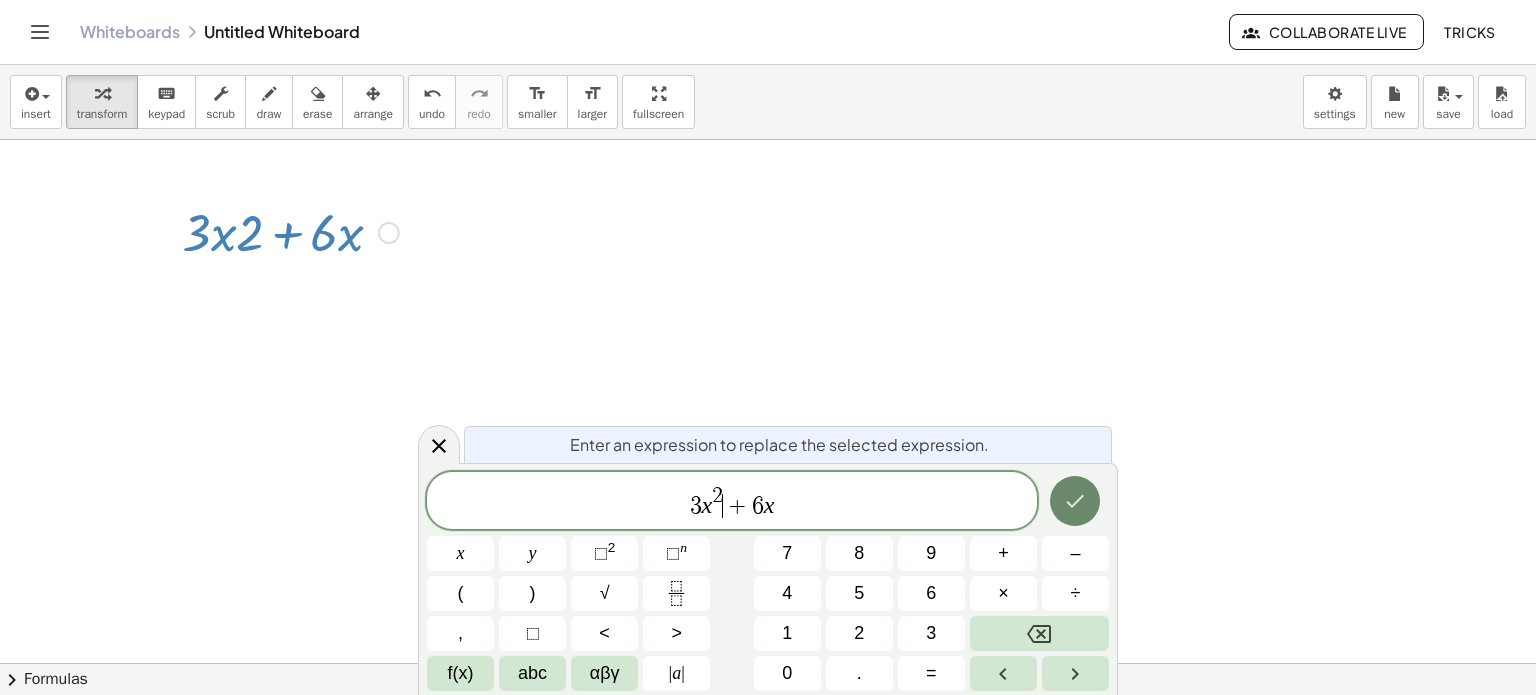 click 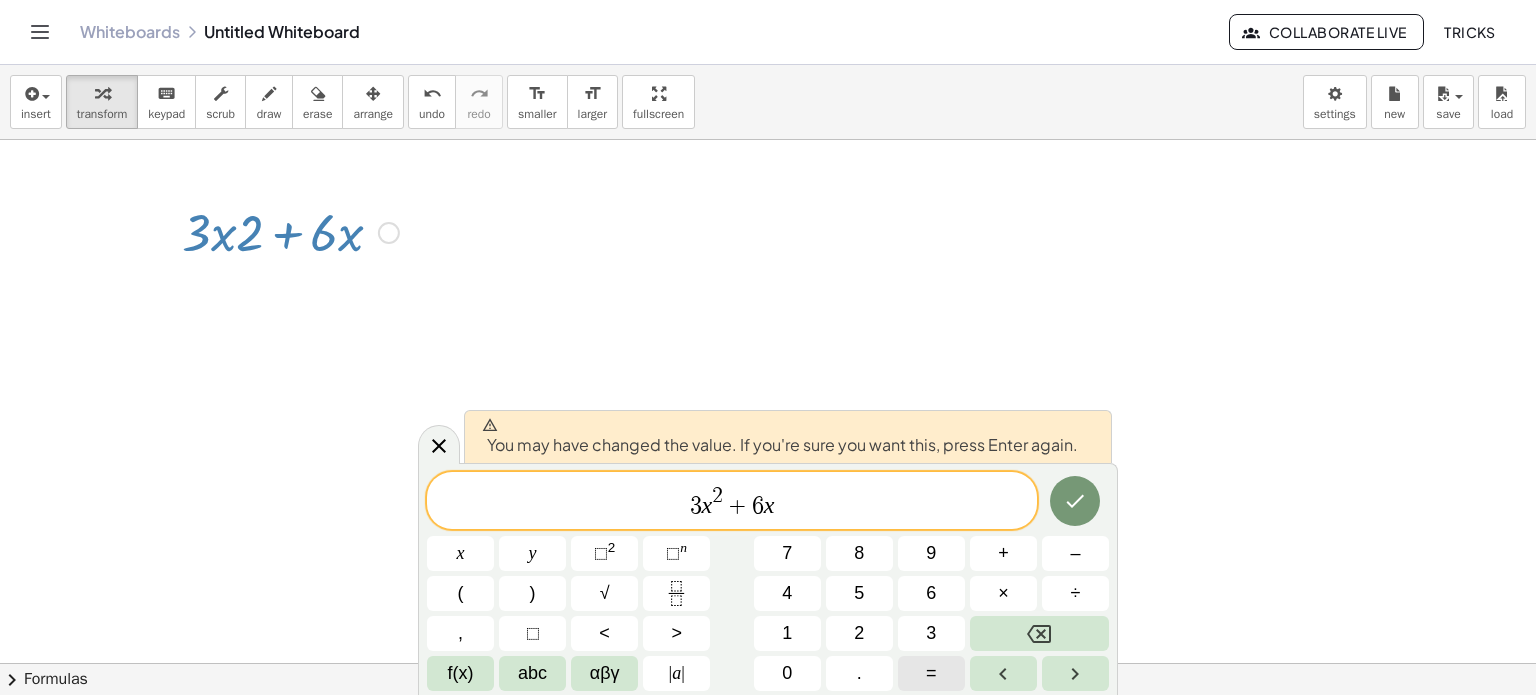 click on "=" at bounding box center (931, 673) 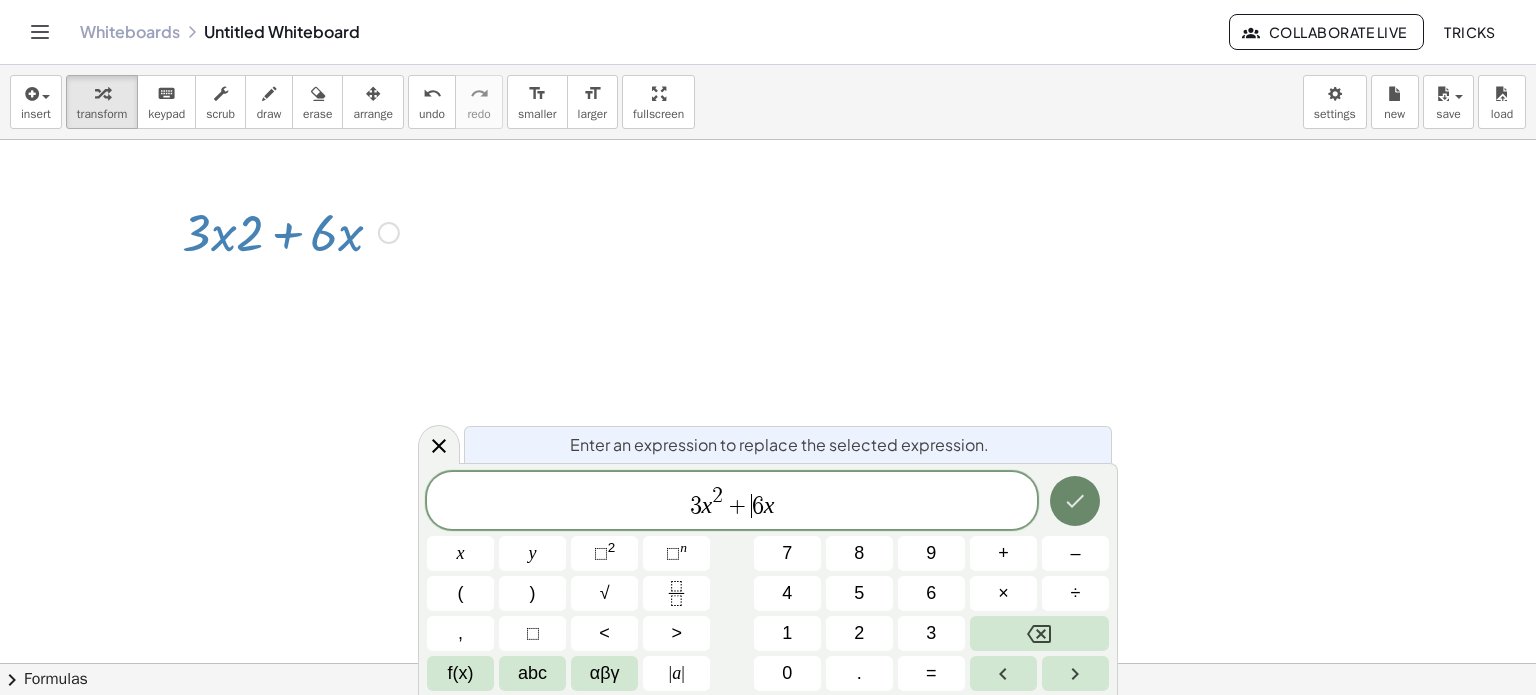 click at bounding box center (1075, 501) 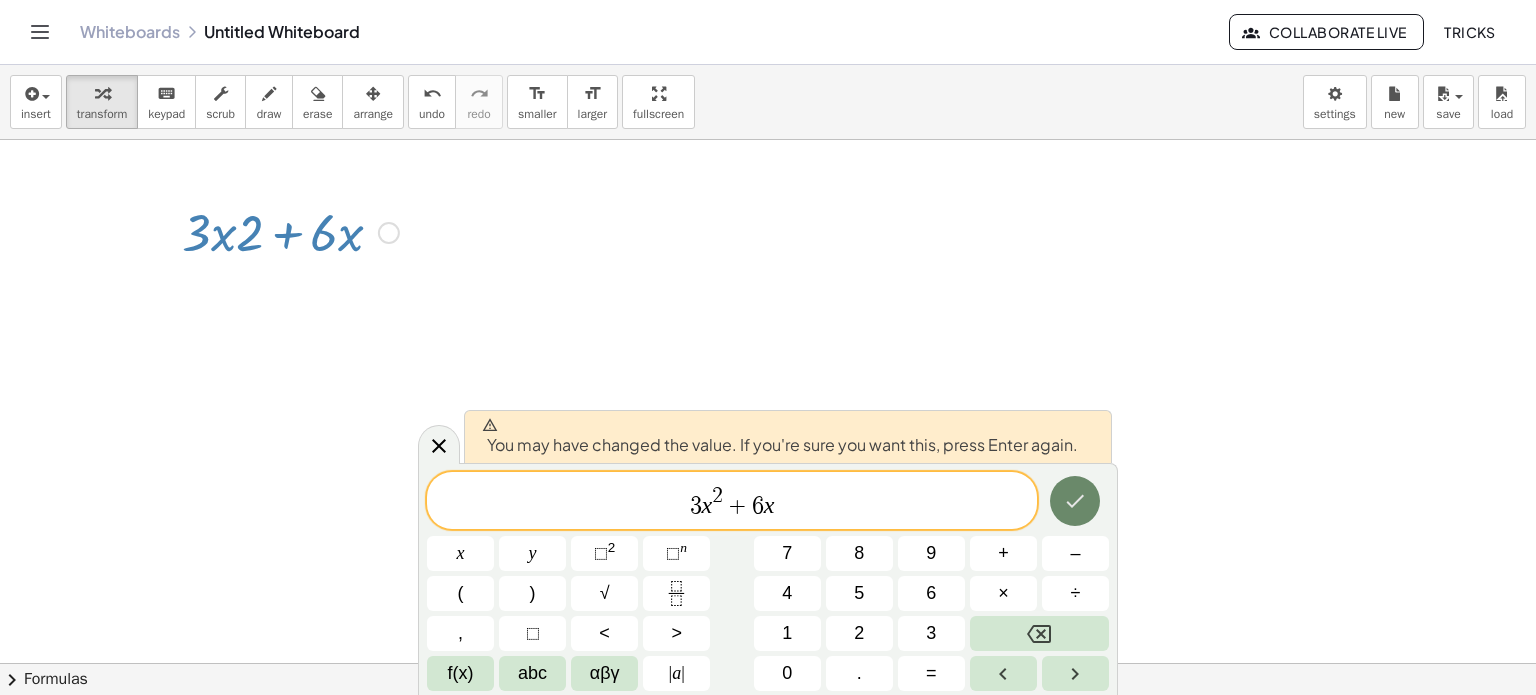 click at bounding box center [1075, 501] 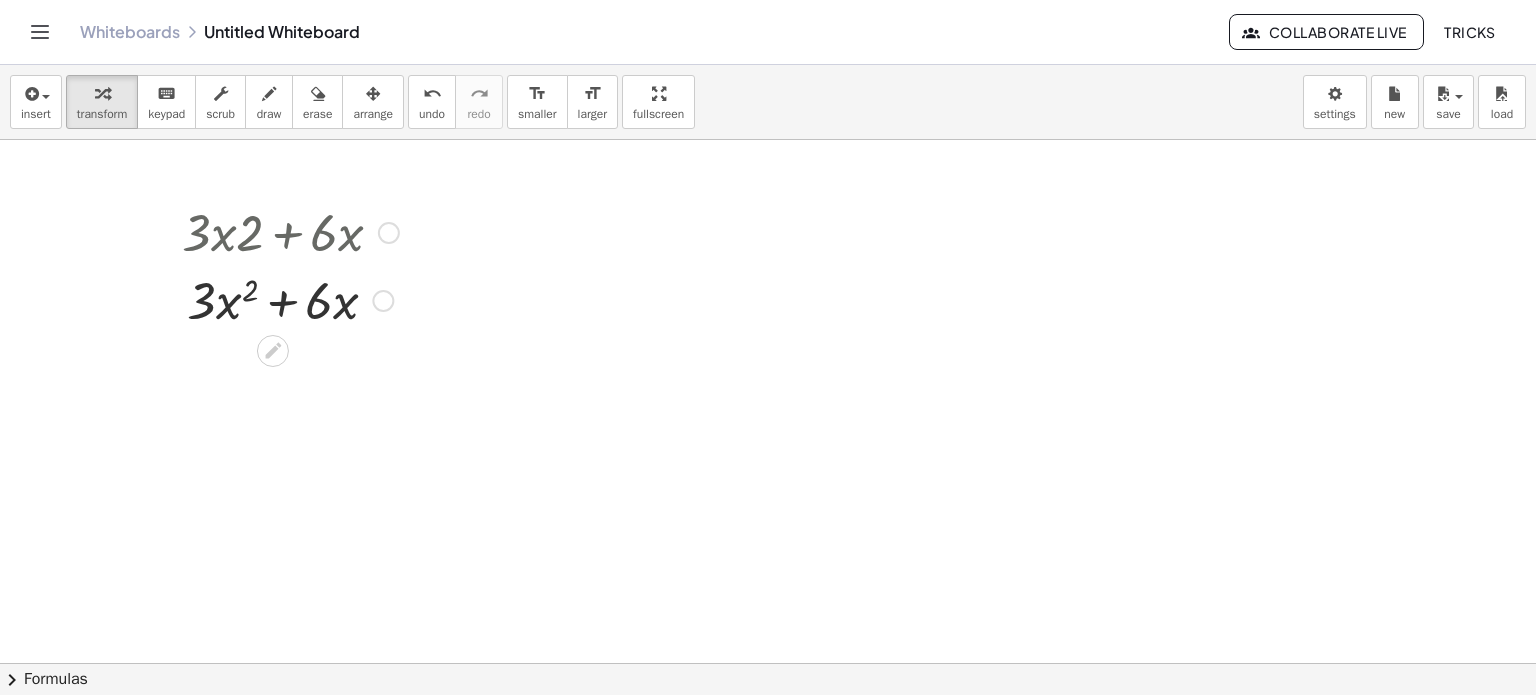 click at bounding box center (290, 231) 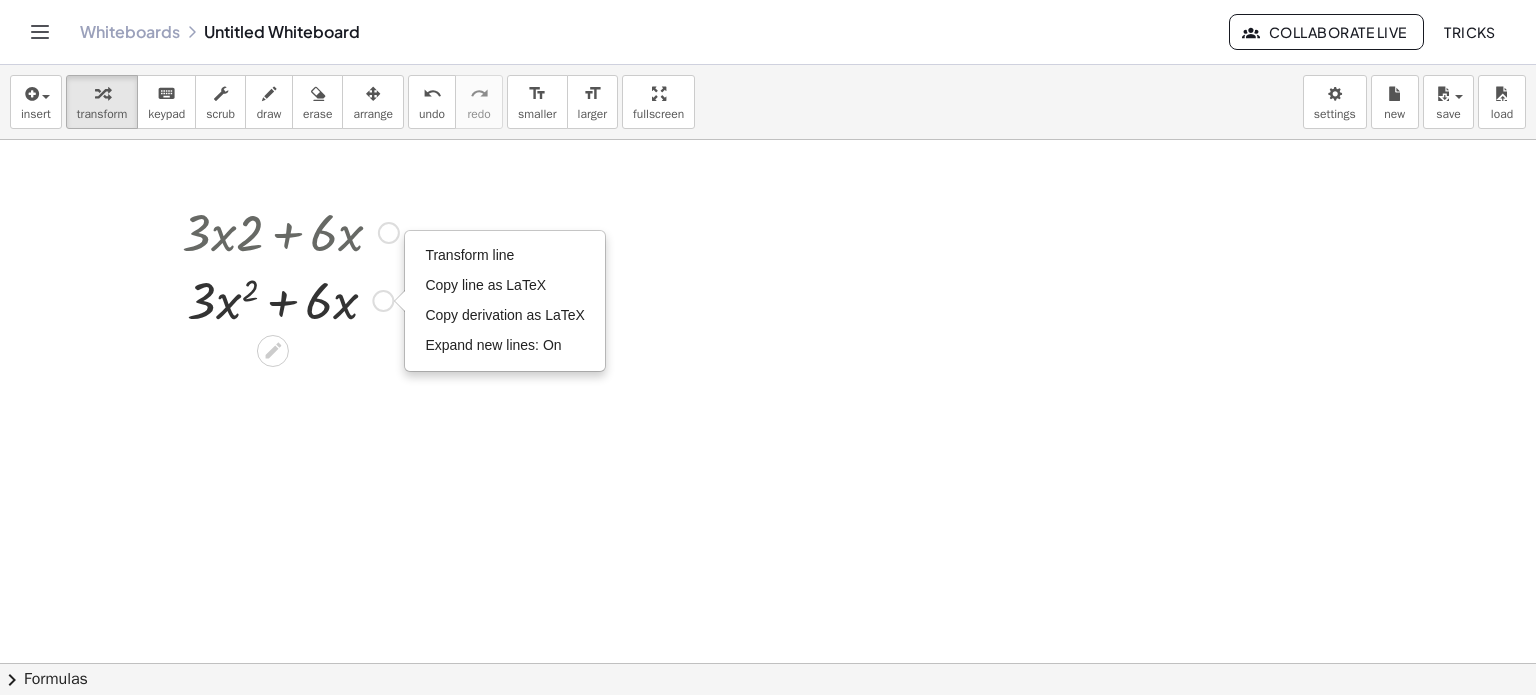 click at bounding box center (290, 231) 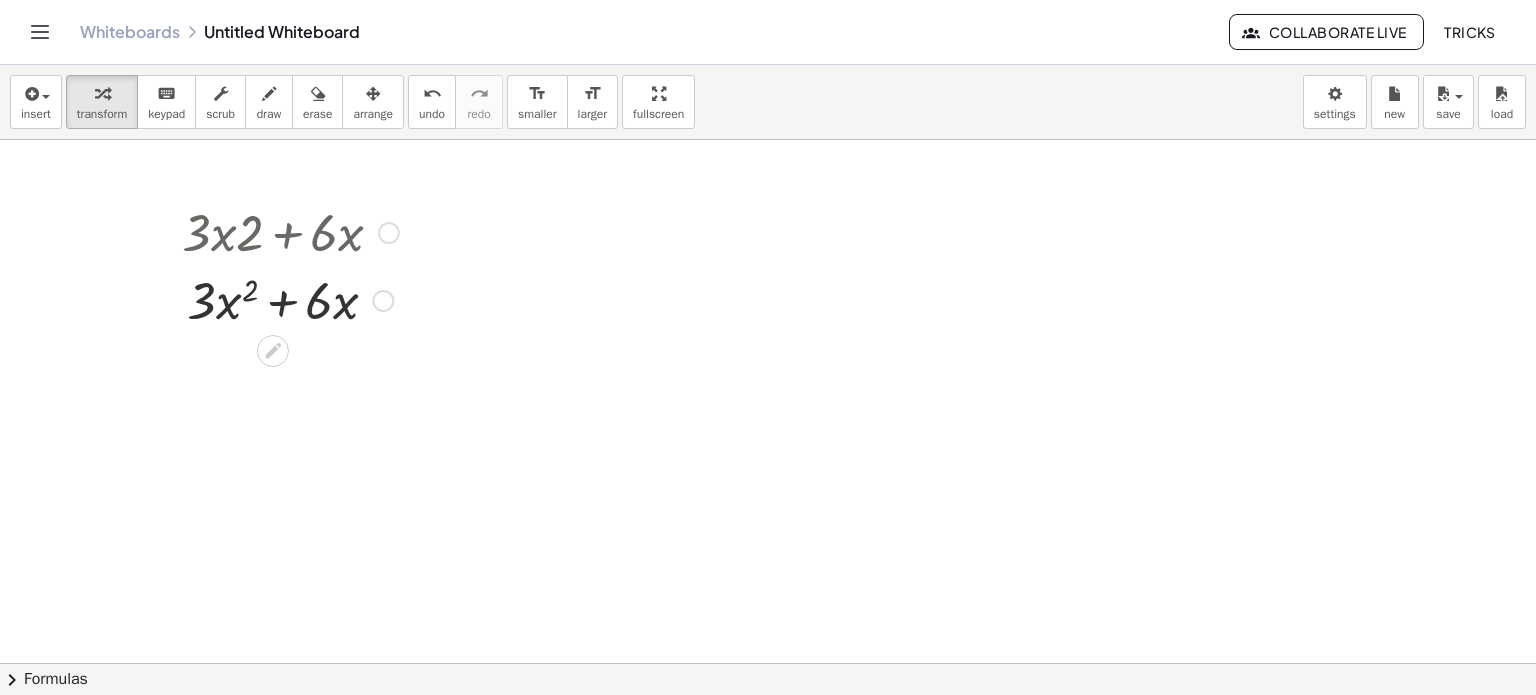click at bounding box center (389, 233) 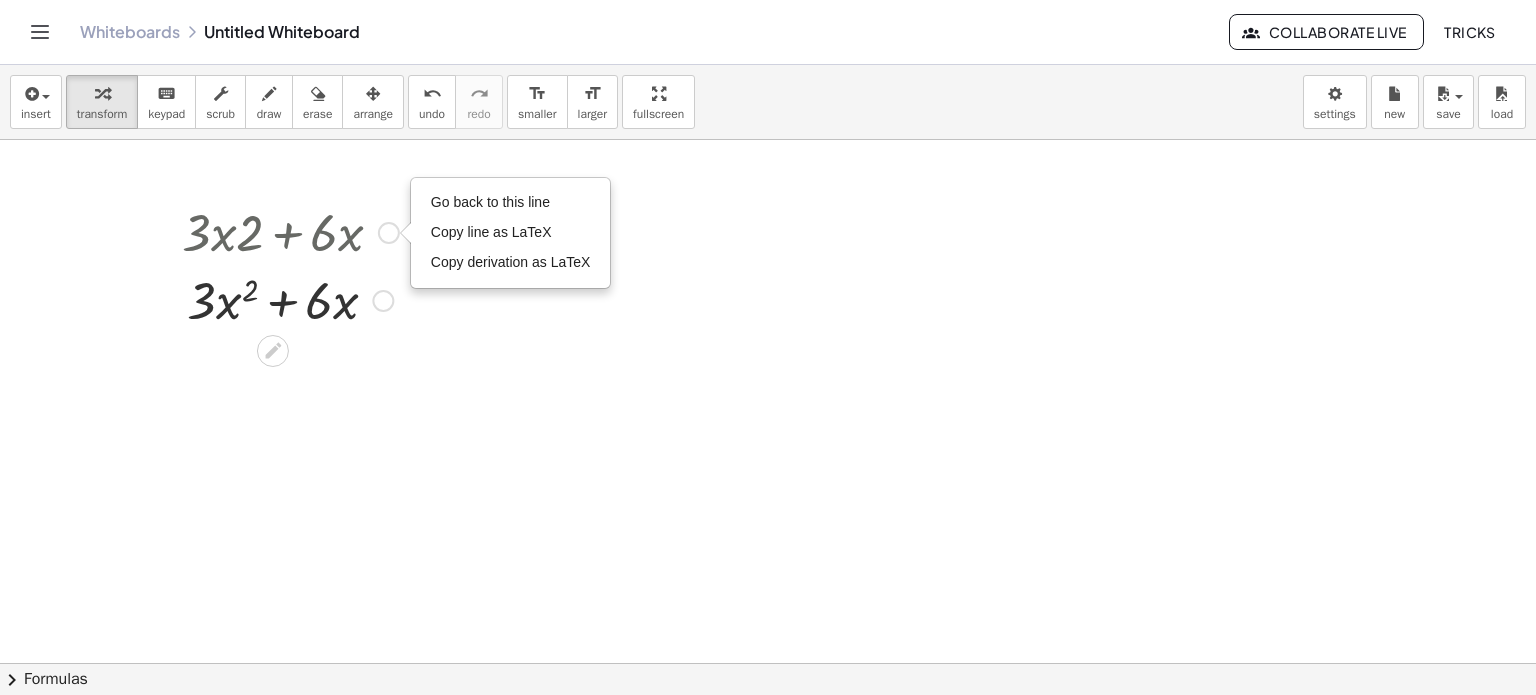 click at bounding box center [290, 231] 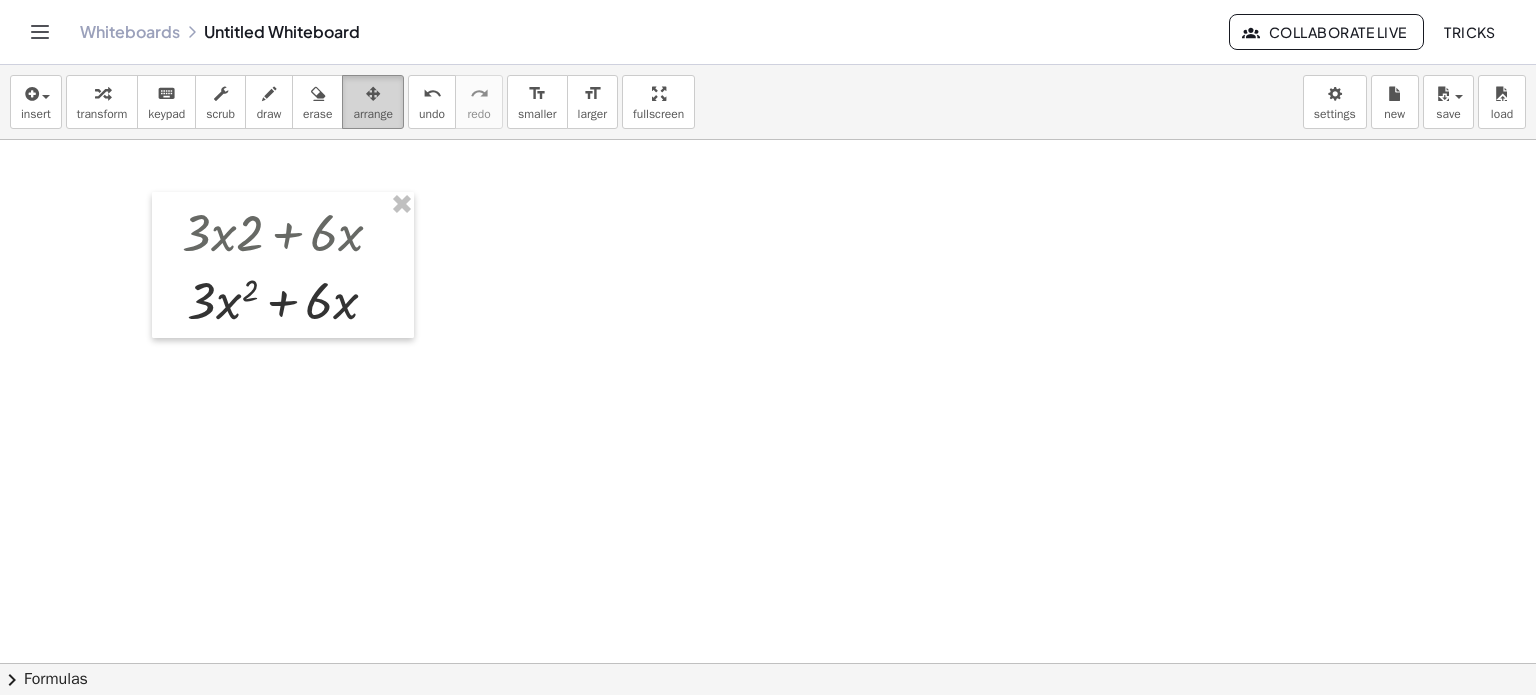 click at bounding box center [373, 94] 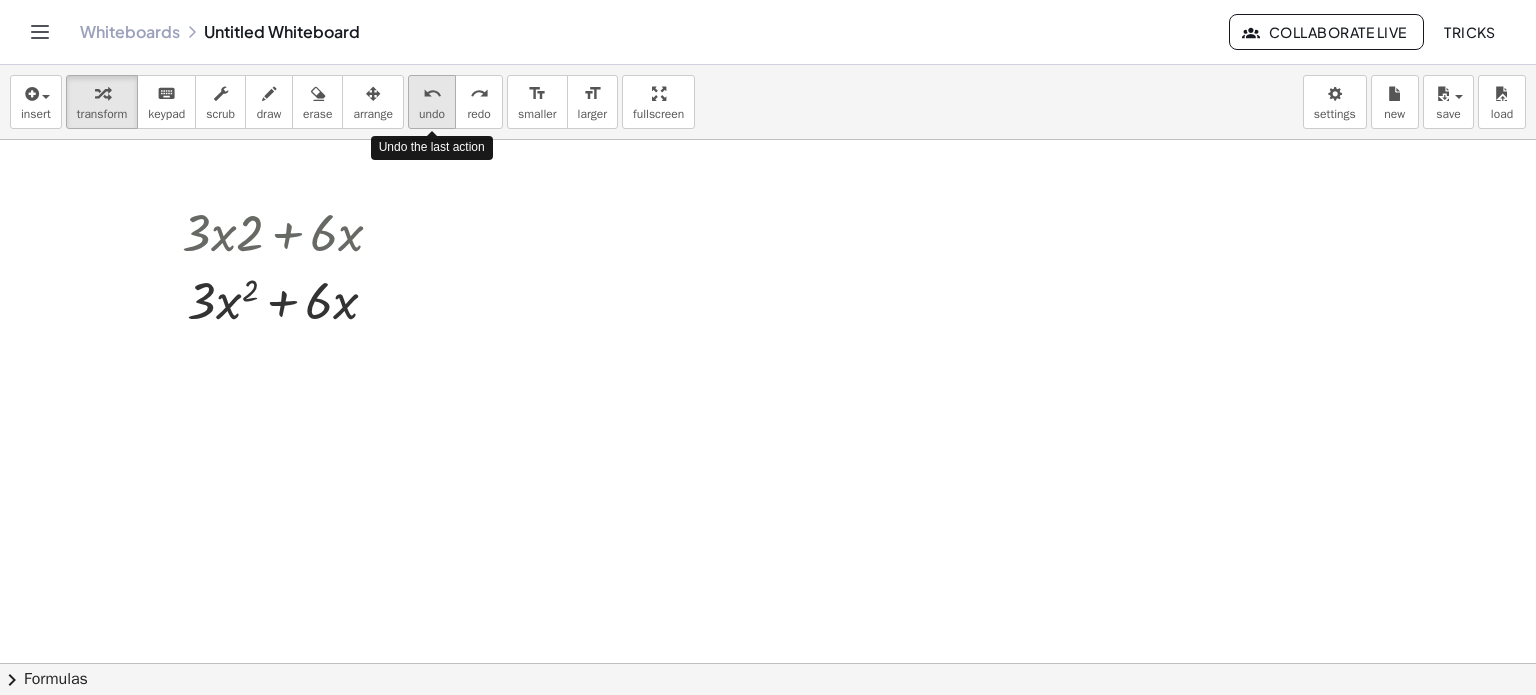 click on "undo undo" at bounding box center [432, 102] 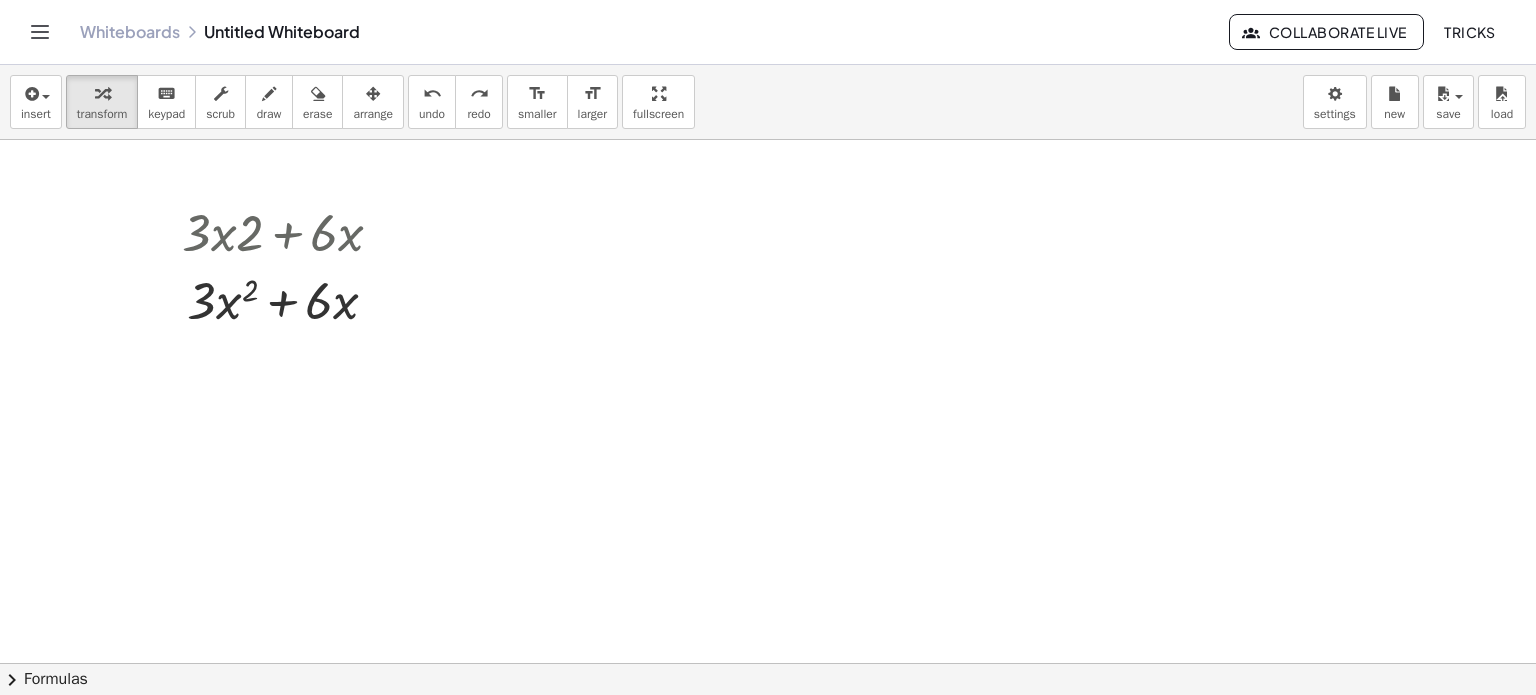 click at bounding box center [768, 664] 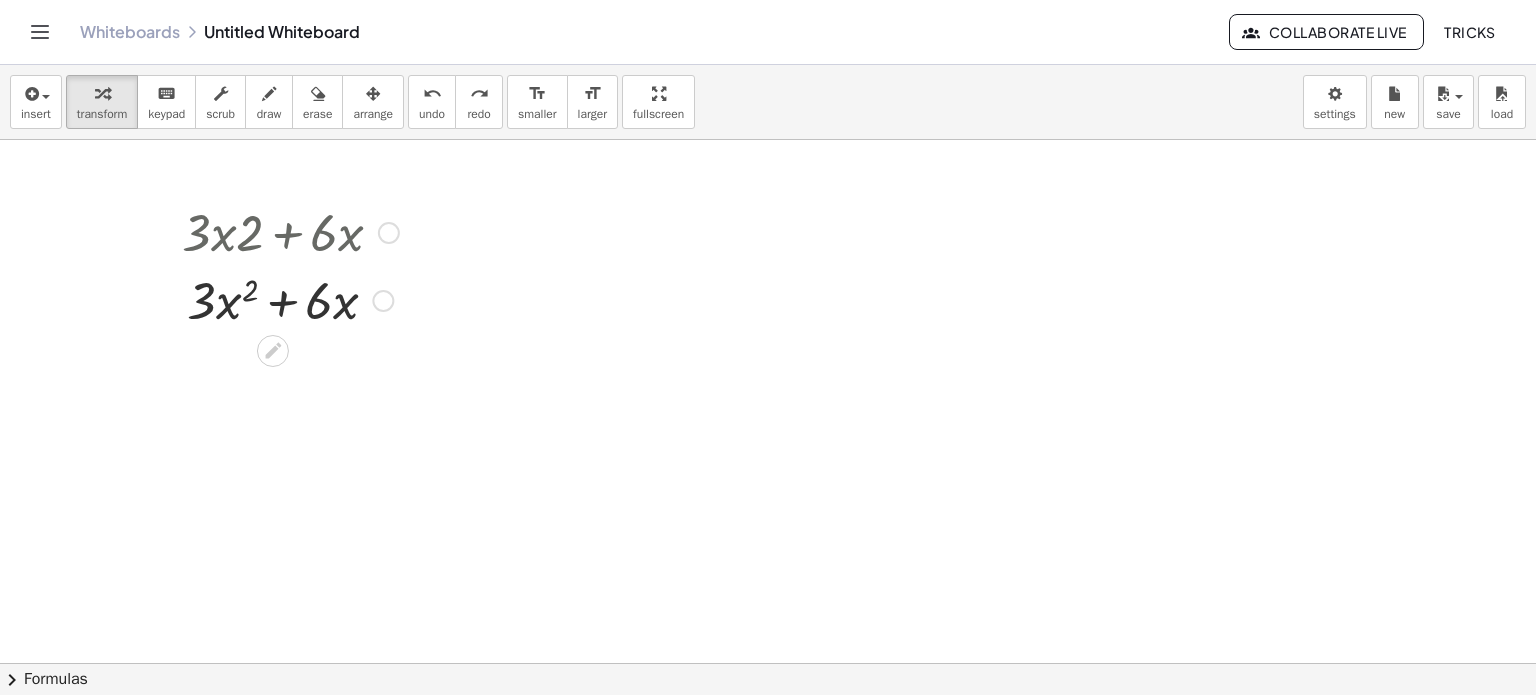 click at bounding box center (290, 231) 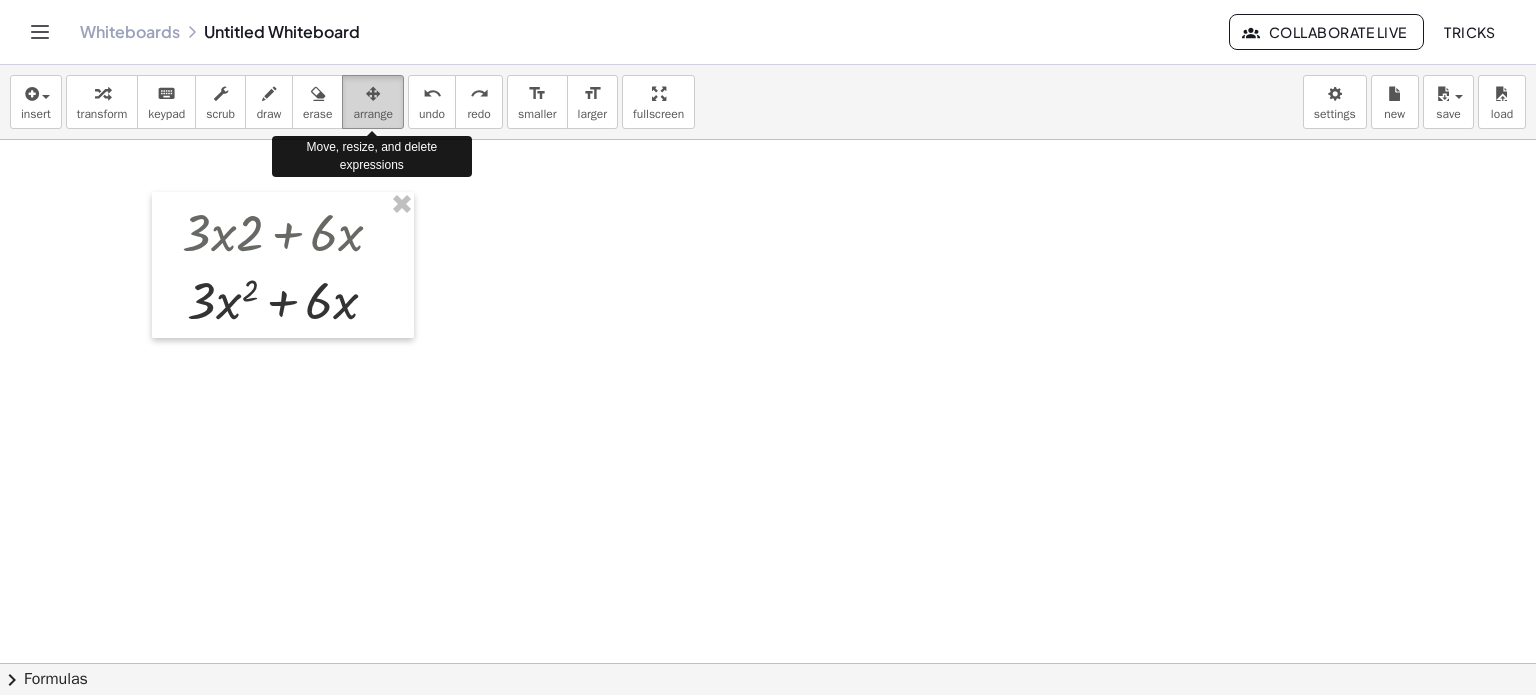 click on "arrange" at bounding box center (373, 114) 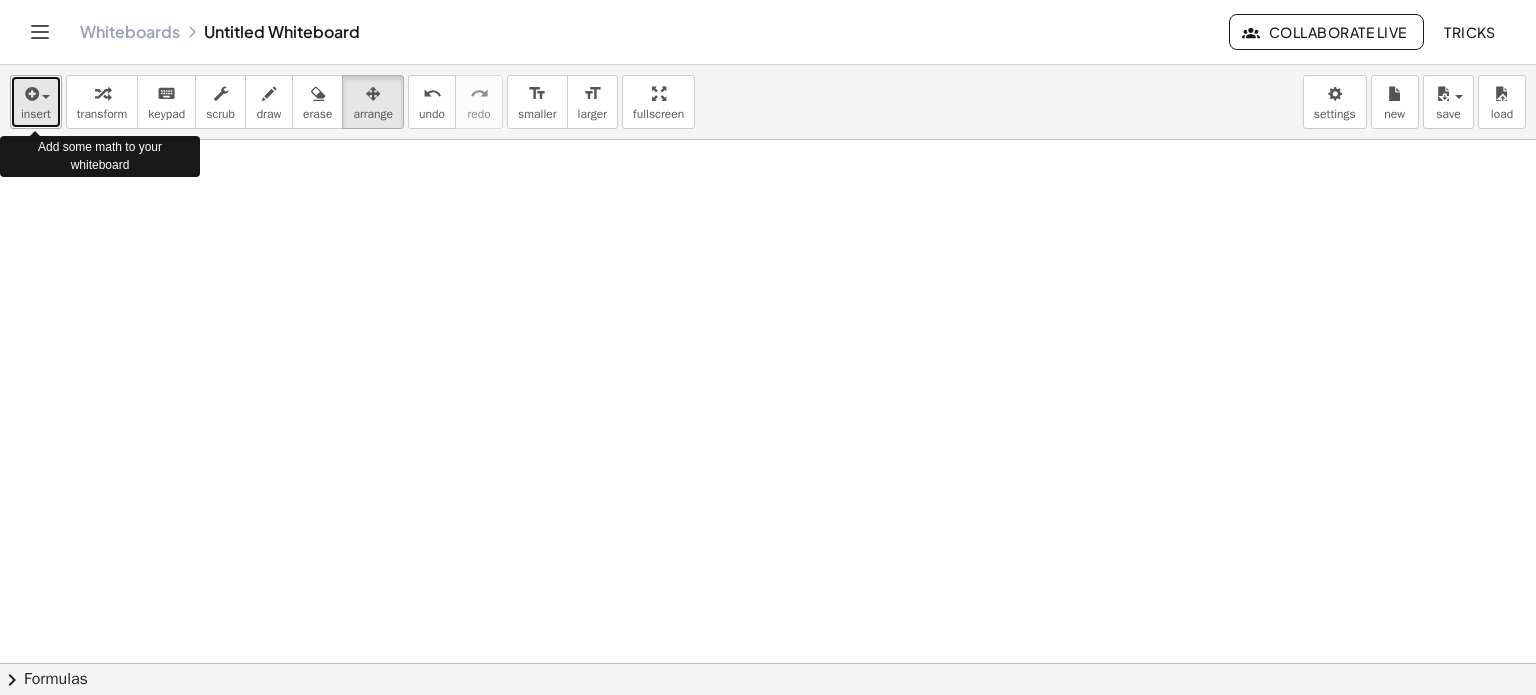 click at bounding box center (30, 94) 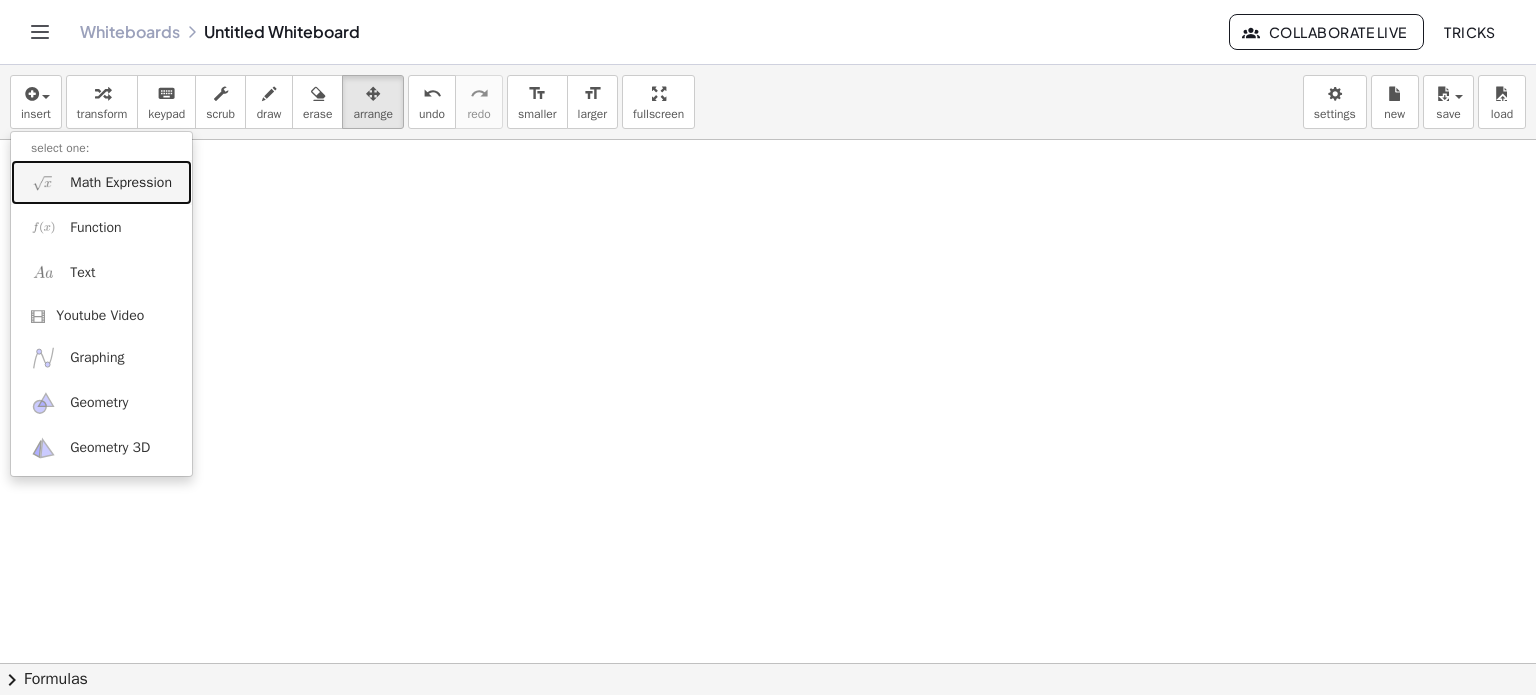 click on "Math Expression" at bounding box center [121, 183] 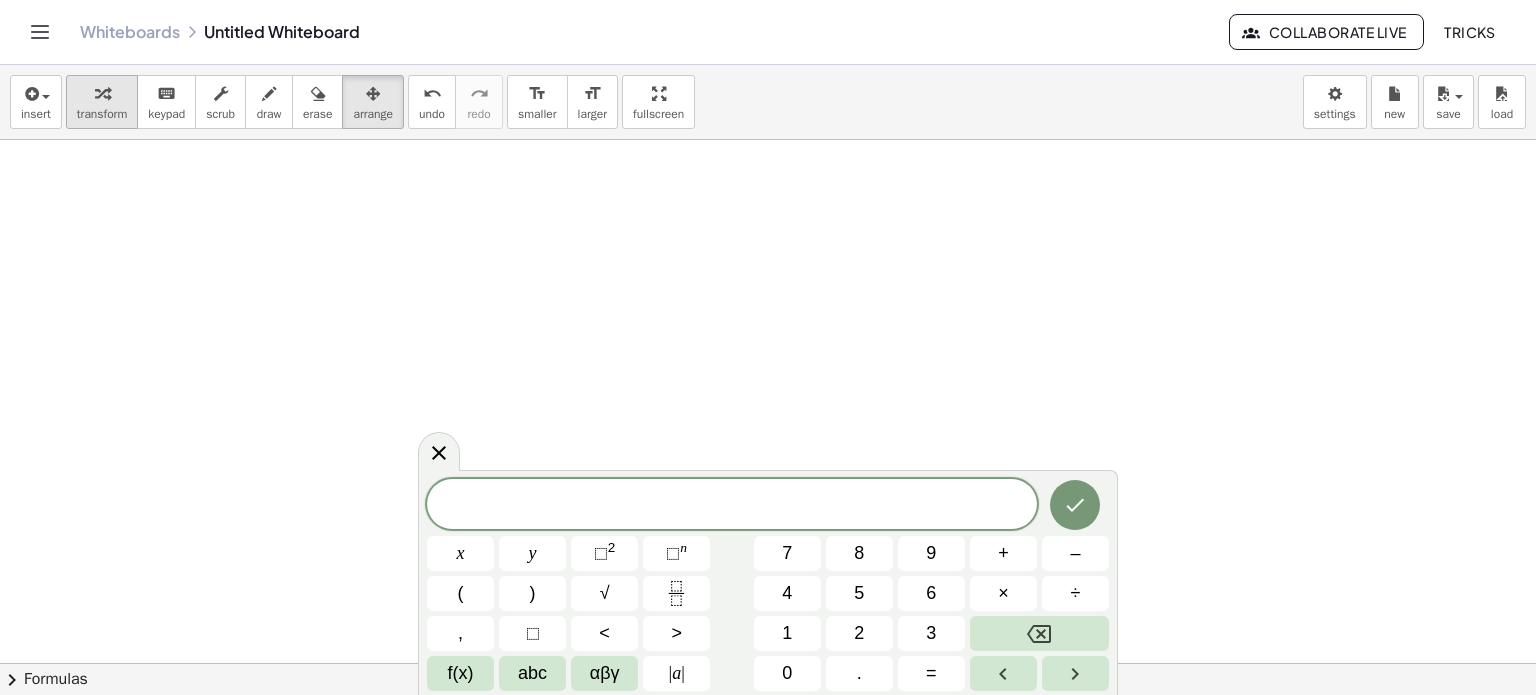 click on "transform" at bounding box center [102, 114] 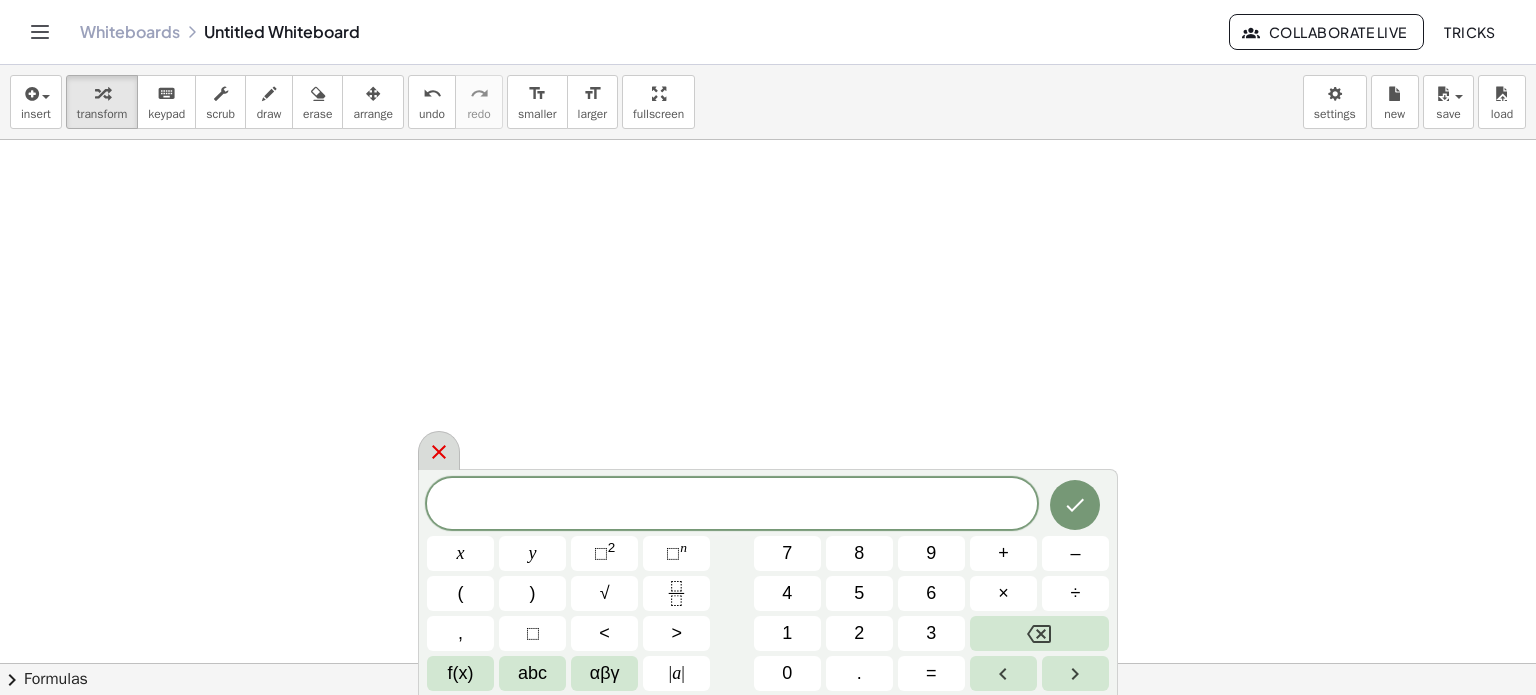 click 